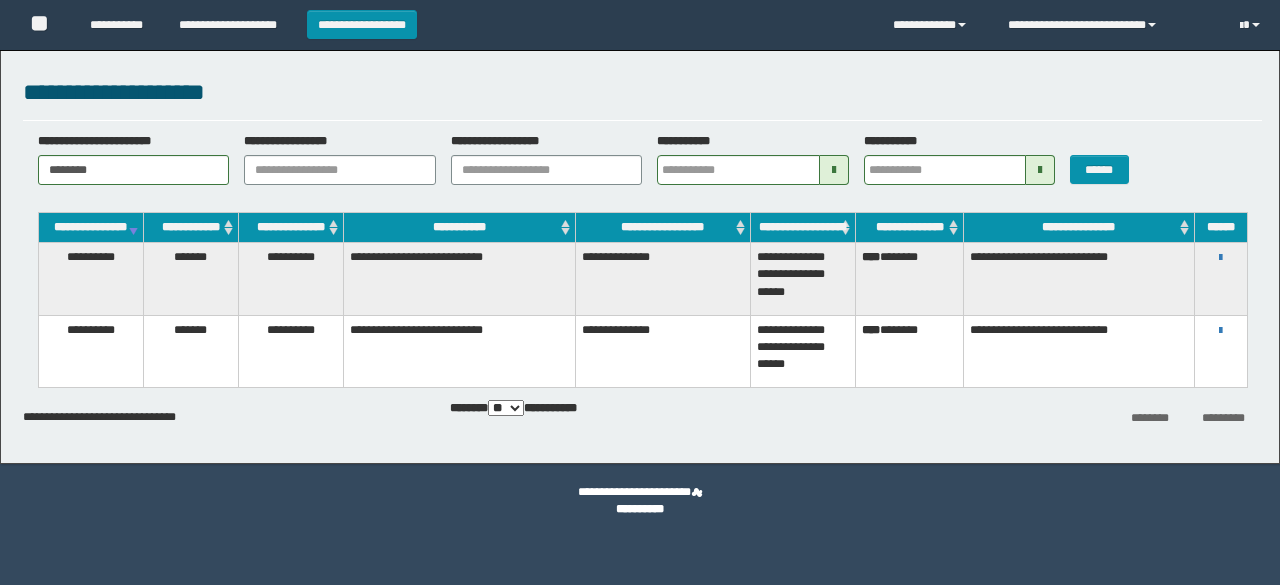 scroll, scrollTop: 0, scrollLeft: 0, axis: both 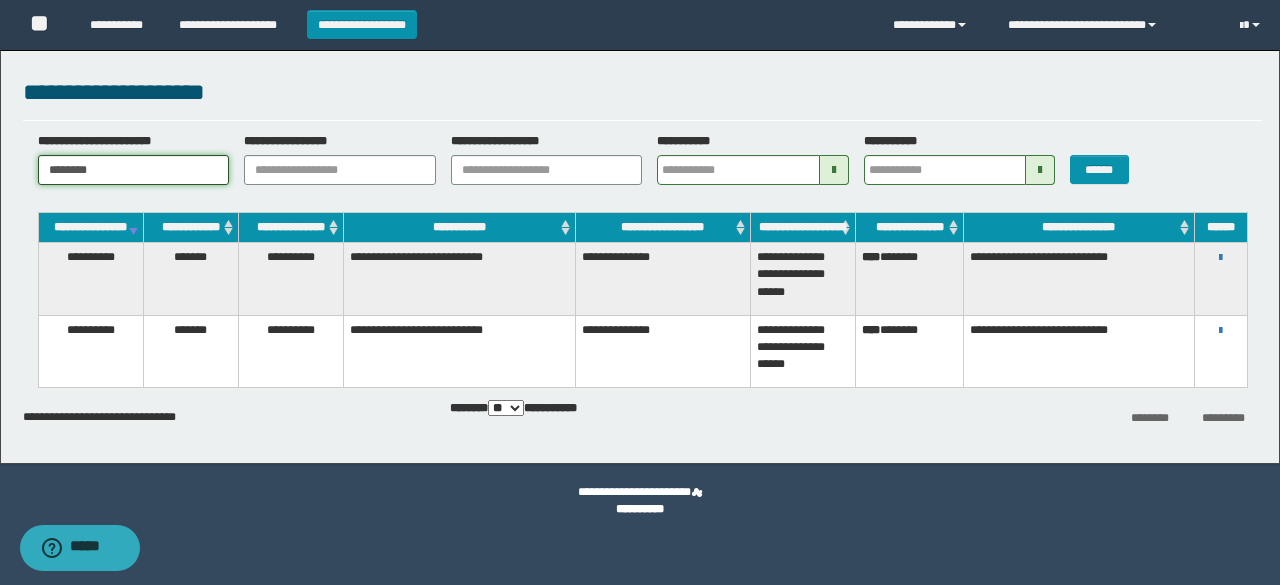 click on "********" at bounding box center [134, 170] 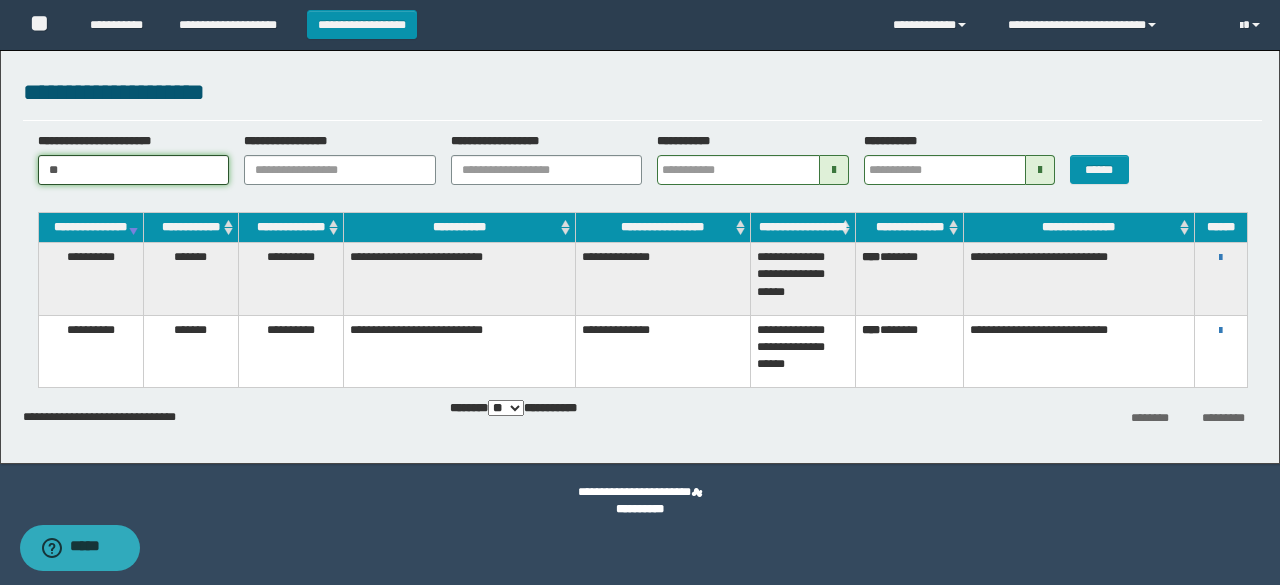 type on "*" 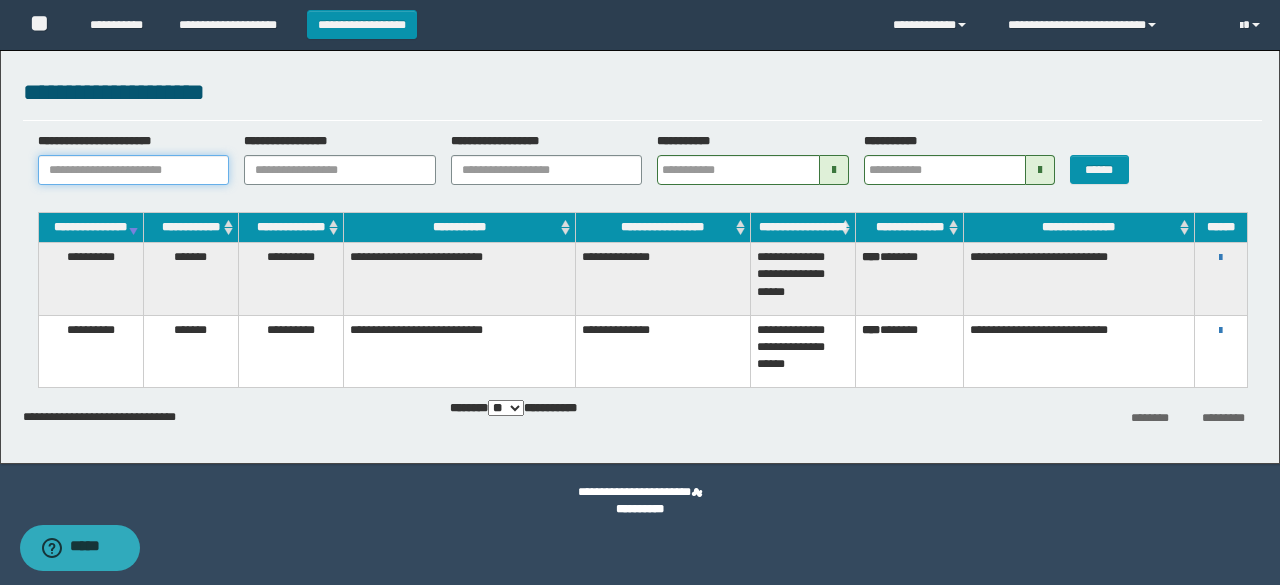 paste on "********" 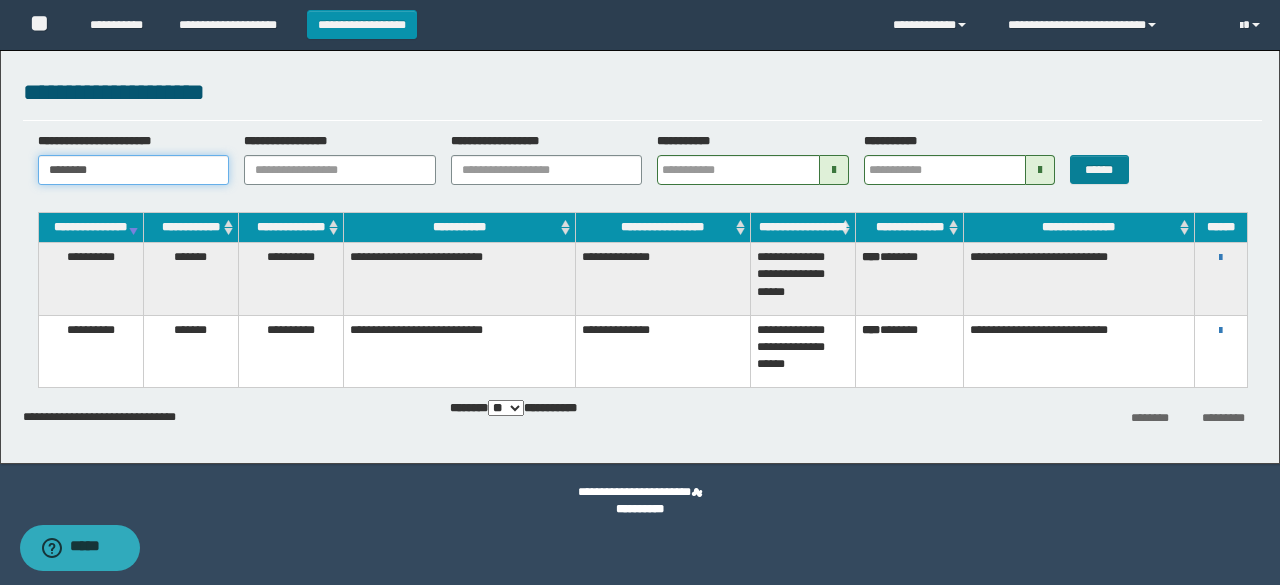 type on "********" 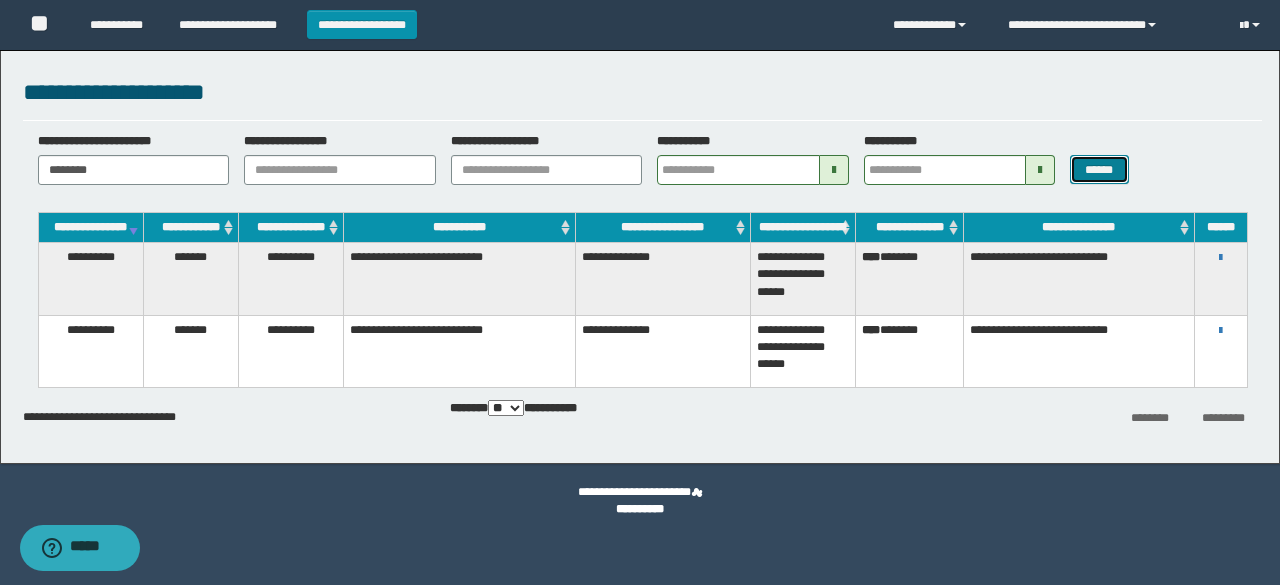 click on "******" at bounding box center (1099, 169) 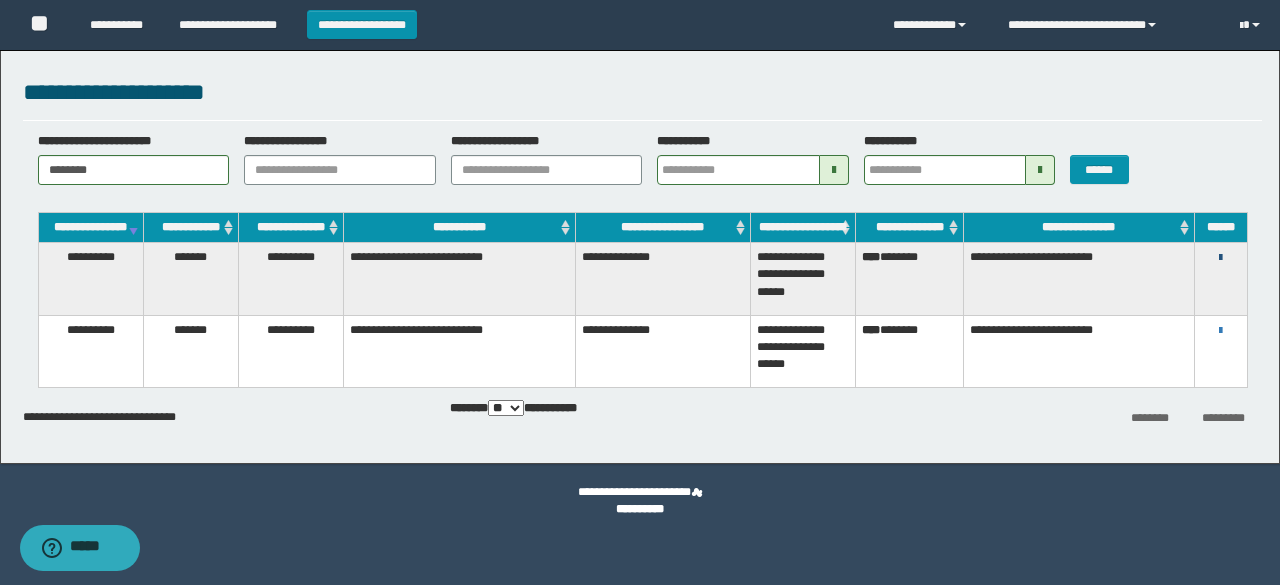 click at bounding box center [1220, 258] 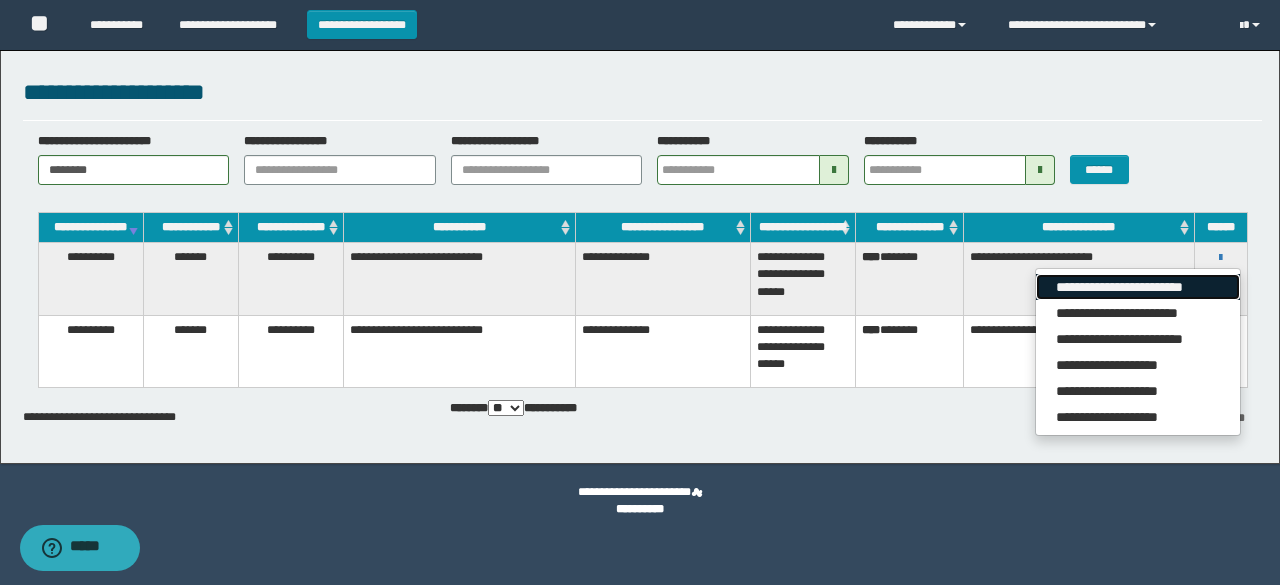 click on "**********" at bounding box center (1137, 287) 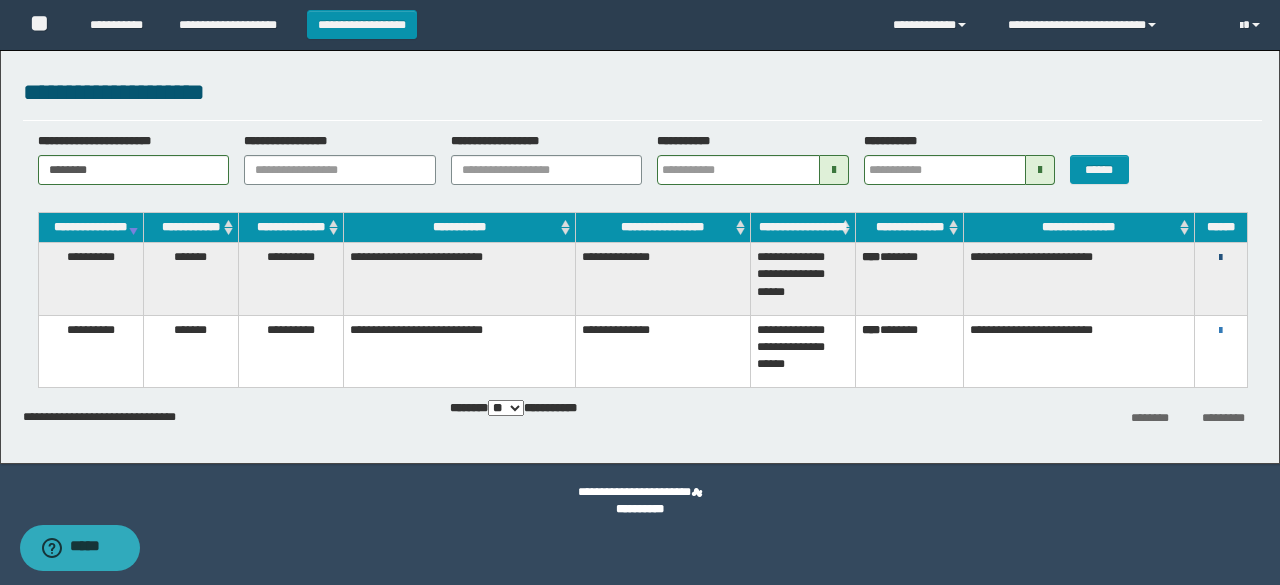 click at bounding box center [1220, 258] 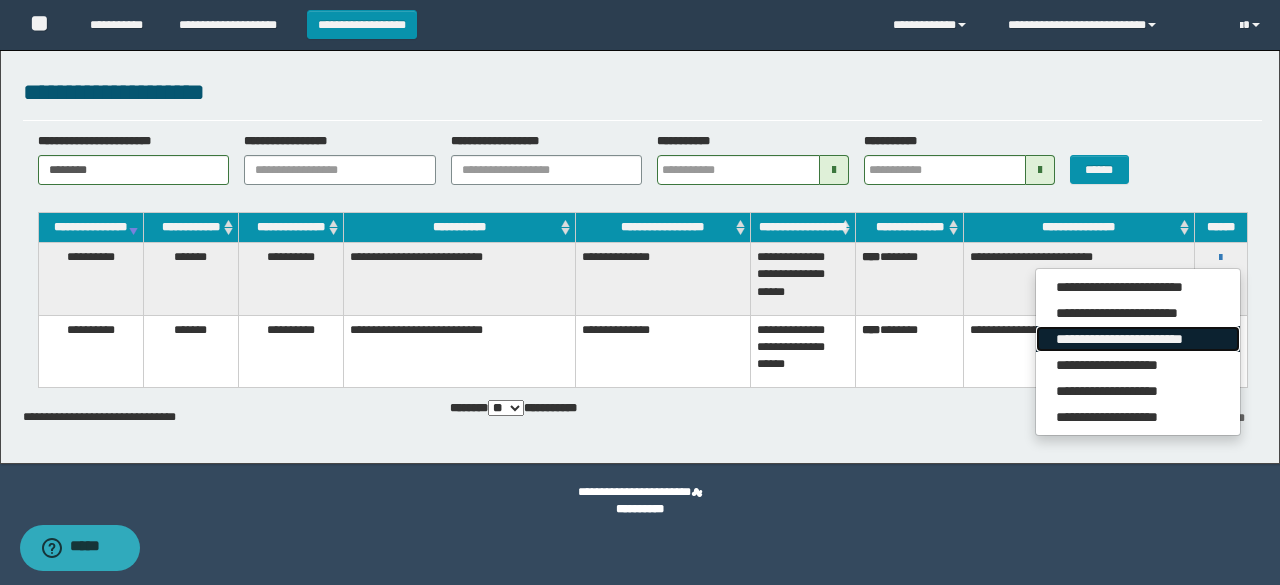 click on "**********" at bounding box center [1137, 339] 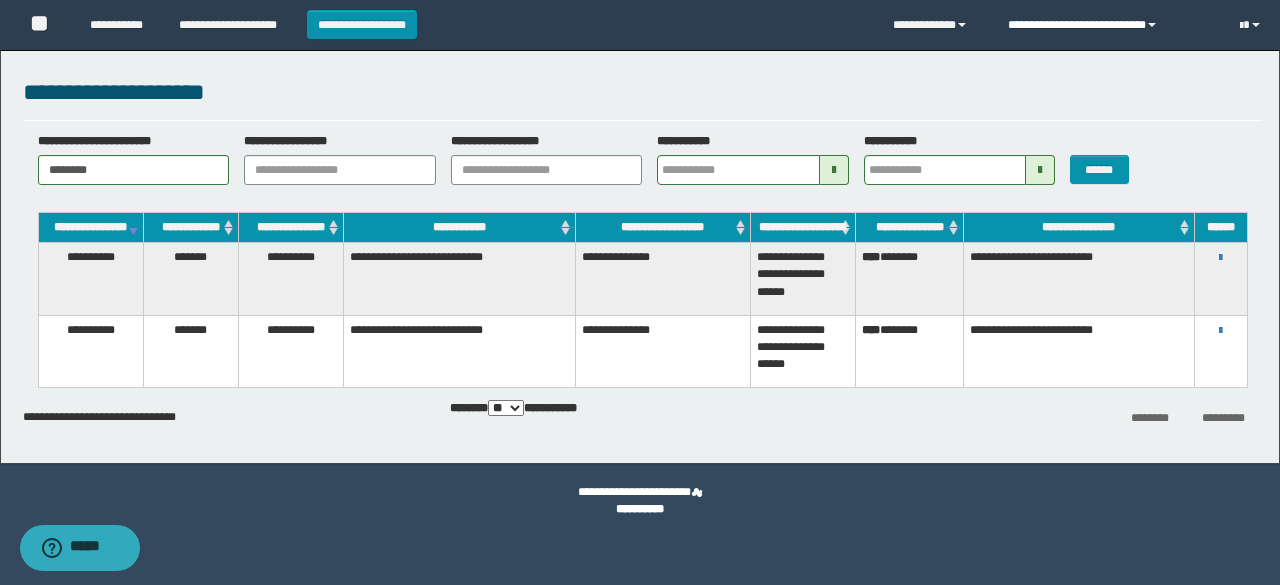click on "**********" at bounding box center [1108, 25] 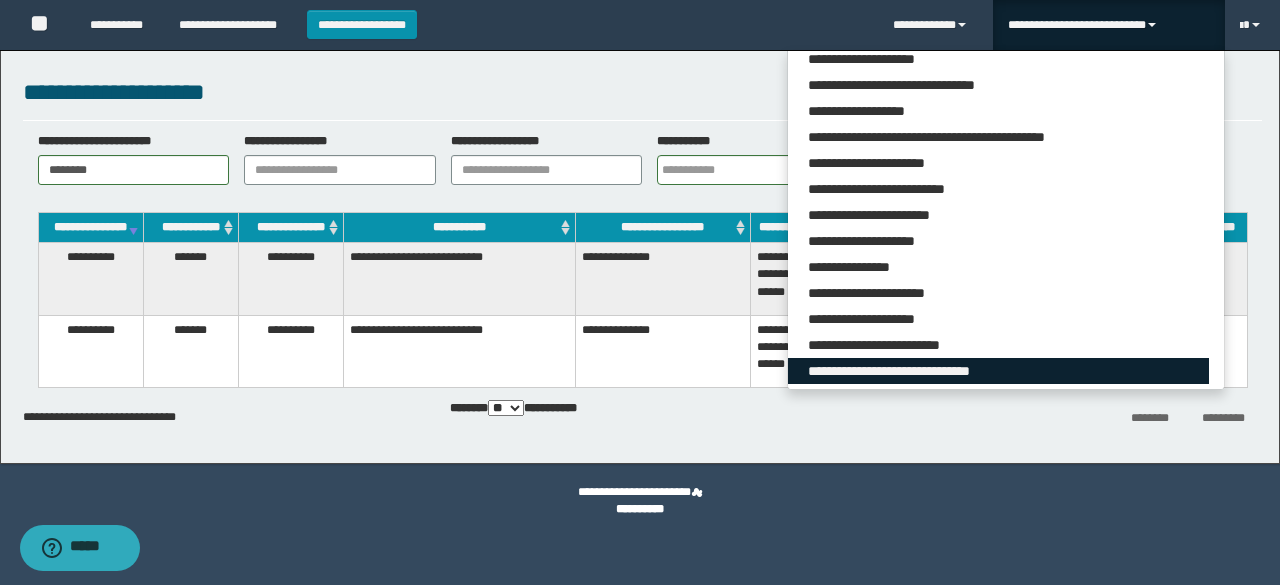 scroll, scrollTop: 113, scrollLeft: 0, axis: vertical 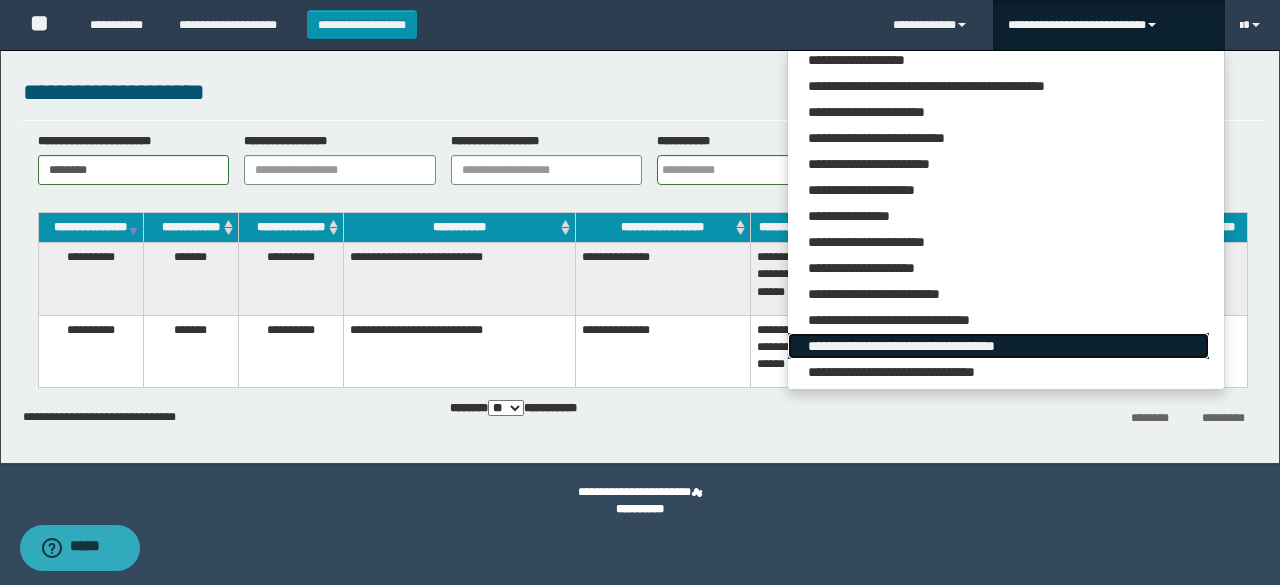 click on "**********" at bounding box center (998, 346) 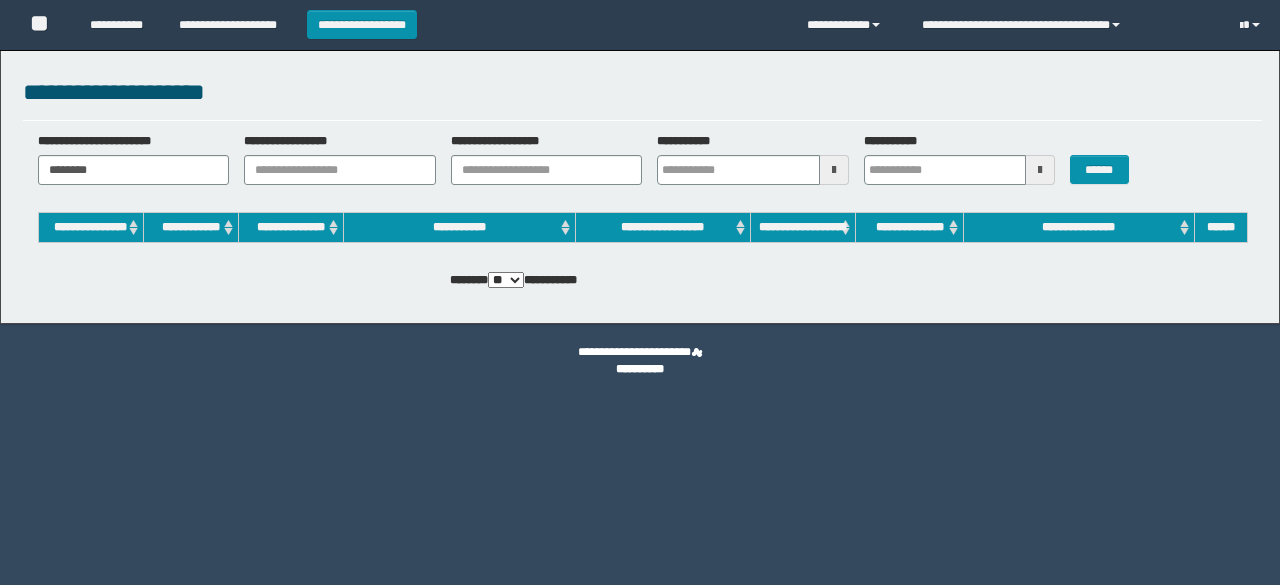 scroll, scrollTop: 0, scrollLeft: 0, axis: both 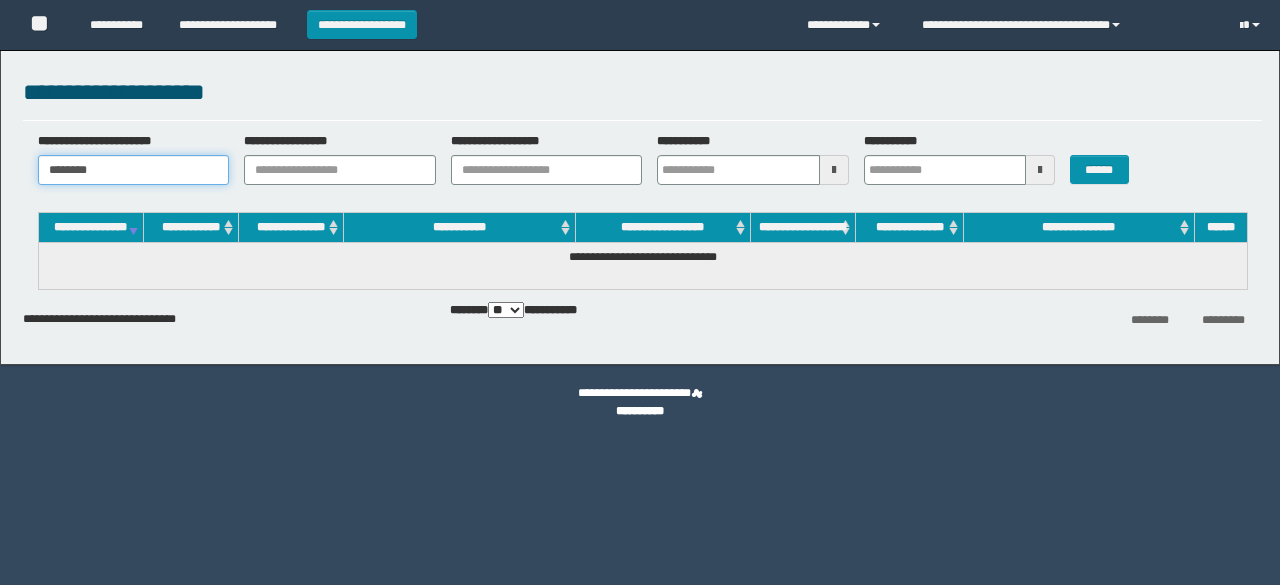 click on "********" at bounding box center (134, 170) 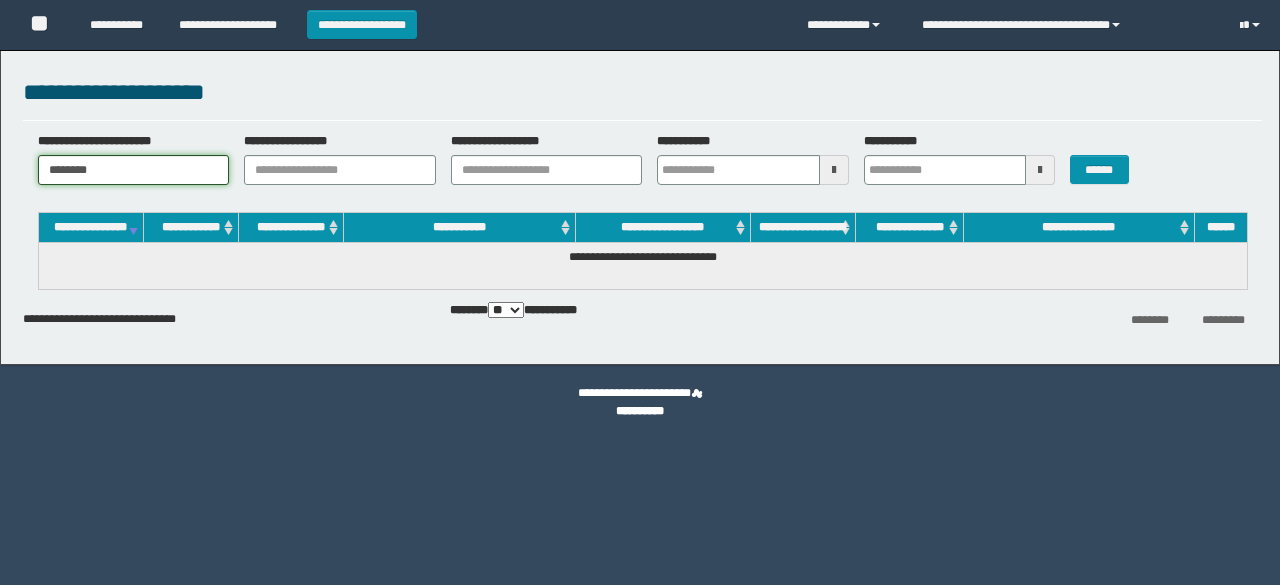 scroll, scrollTop: 0, scrollLeft: 0, axis: both 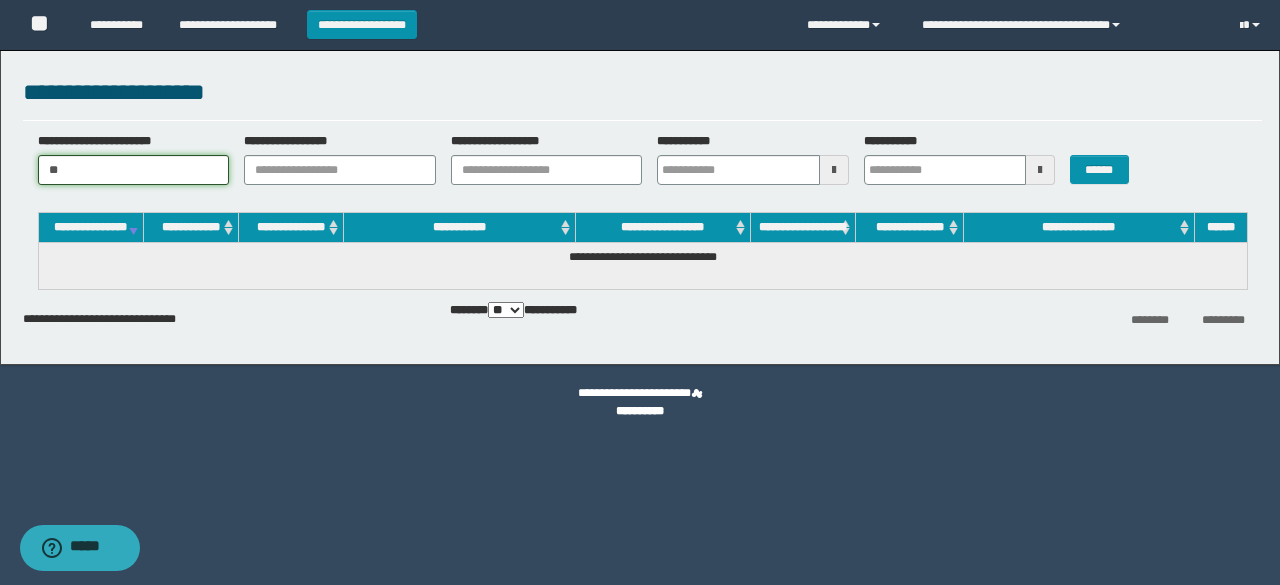 type on "*" 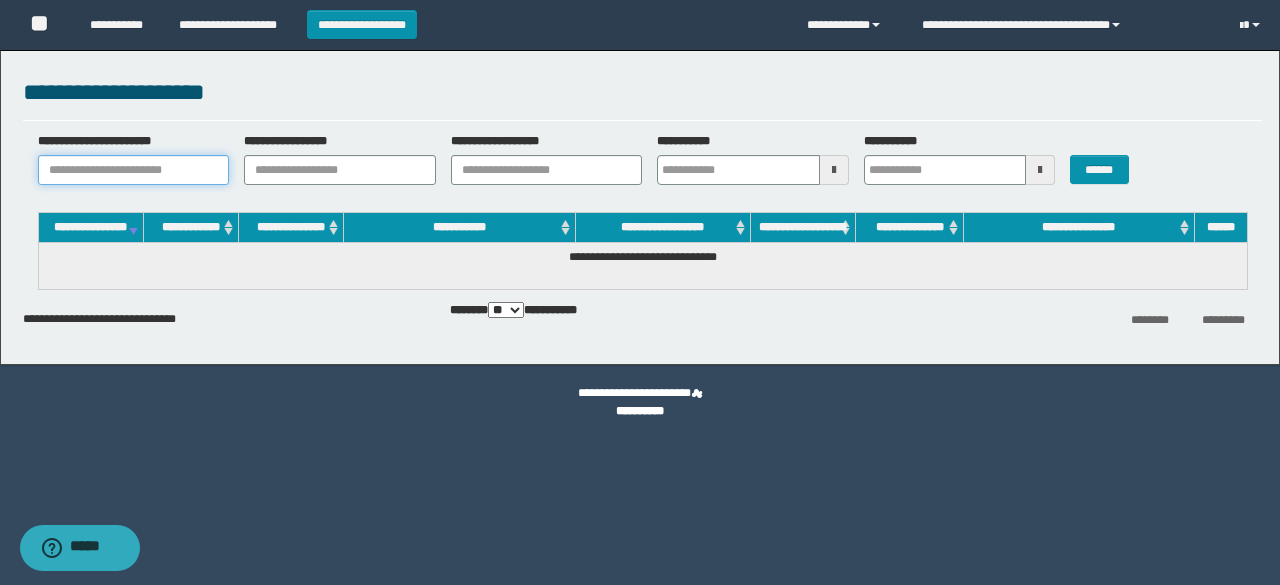 paste on "**********" 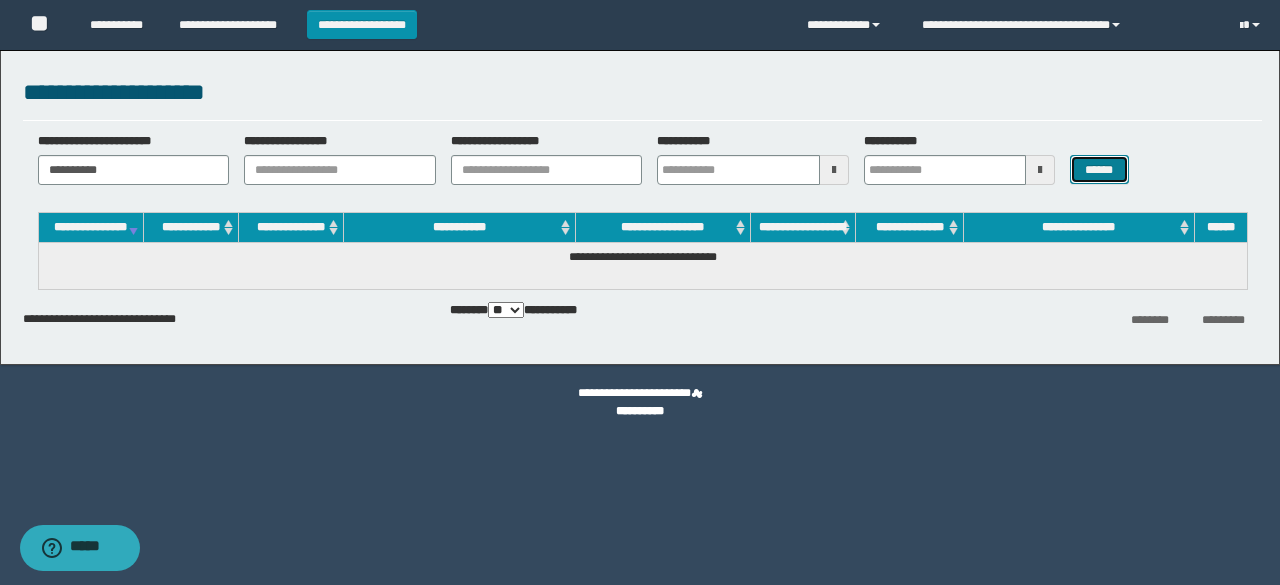click on "******" at bounding box center [1099, 169] 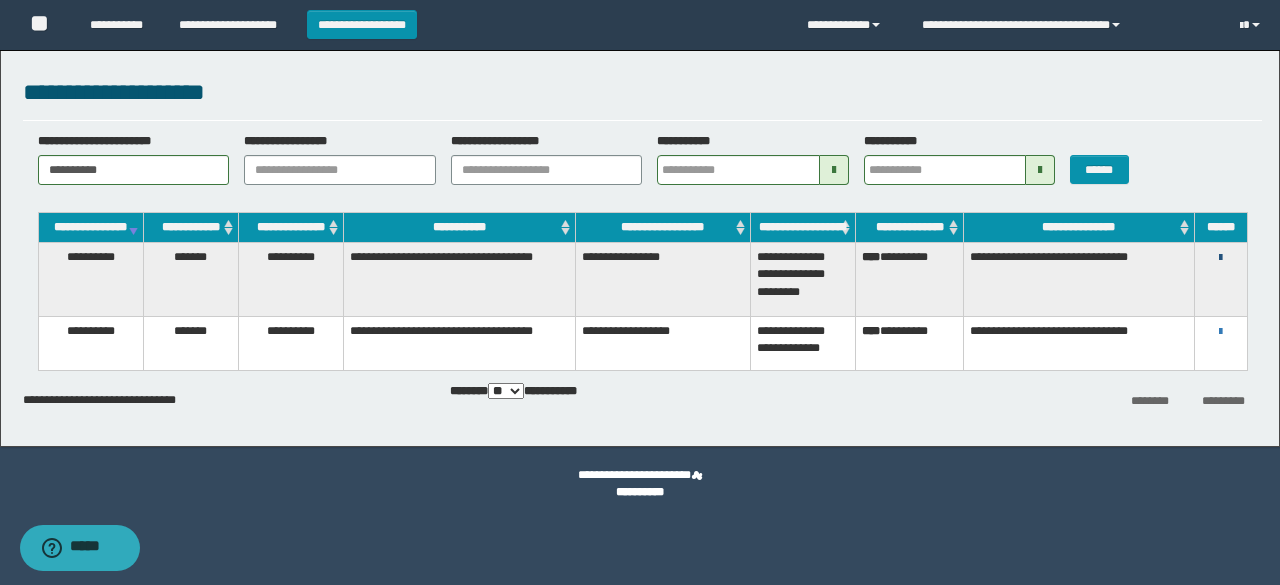 click at bounding box center (1220, 258) 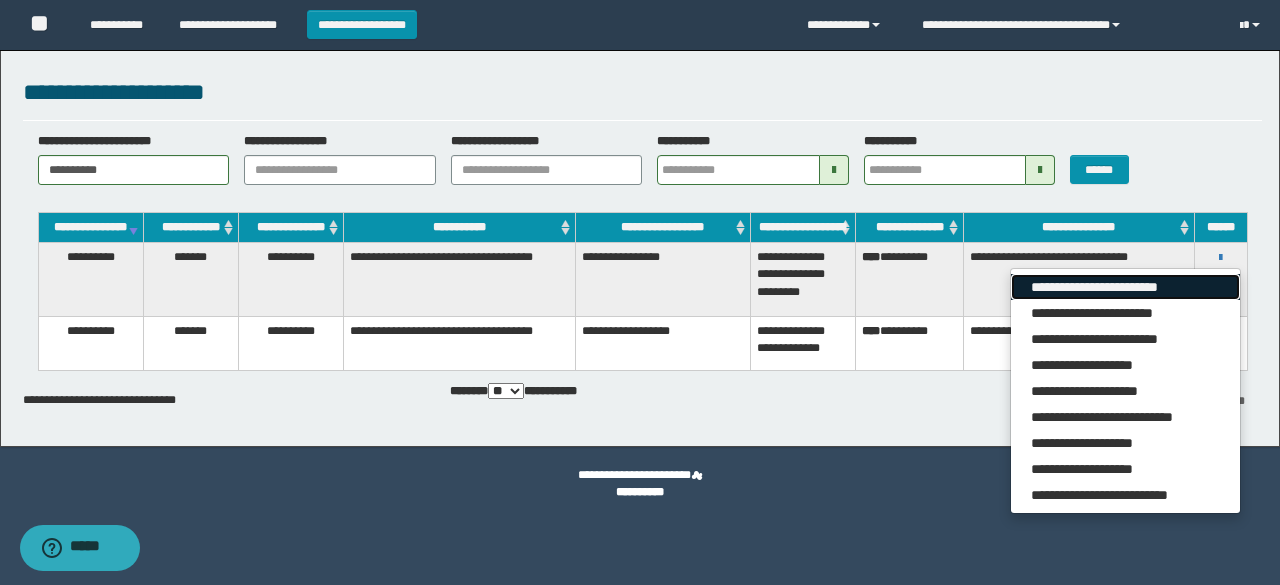 click on "**********" at bounding box center [1125, 287] 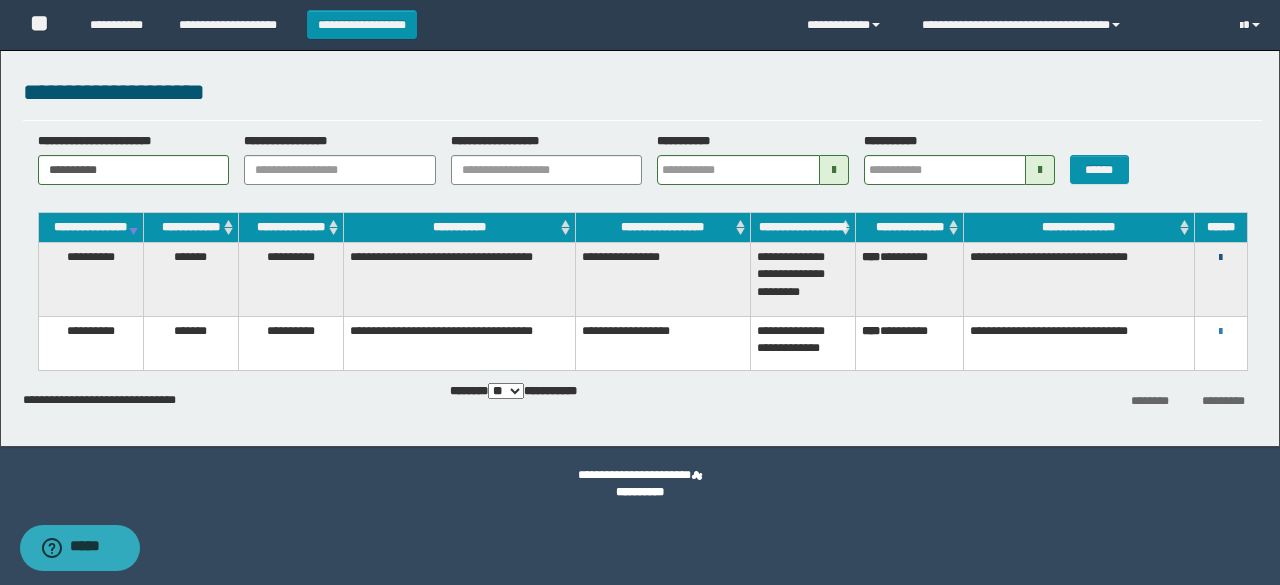click at bounding box center [1220, 258] 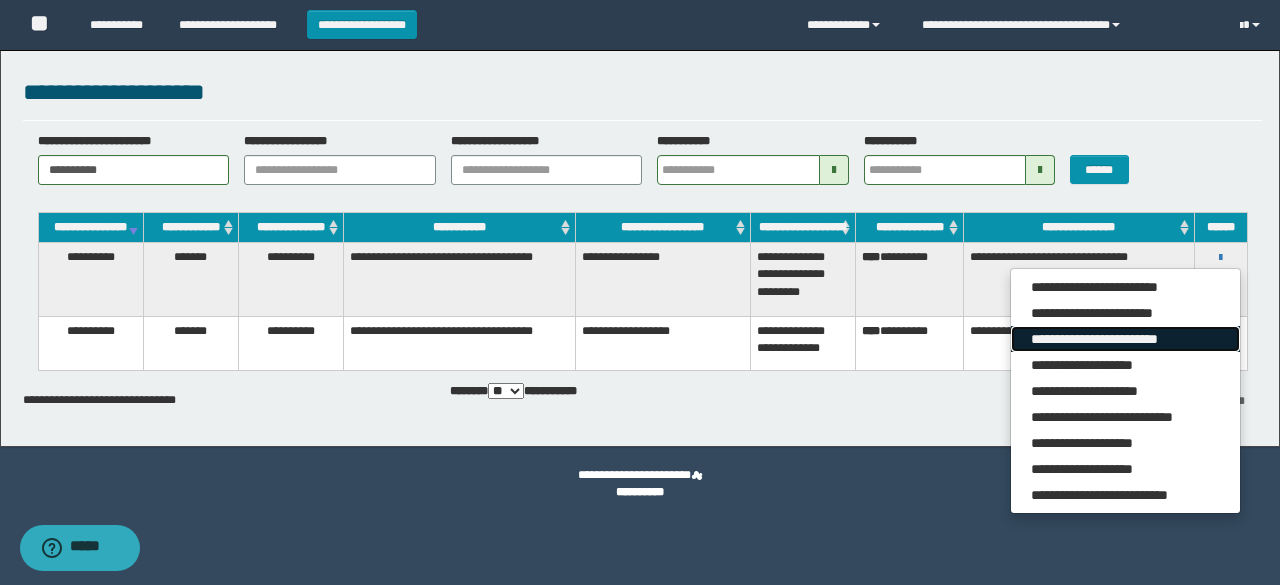 click on "**********" at bounding box center [1125, 339] 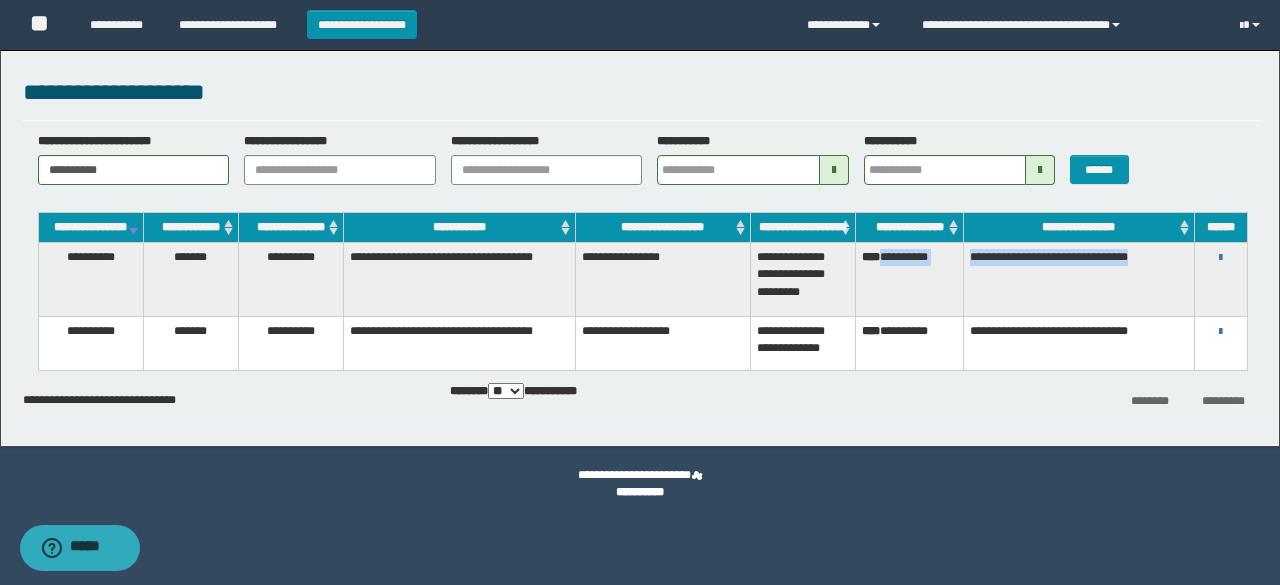 drag, startPoint x: 886, startPoint y: 273, endPoint x: 1061, endPoint y: 295, distance: 176.37744 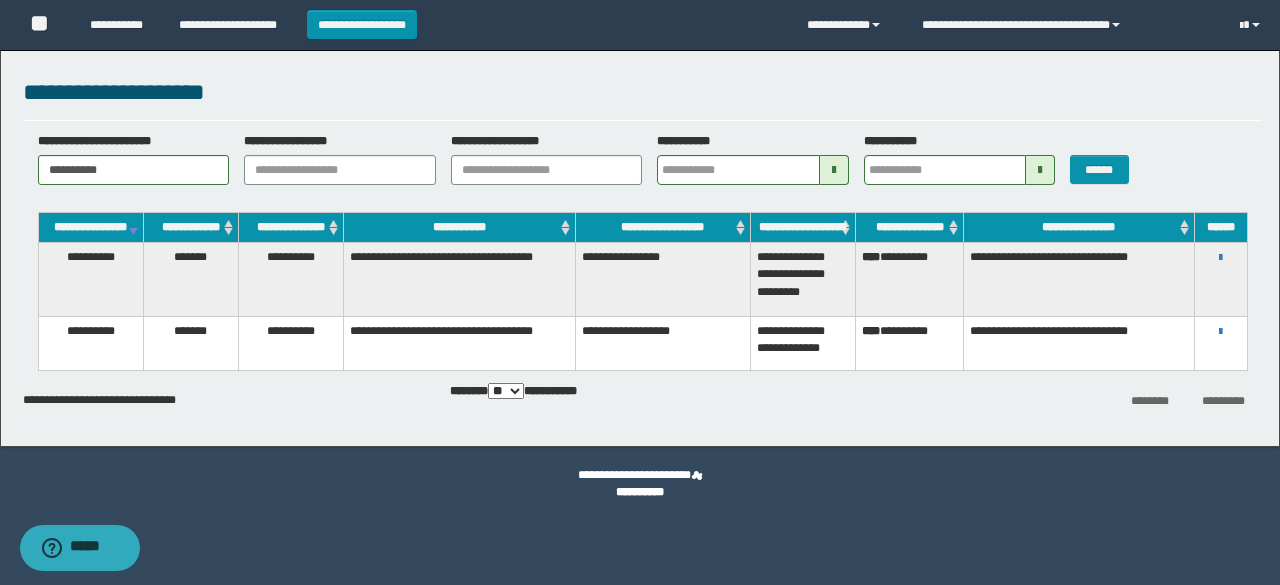 click on "**********" at bounding box center (460, 280) 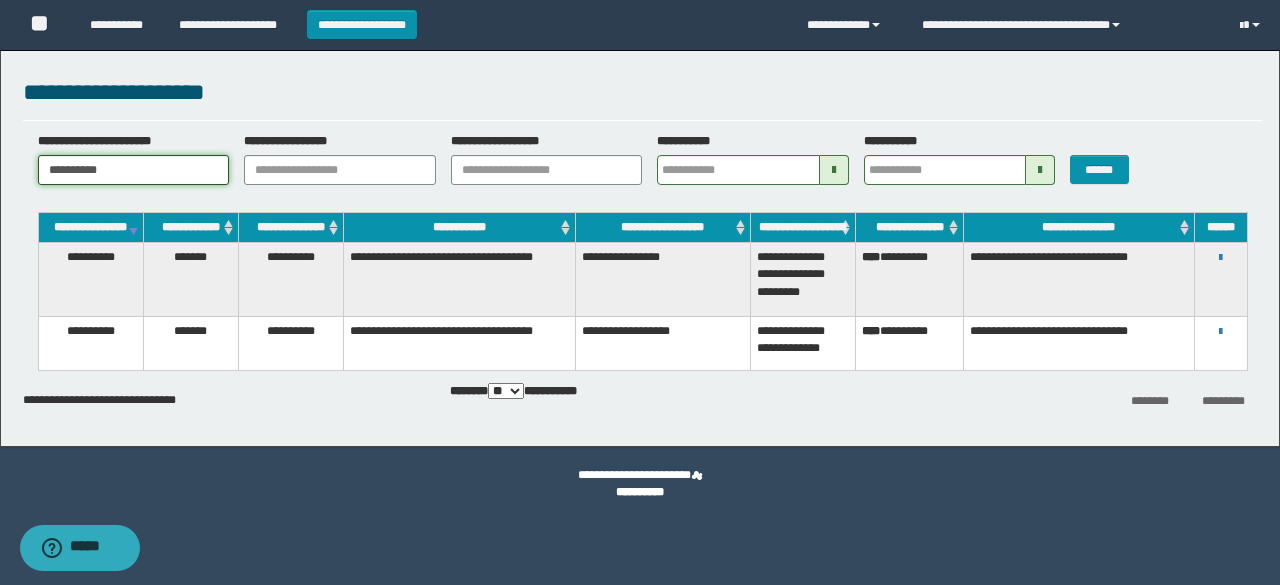 click on "**********" at bounding box center [134, 170] 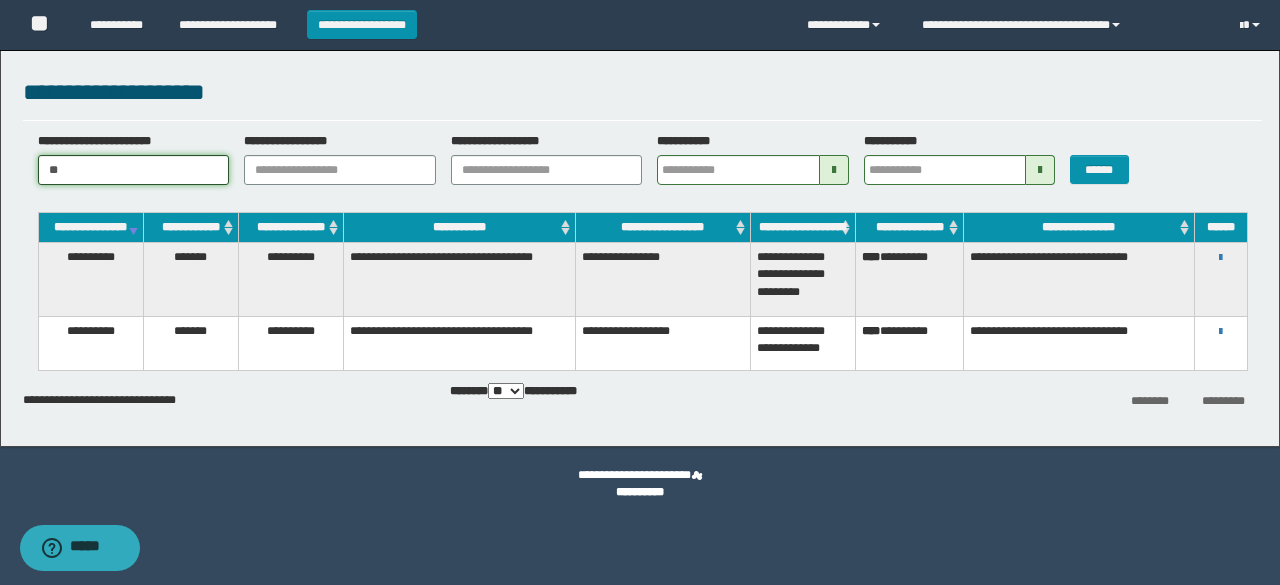 type on "*" 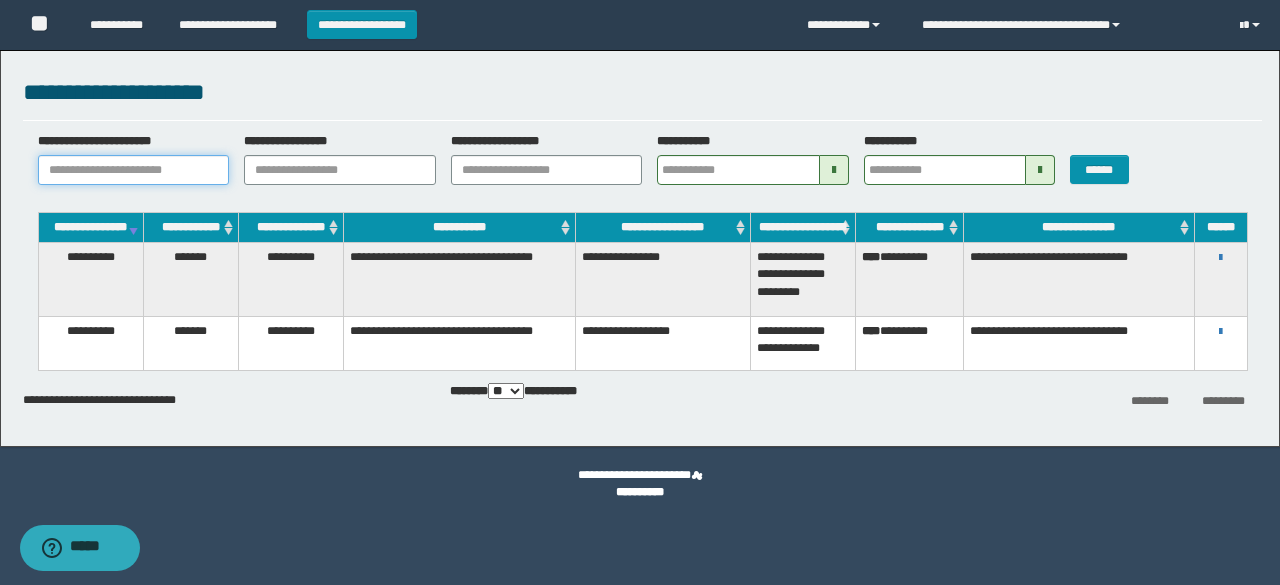 paste on "**********" 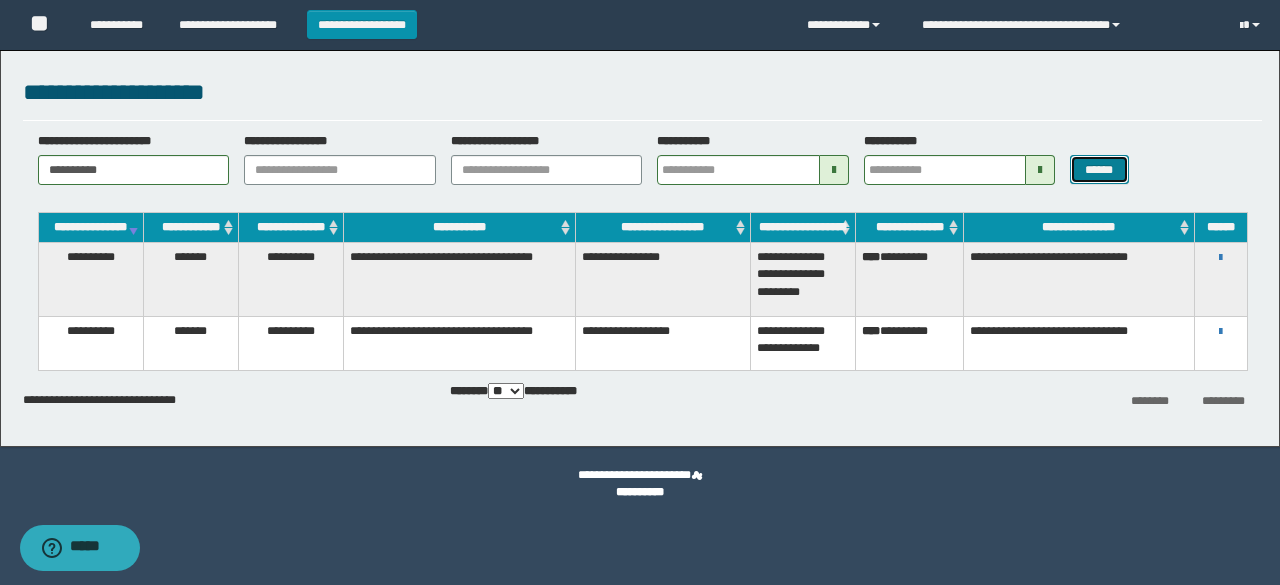 click on "******" at bounding box center (1099, 169) 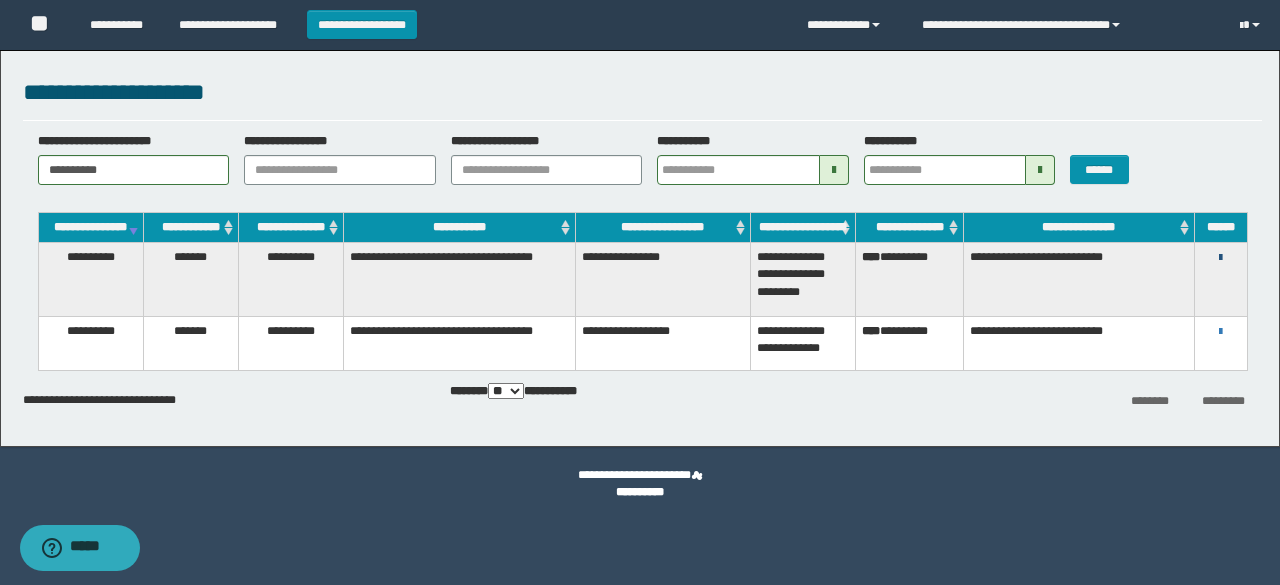 click at bounding box center (1220, 258) 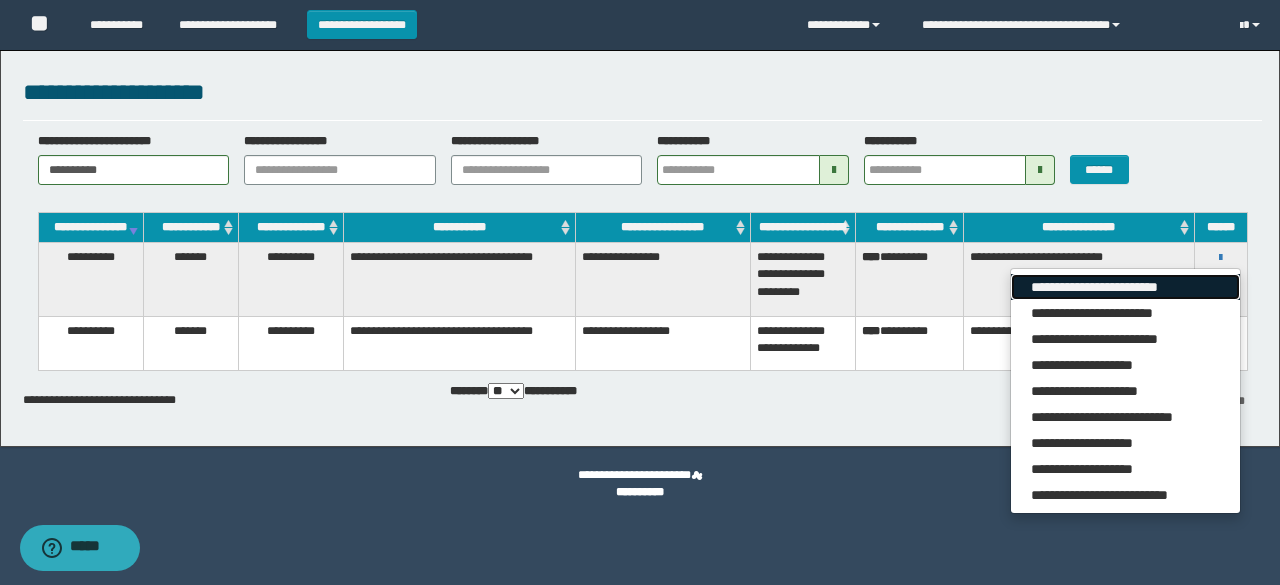 click on "**********" at bounding box center [1125, 287] 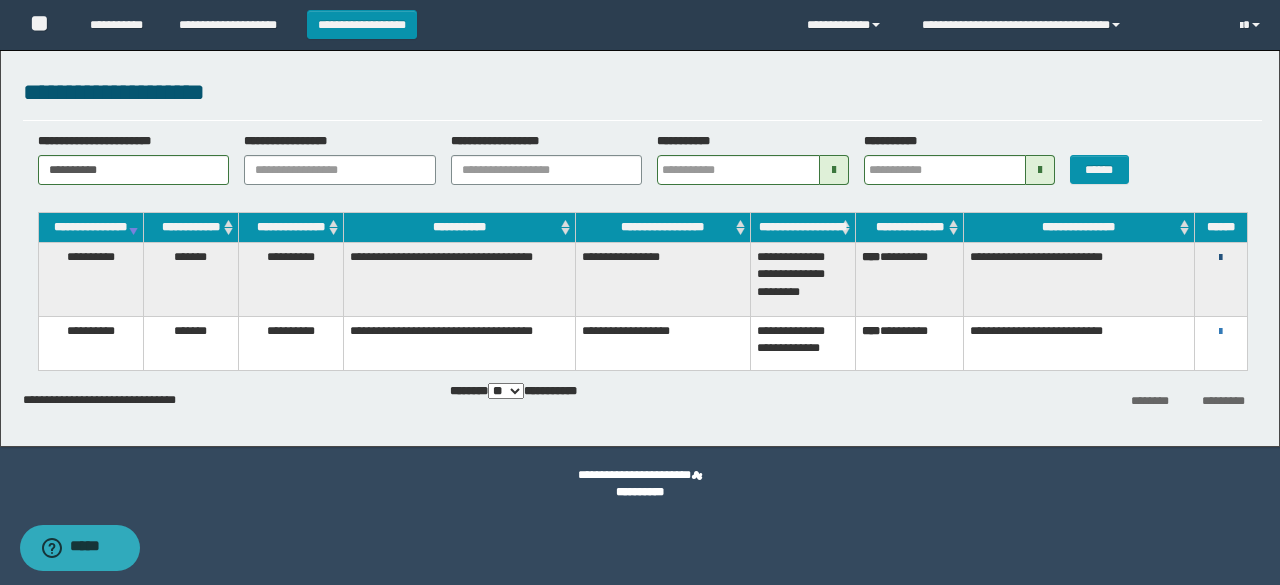 click at bounding box center (1220, 258) 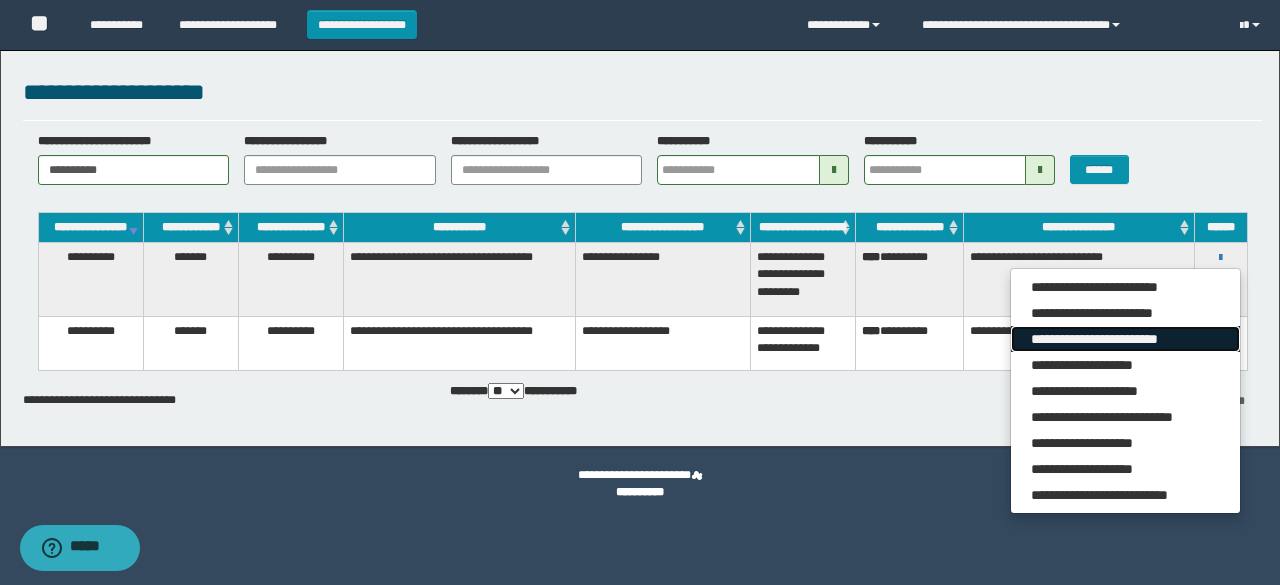click on "**********" at bounding box center (1125, 339) 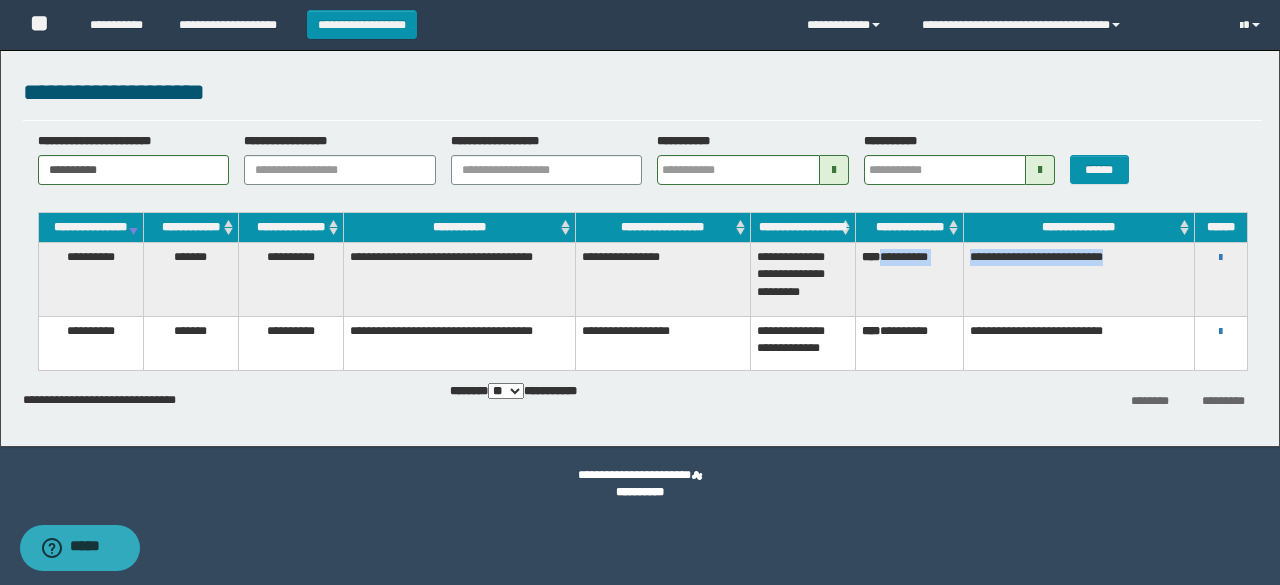 drag, startPoint x: 1044, startPoint y: 262, endPoint x: 1151, endPoint y: 267, distance: 107.11676 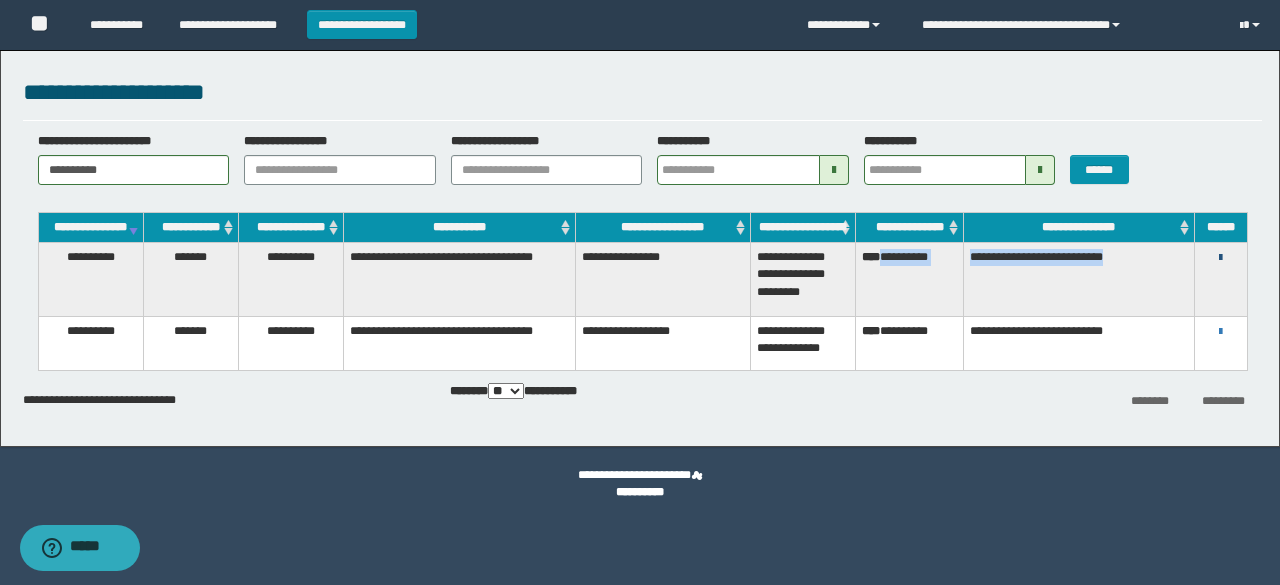 click at bounding box center (1220, 258) 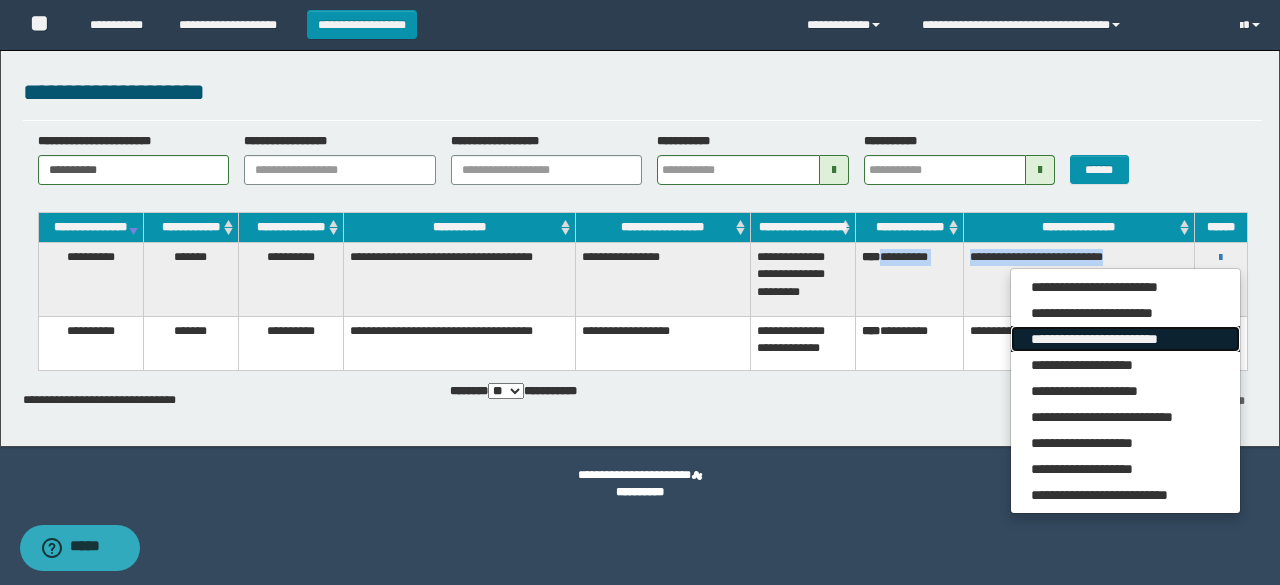 click on "**********" at bounding box center (1125, 339) 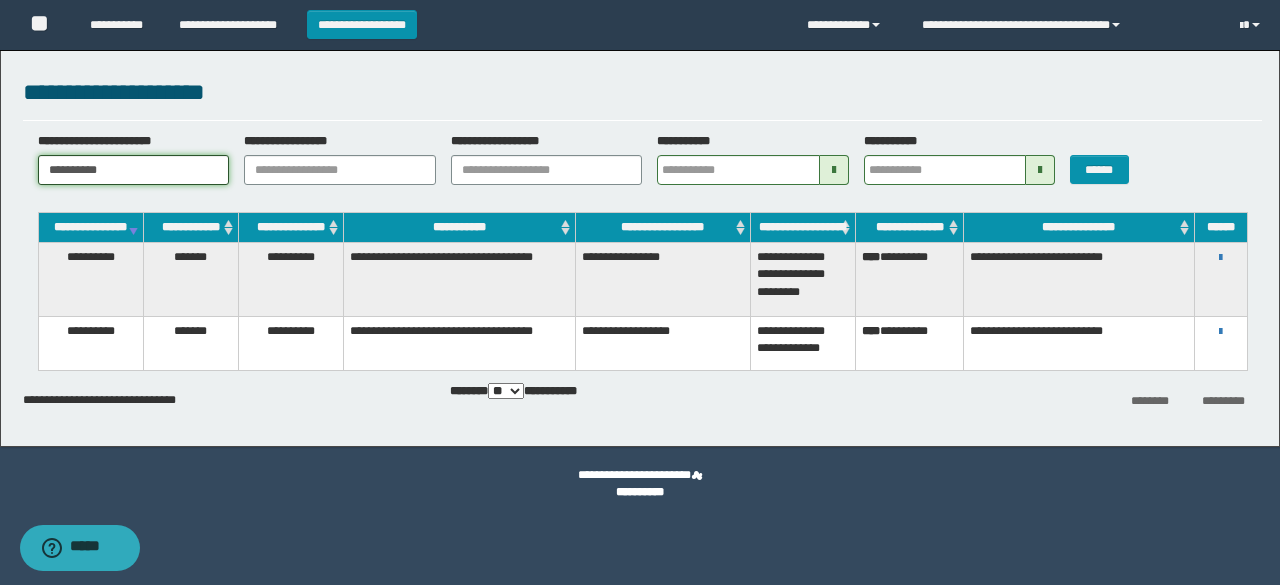 click on "**********" at bounding box center (134, 170) 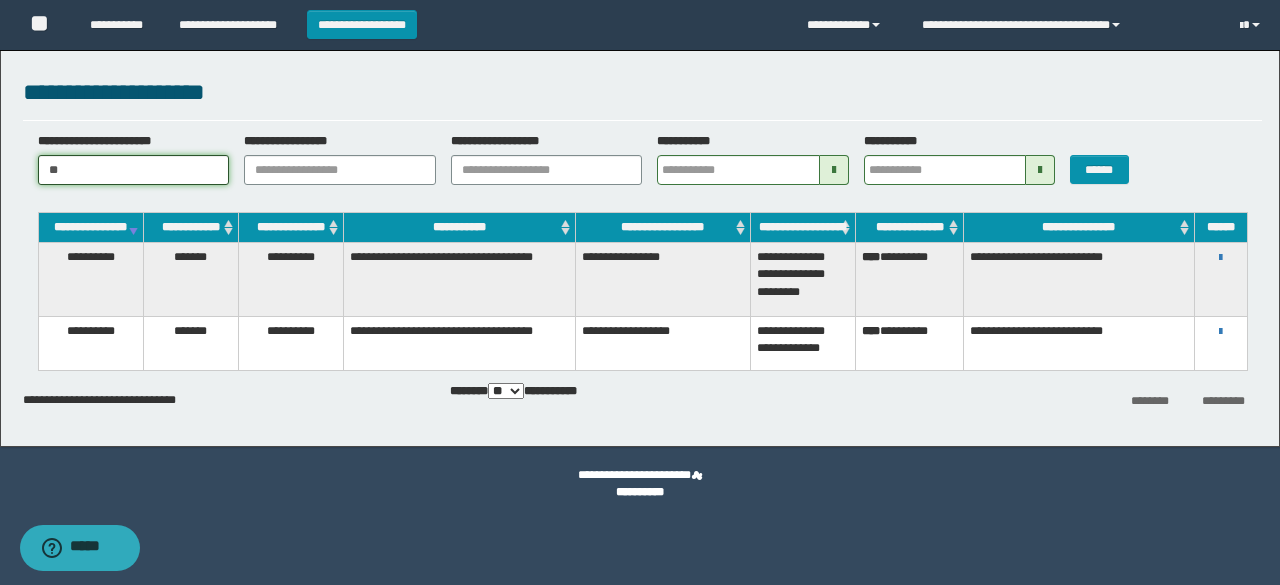 type on "*" 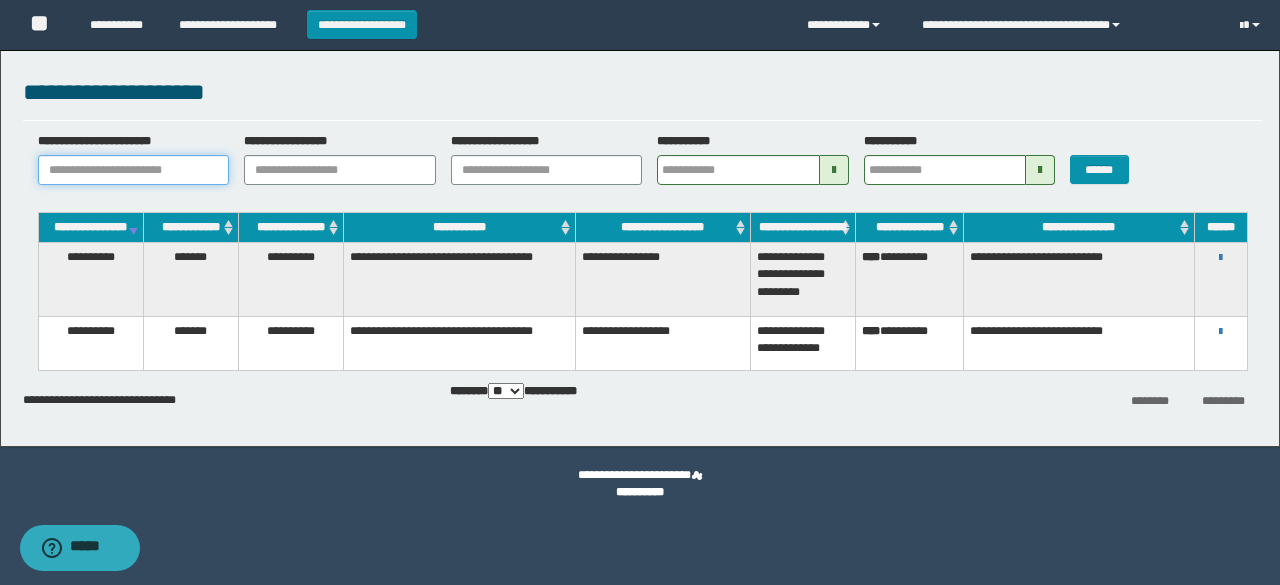 paste on "**********" 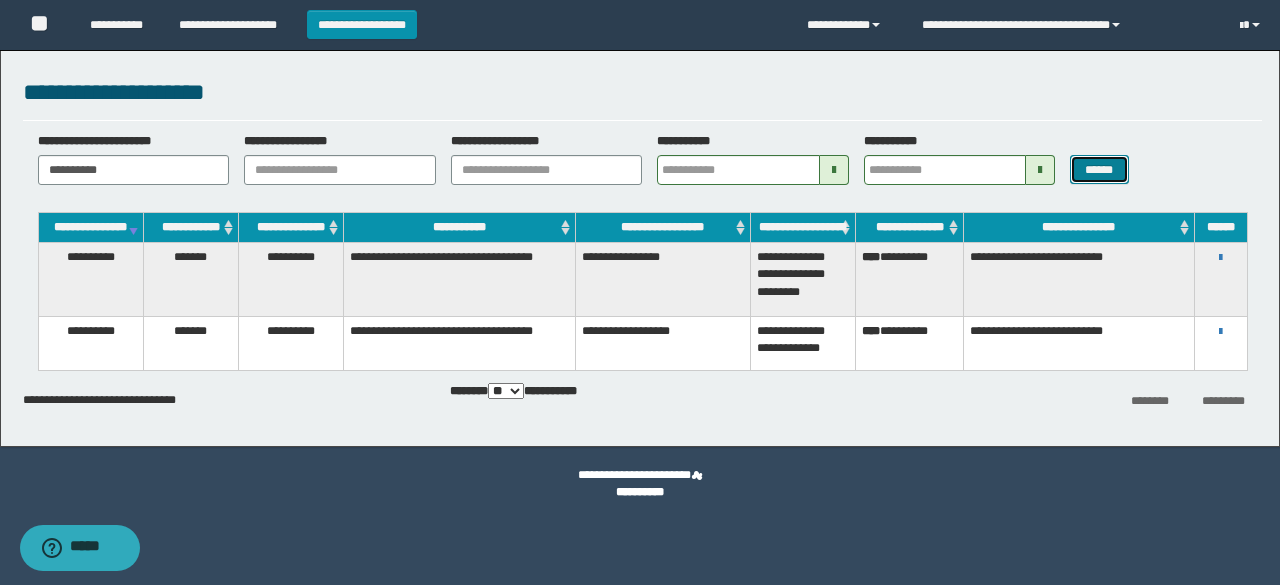 click on "******" at bounding box center (1099, 169) 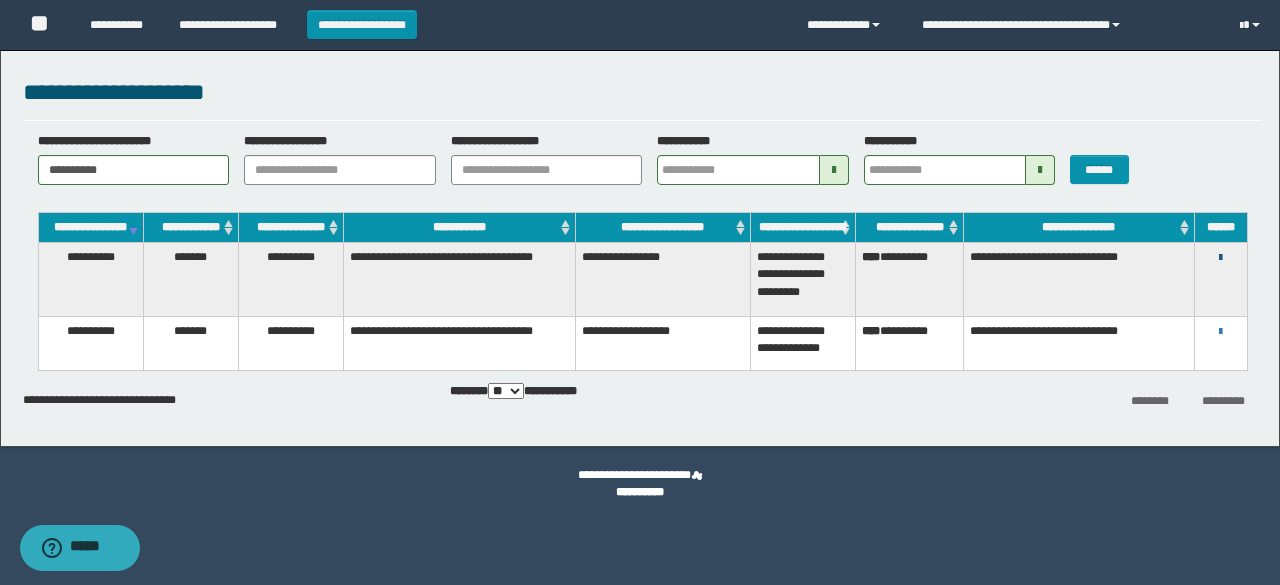 click at bounding box center (1220, 258) 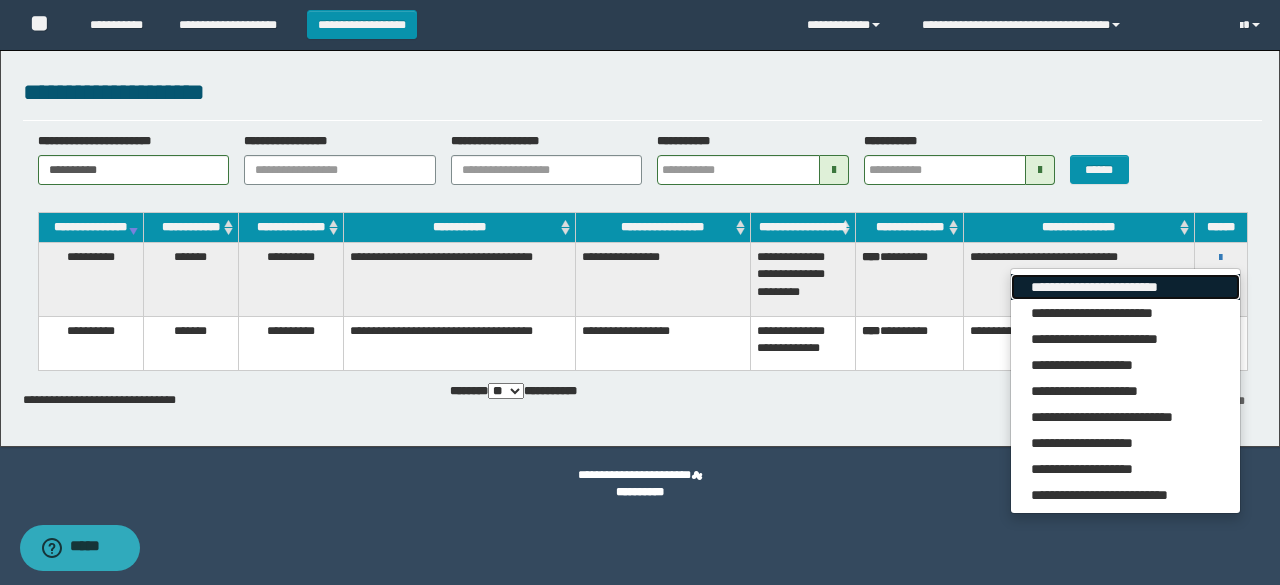 click on "**********" at bounding box center [1125, 287] 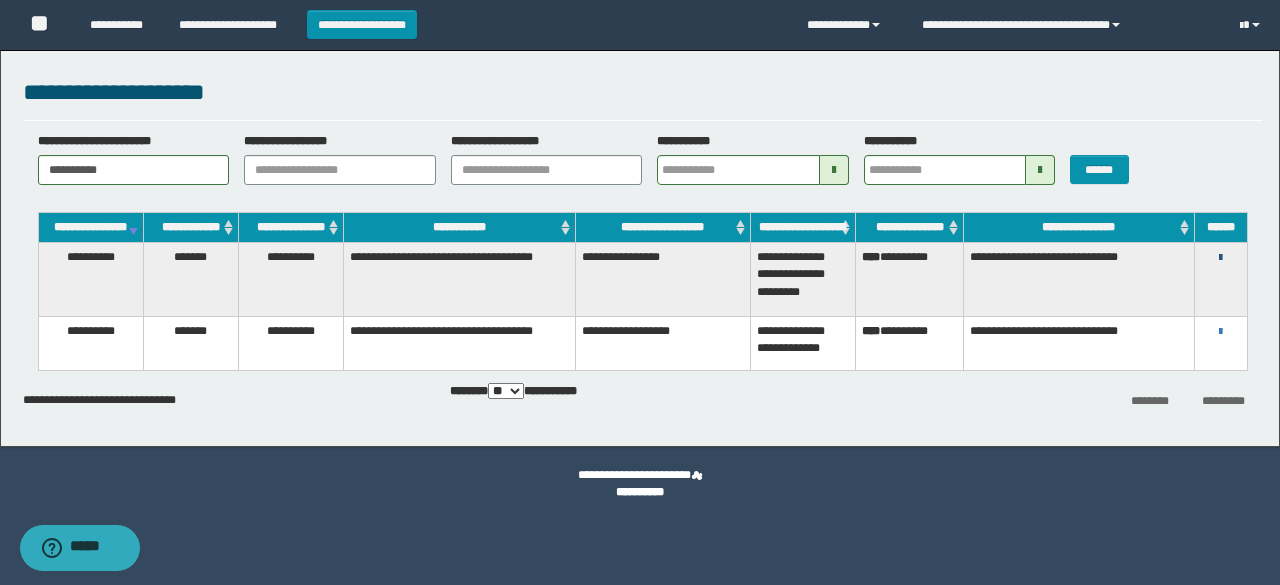 click at bounding box center [1220, 258] 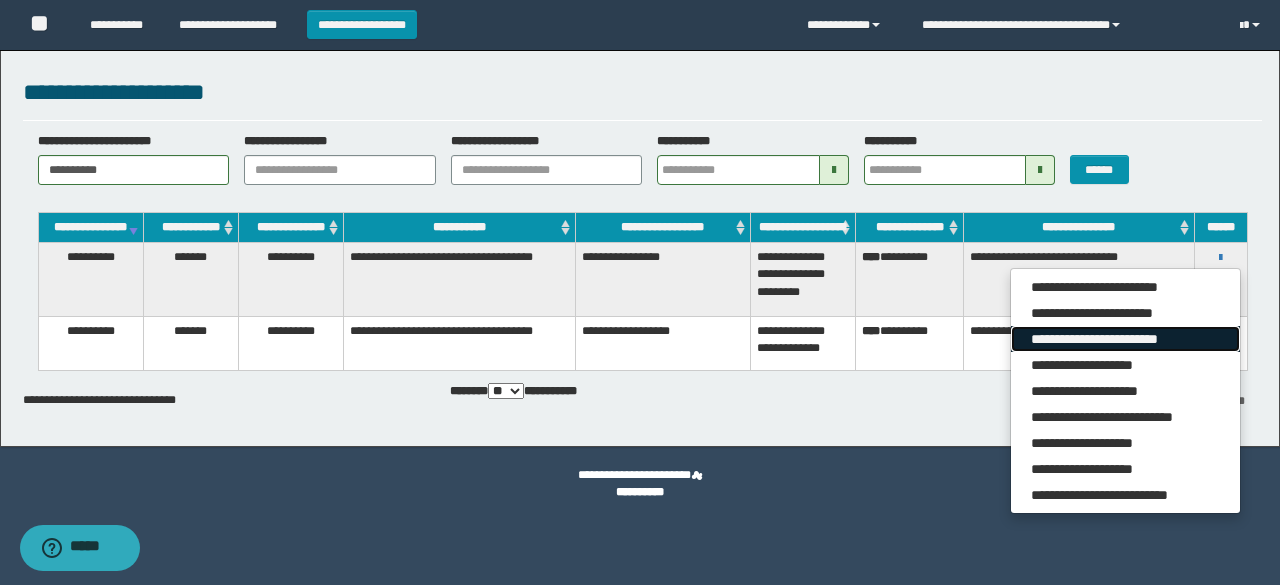 click on "**********" at bounding box center (1125, 339) 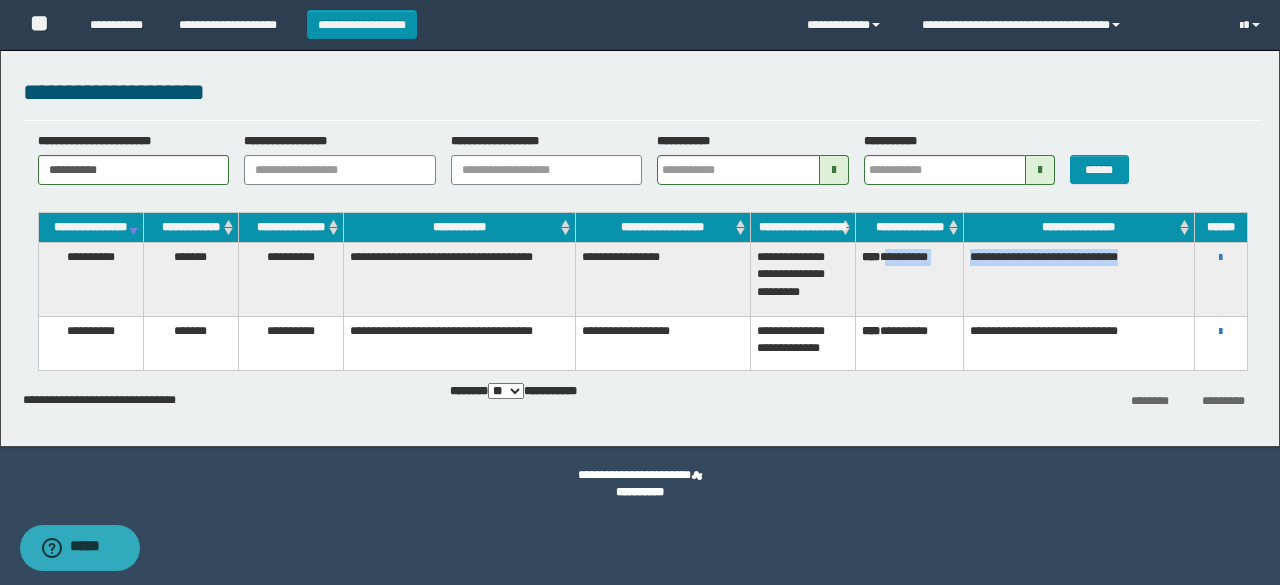 drag, startPoint x: 890, startPoint y: 274, endPoint x: 1154, endPoint y: 273, distance: 264.0019 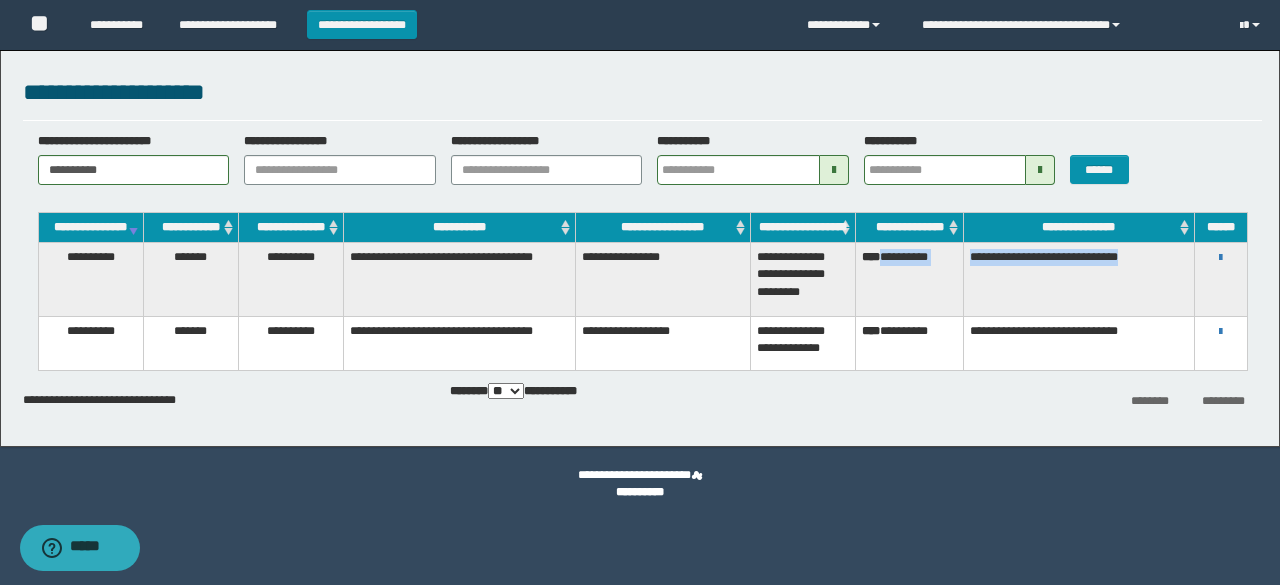 drag, startPoint x: 896, startPoint y: 277, endPoint x: 1151, endPoint y: 281, distance: 255.03137 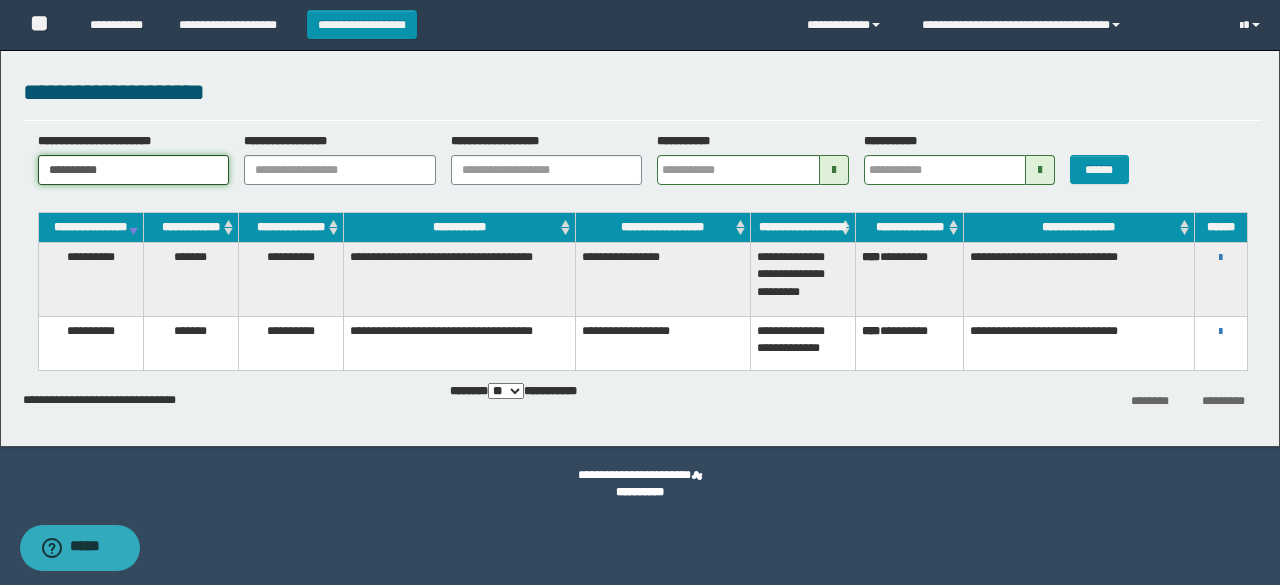 click on "**********" at bounding box center (134, 170) 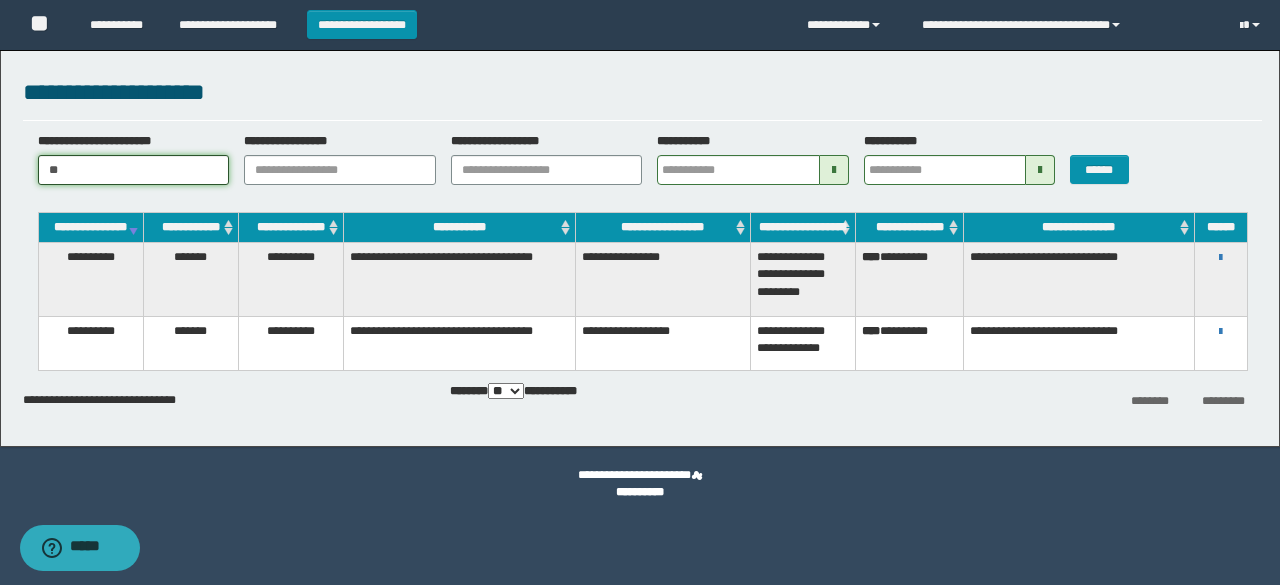 type on "*" 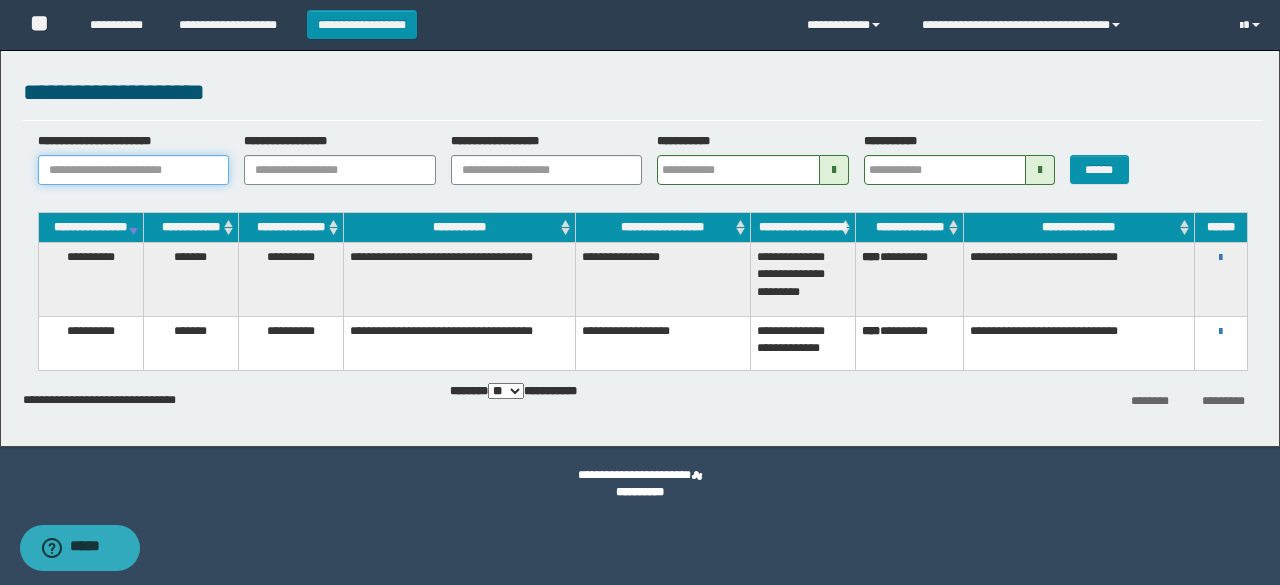 paste on "**********" 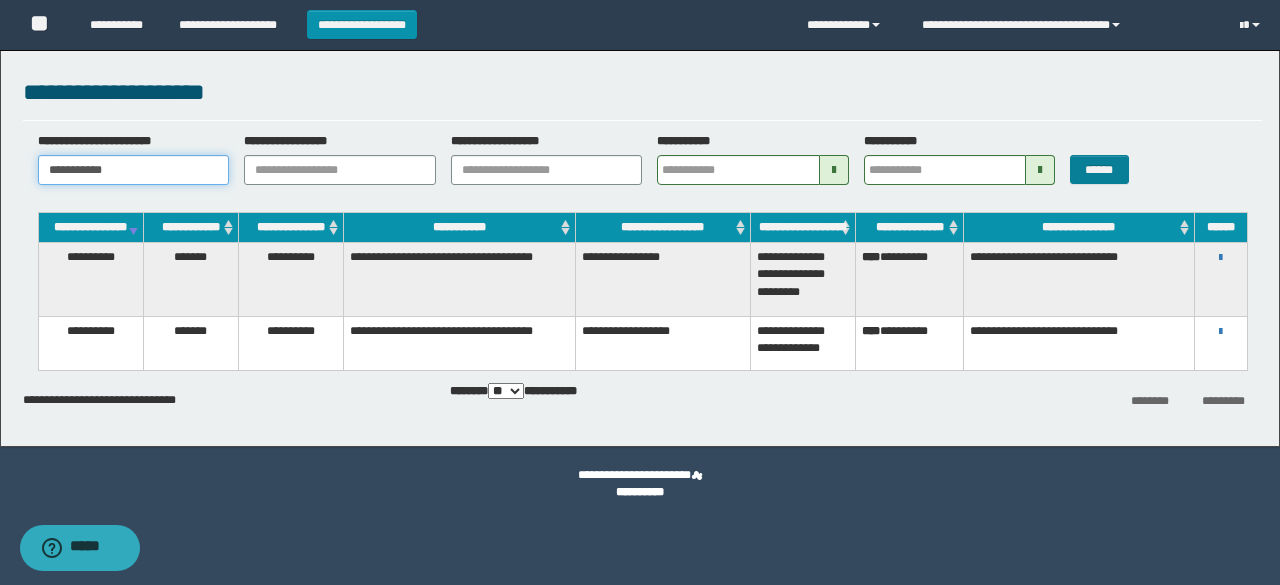 type on "**********" 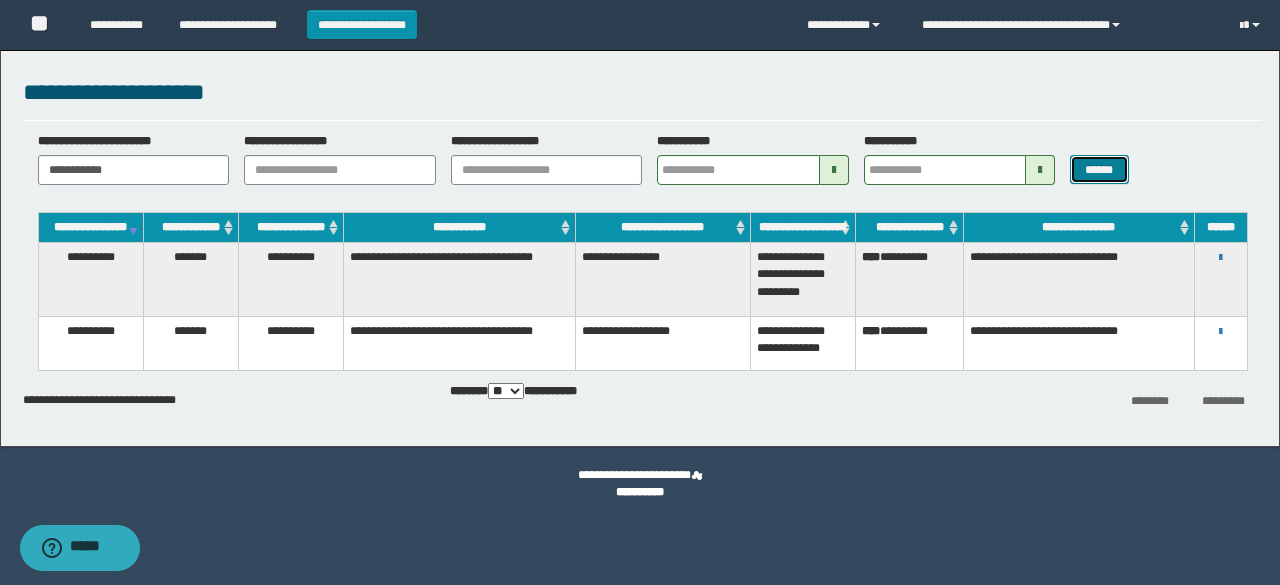 click on "******" at bounding box center [1099, 169] 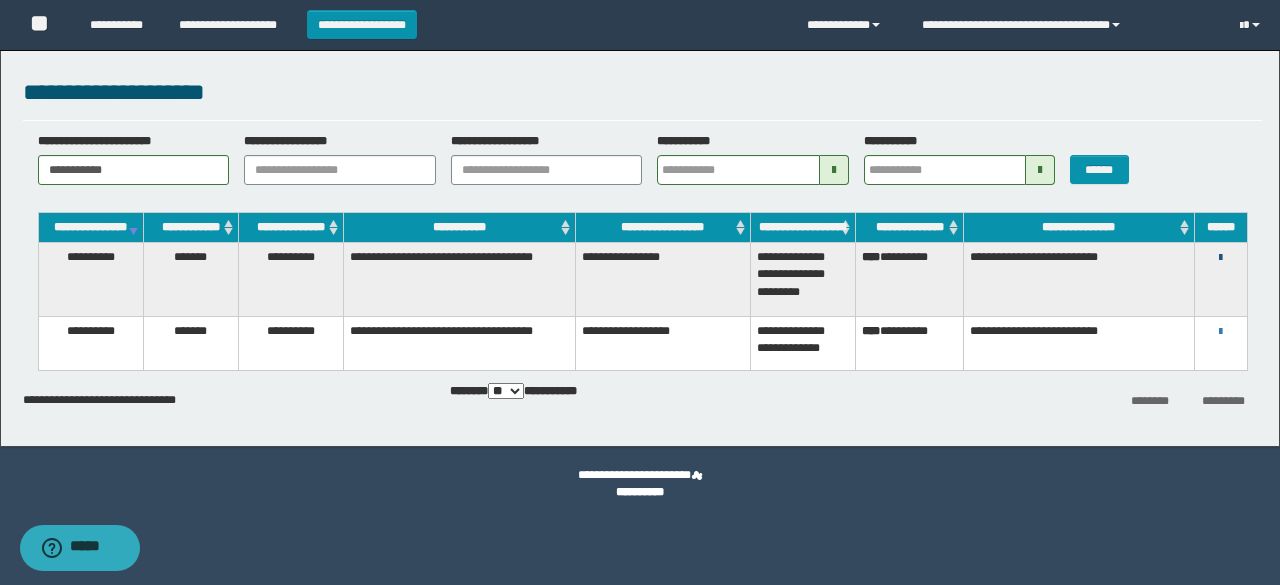 click at bounding box center (1220, 258) 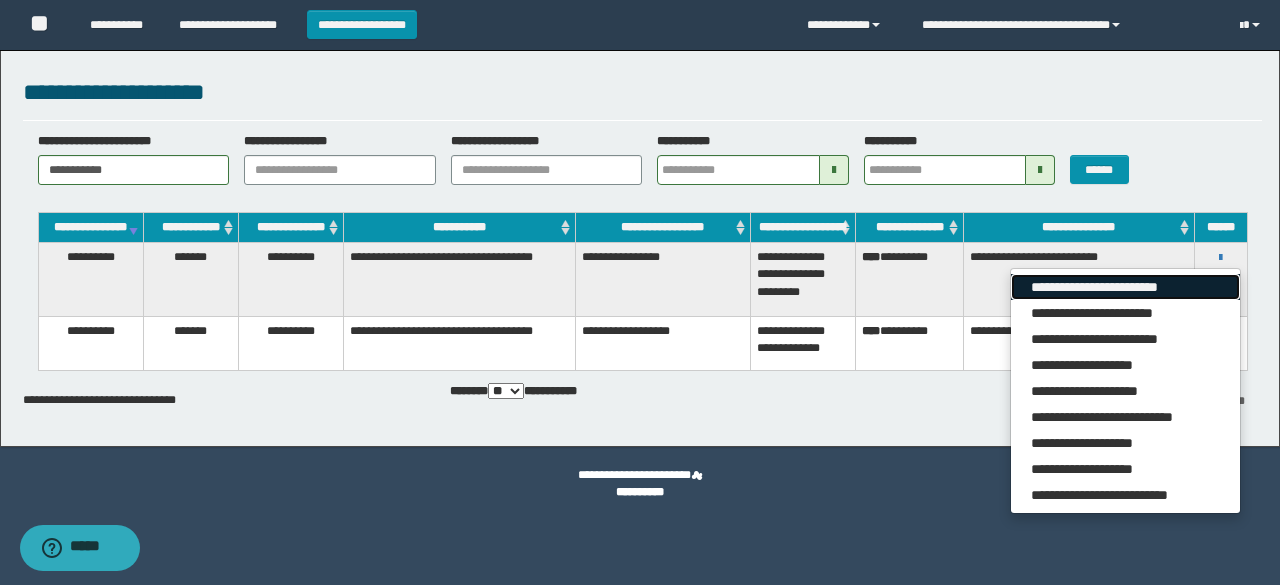 click on "**********" at bounding box center [1125, 287] 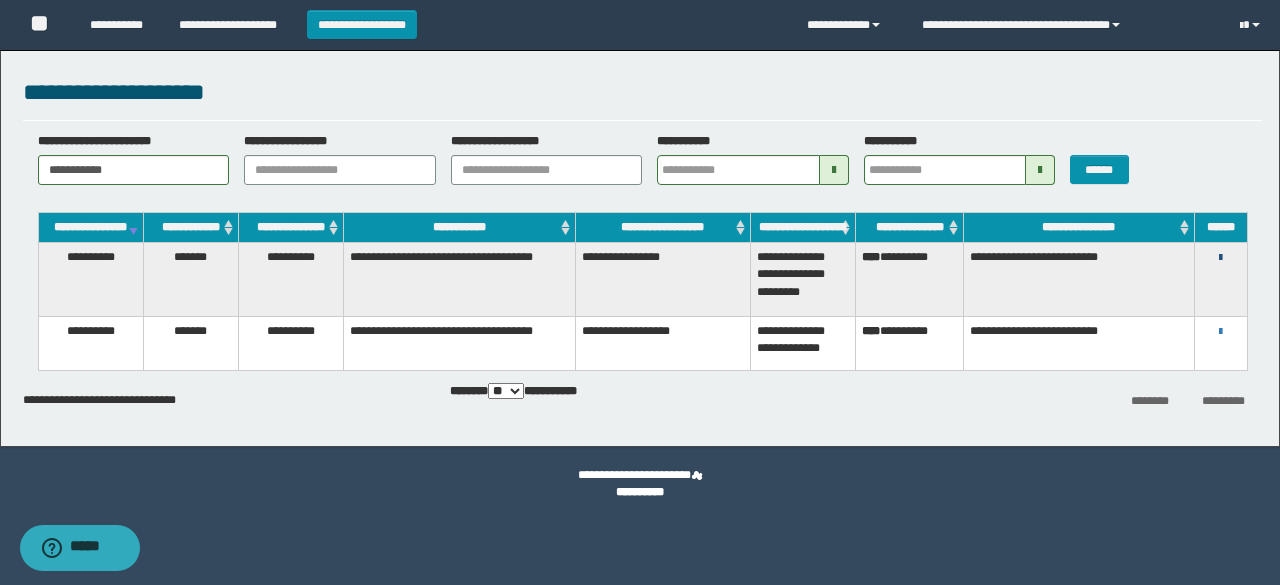 click at bounding box center (1220, 258) 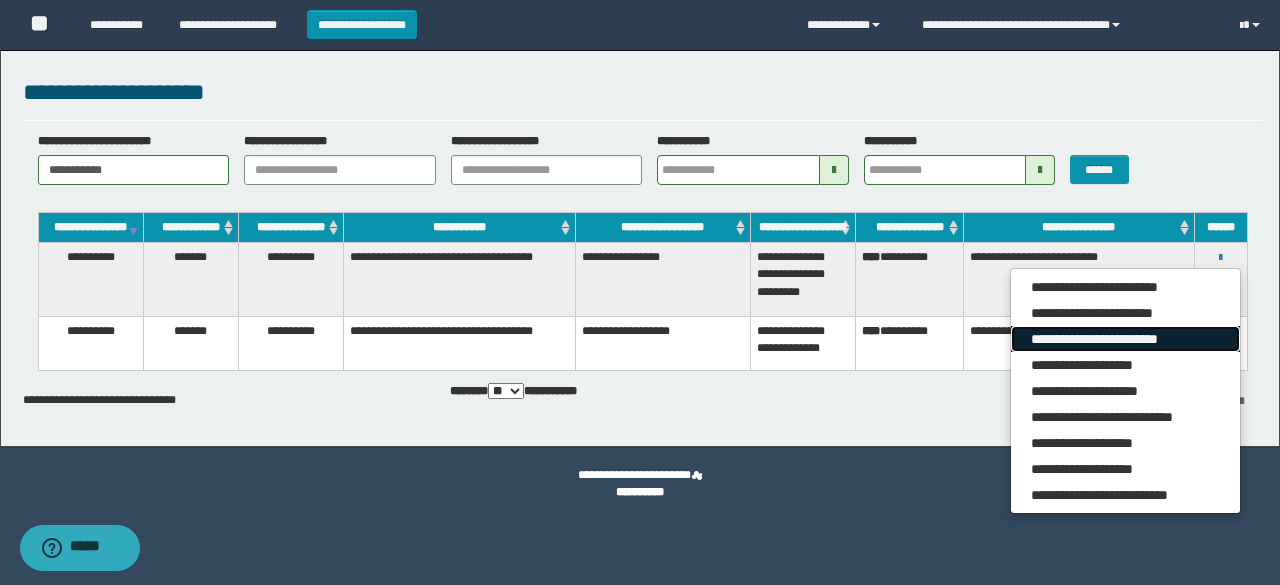 click on "**********" at bounding box center [1125, 339] 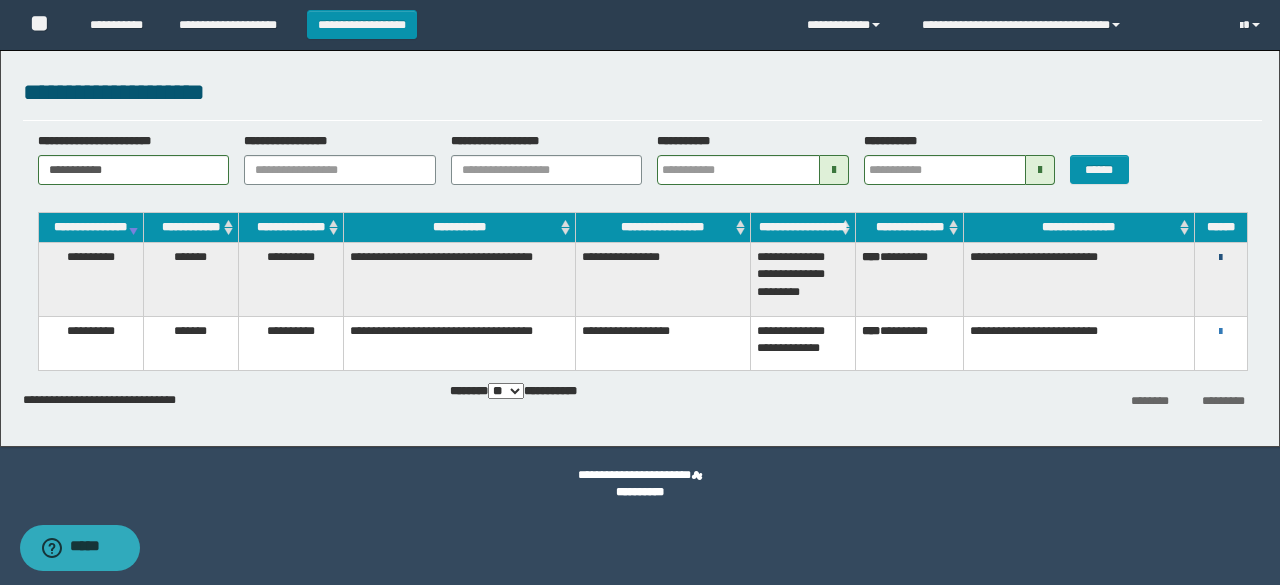 click at bounding box center (1220, 258) 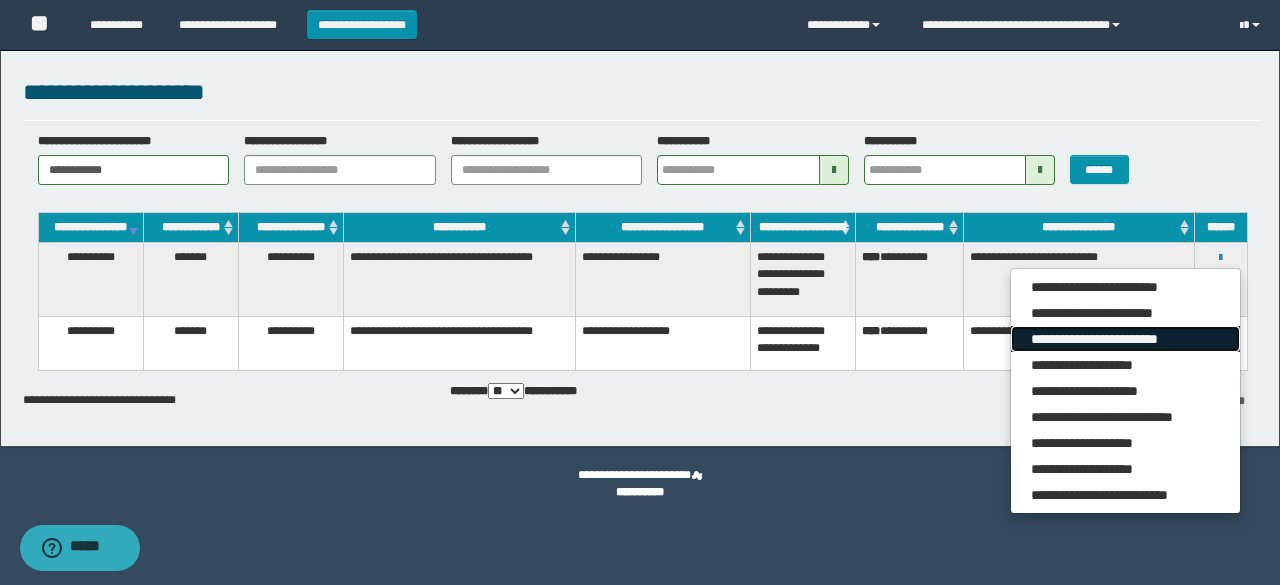 click on "**********" at bounding box center (1125, 339) 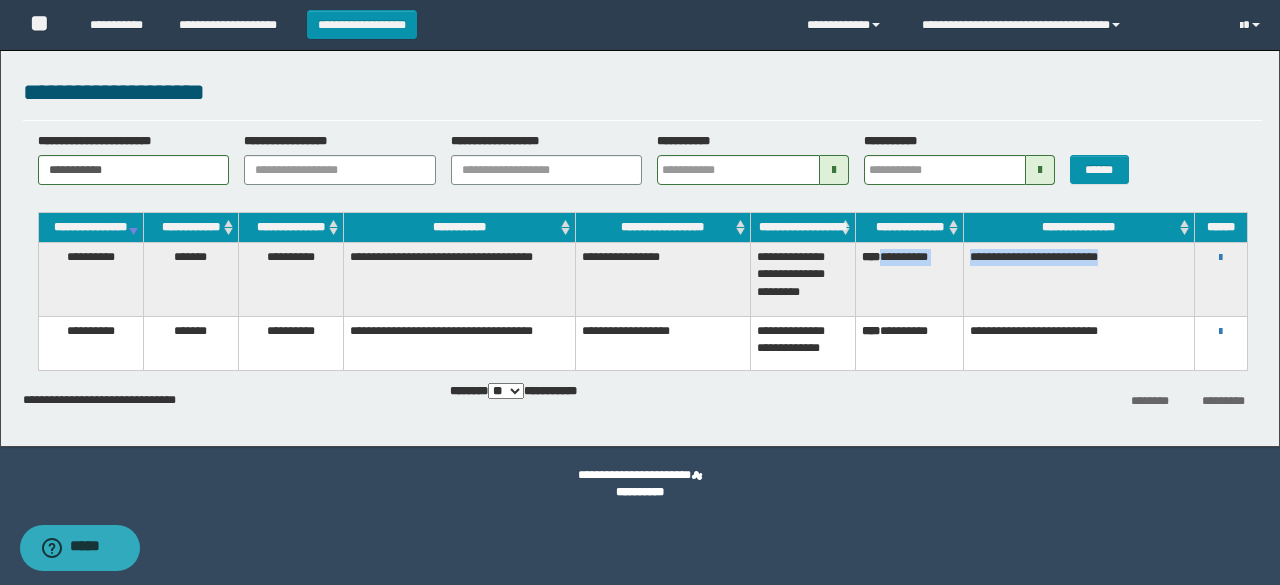 drag, startPoint x: 888, startPoint y: 273, endPoint x: 1153, endPoint y: 275, distance: 265.00754 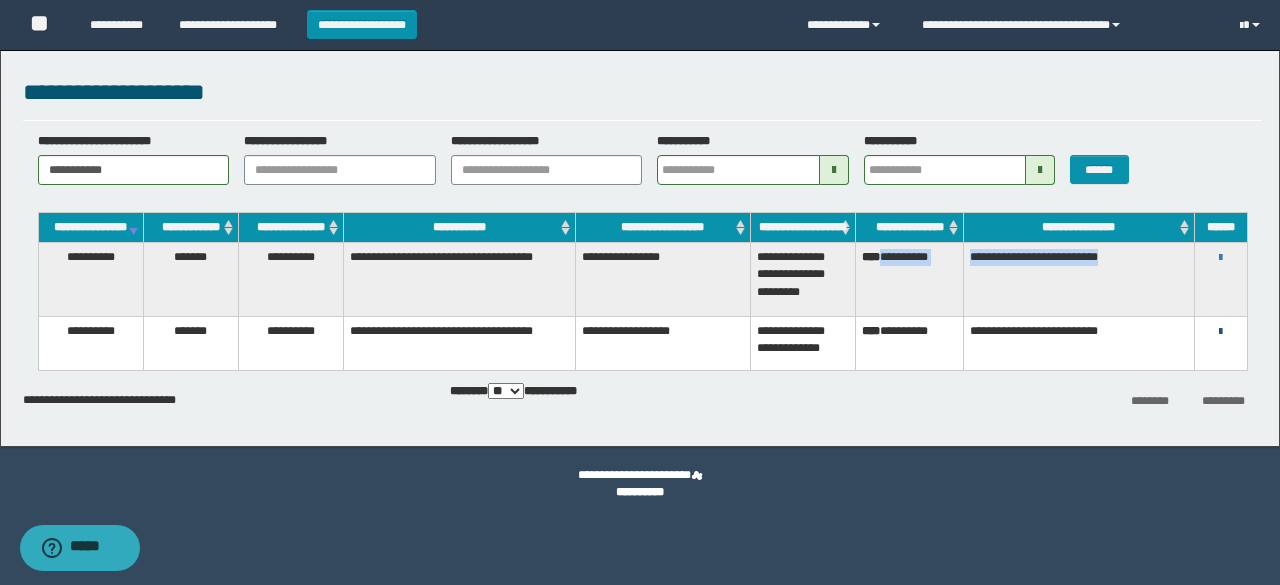 click at bounding box center [1220, 332] 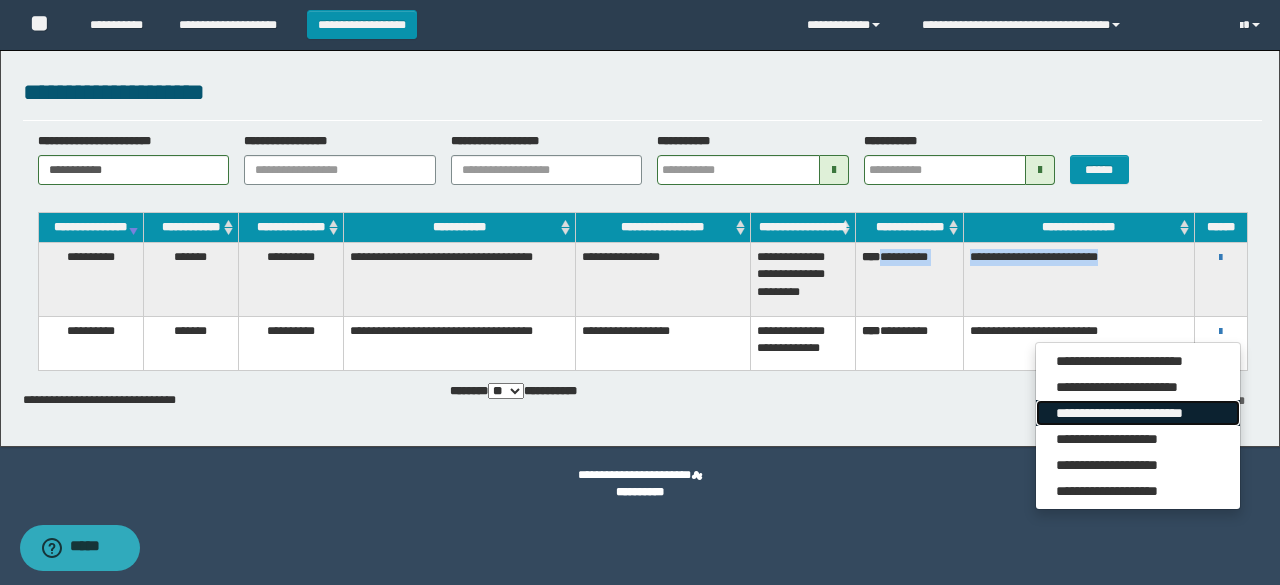click on "**********" at bounding box center (1137, 413) 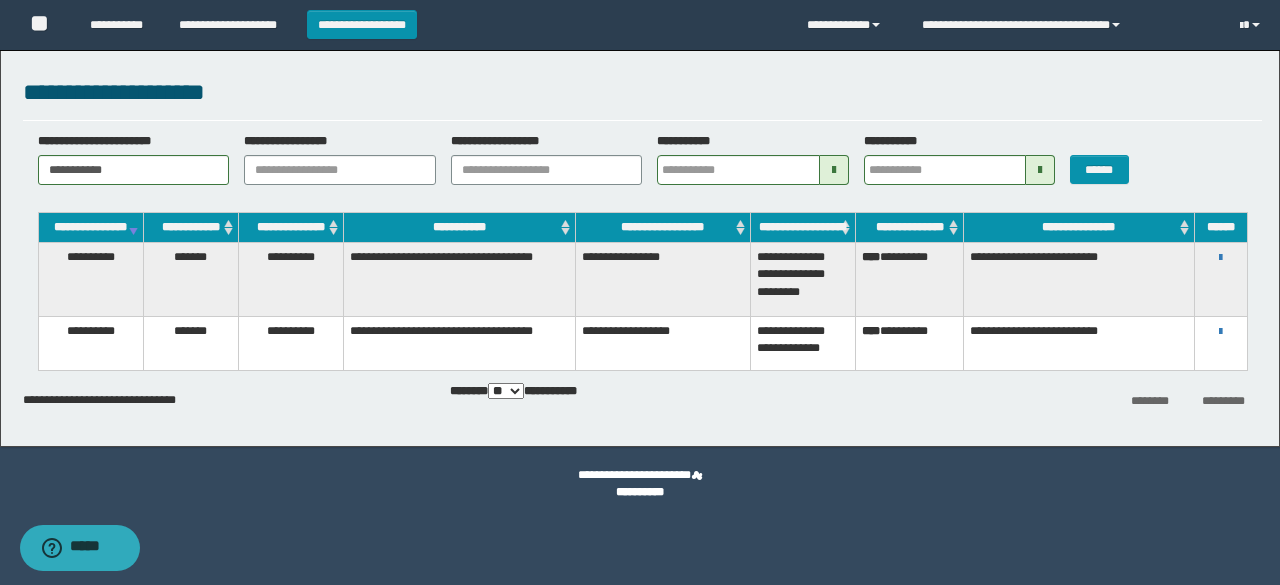 drag, startPoint x: 924, startPoint y: 71, endPoint x: 843, endPoint y: 122, distance: 95.71834 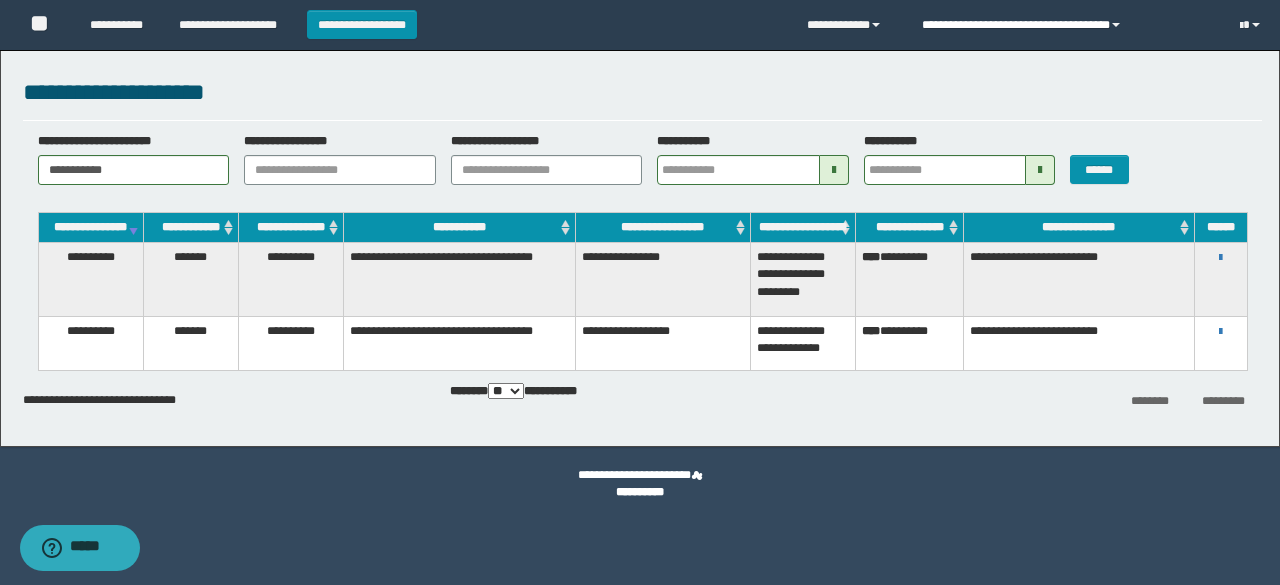 click on "**********" at bounding box center [1065, 25] 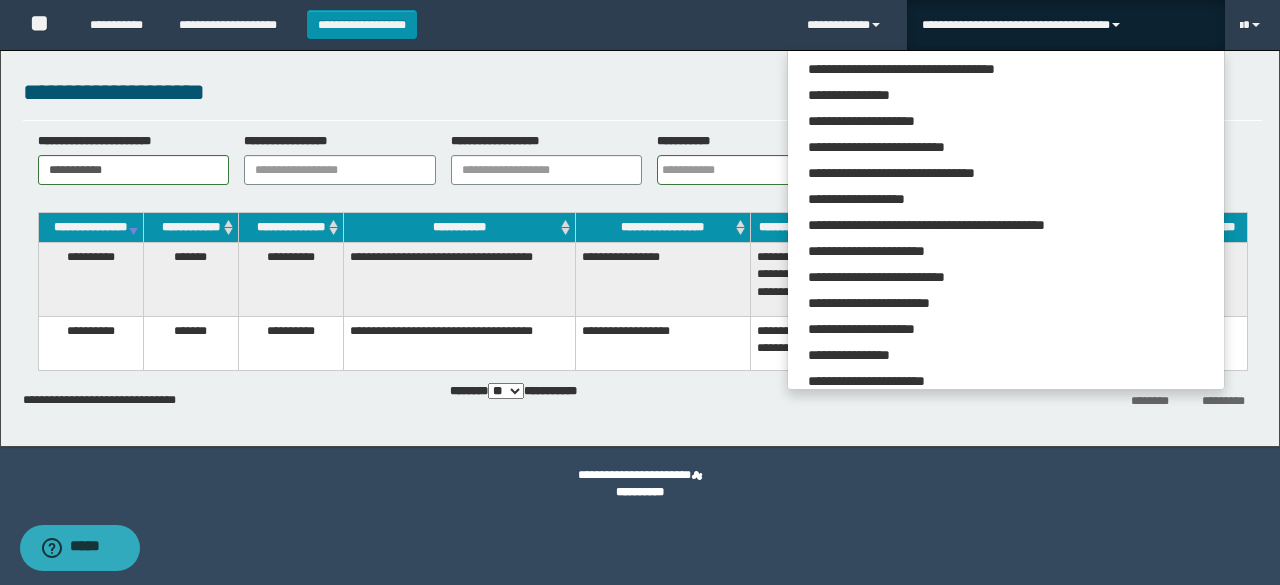 scroll, scrollTop: 113, scrollLeft: 0, axis: vertical 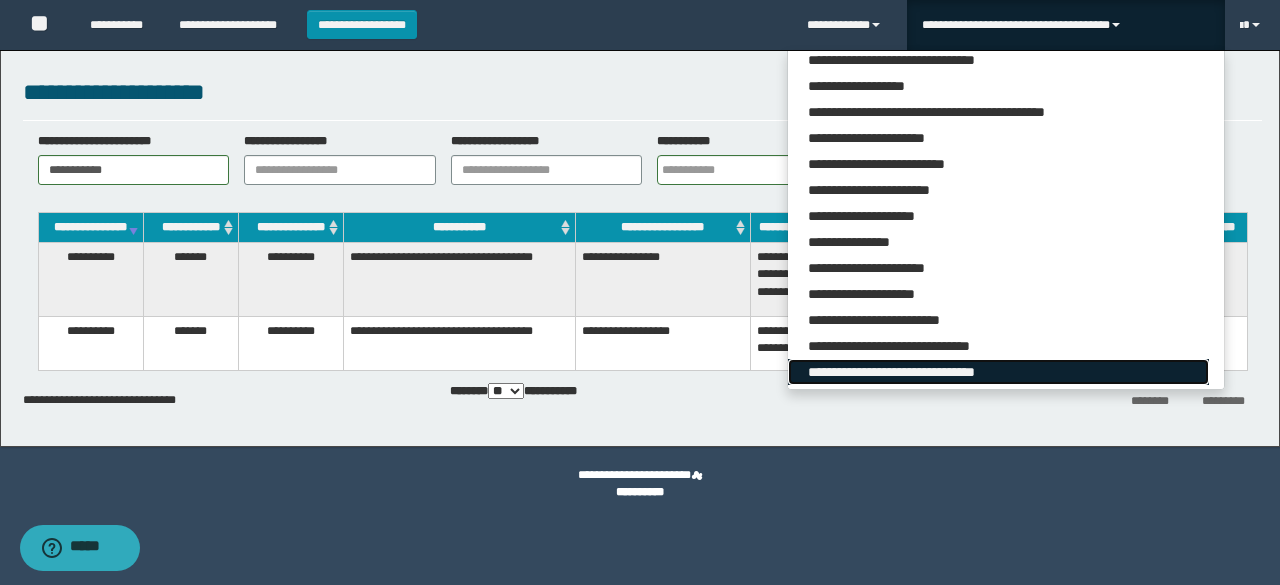 click on "**********" at bounding box center (998, 372) 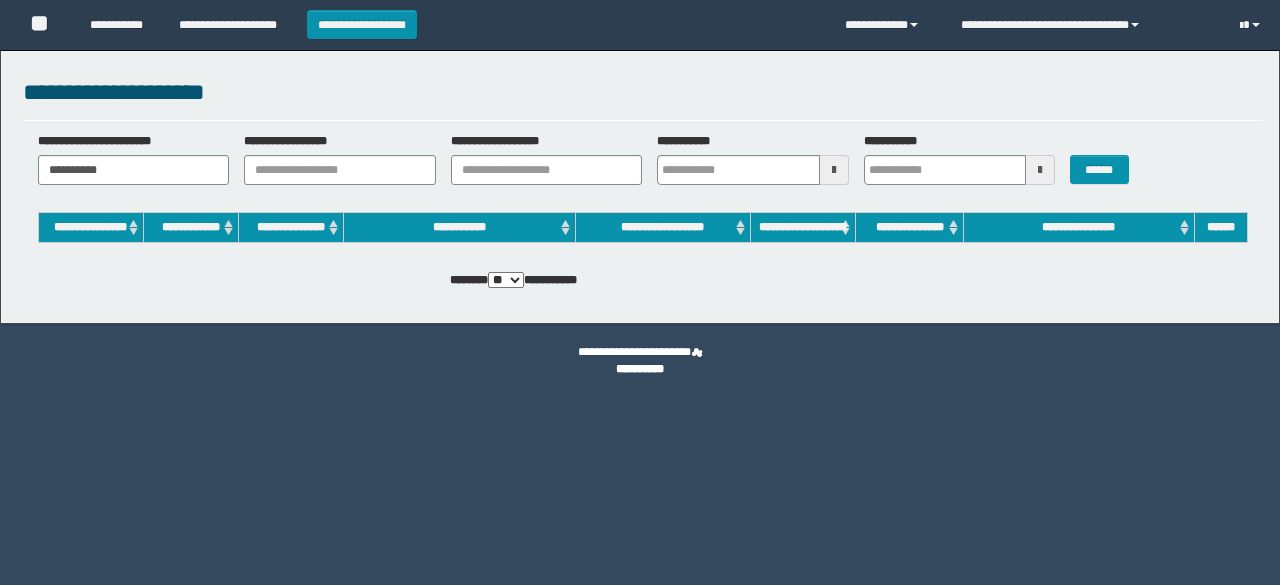 scroll, scrollTop: 0, scrollLeft: 0, axis: both 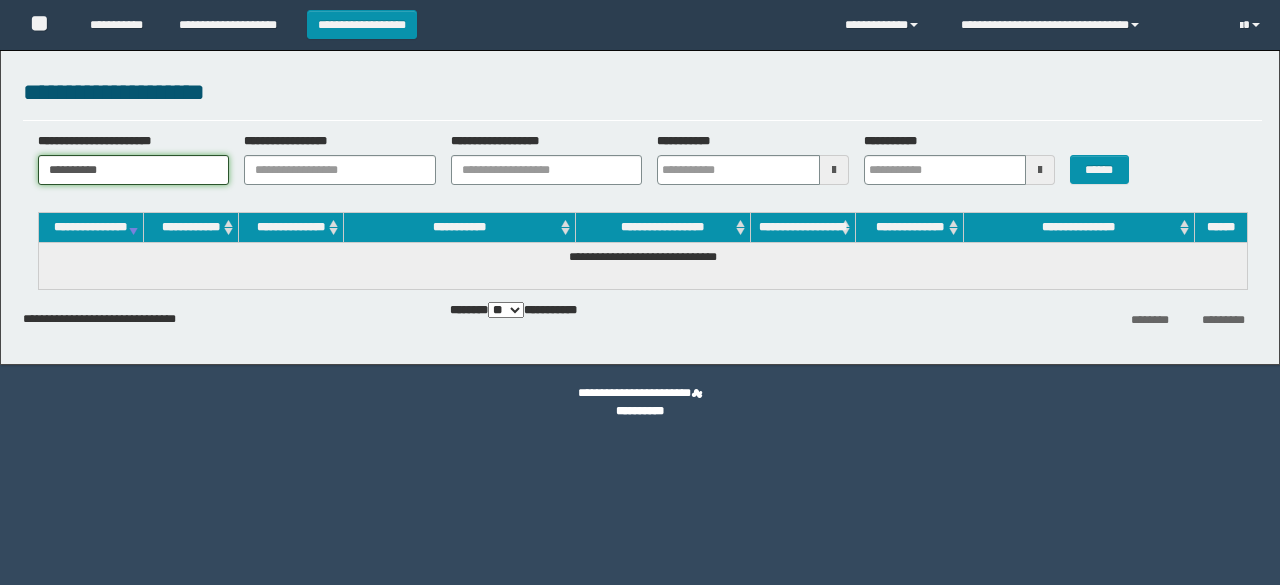 click on "**********" at bounding box center [134, 170] 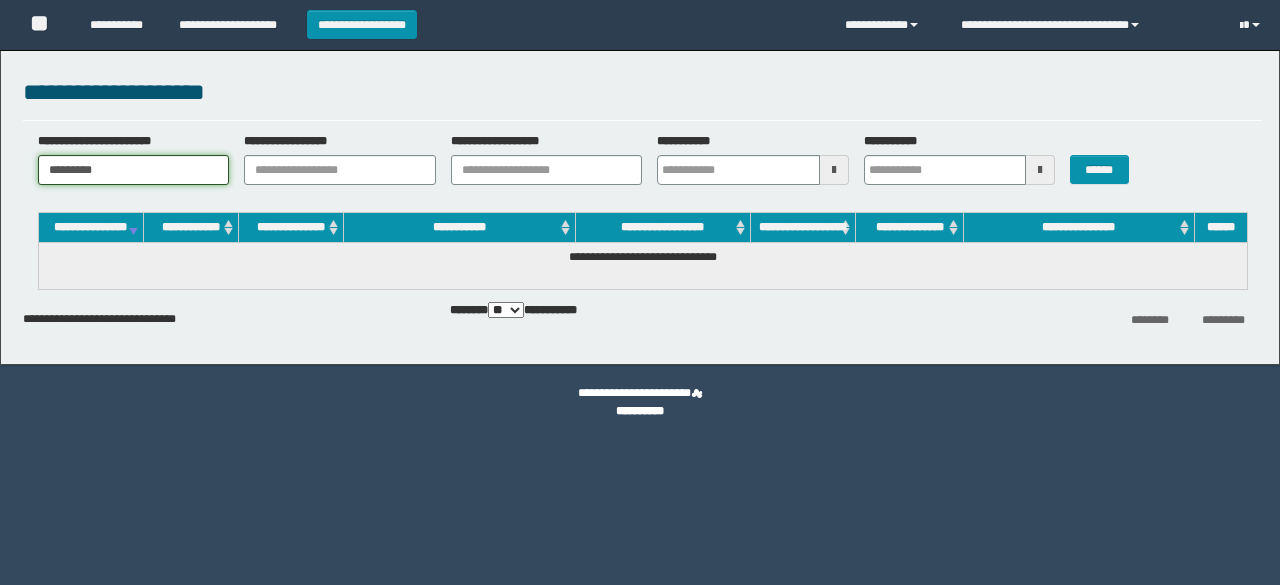 scroll, scrollTop: 0, scrollLeft: 0, axis: both 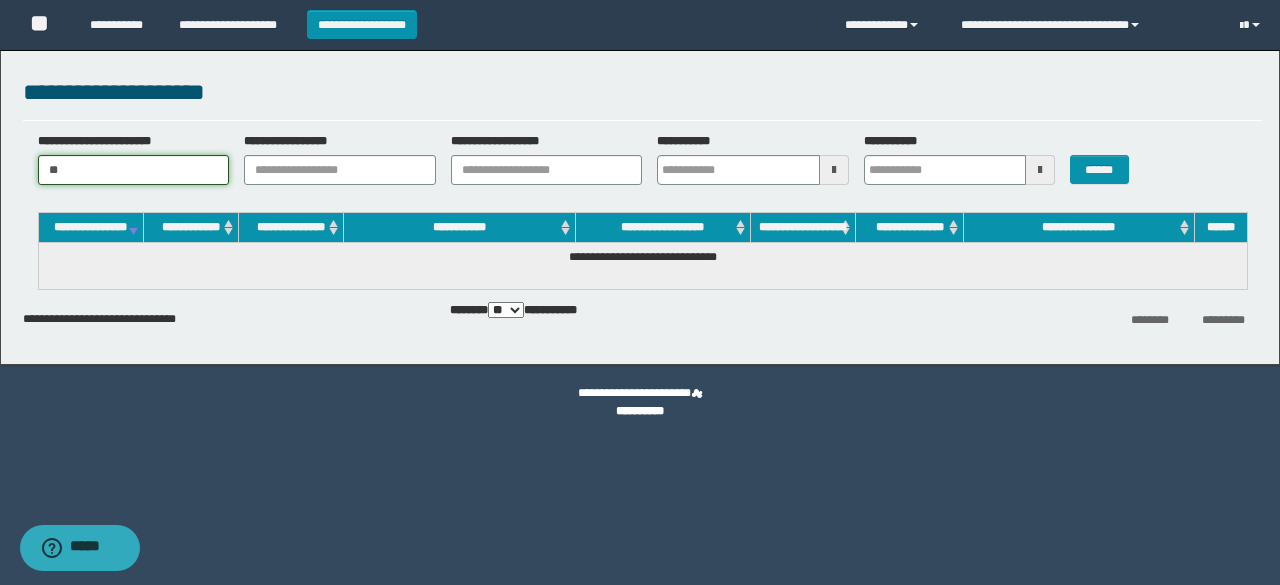 type on "*" 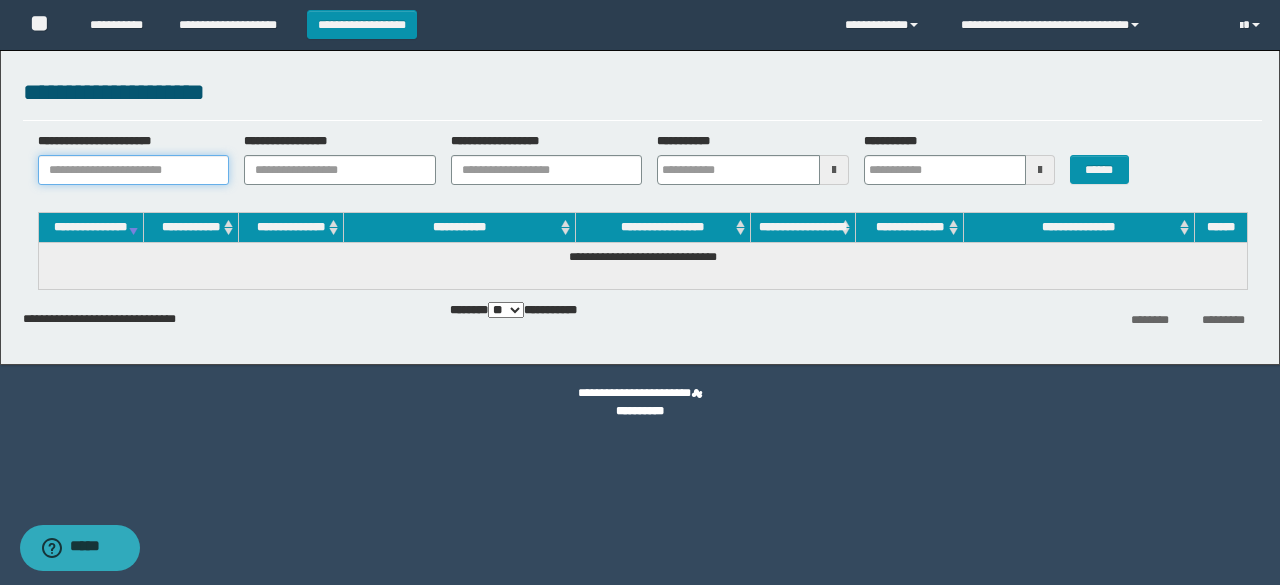 paste on "**********" 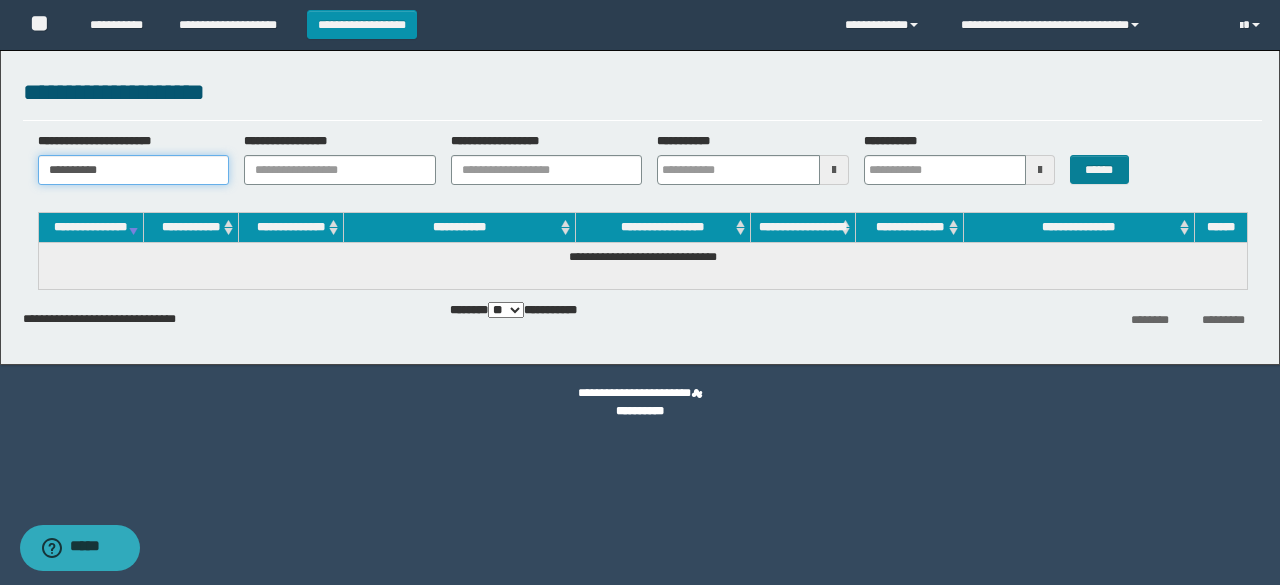 type on "**********" 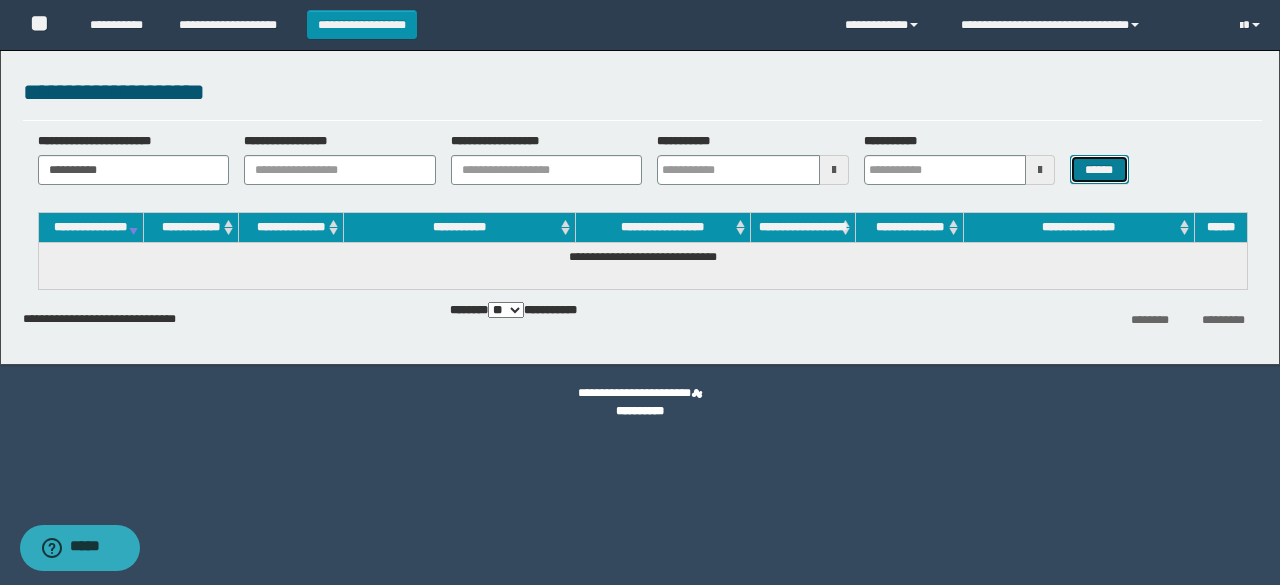 click on "******" at bounding box center (1099, 169) 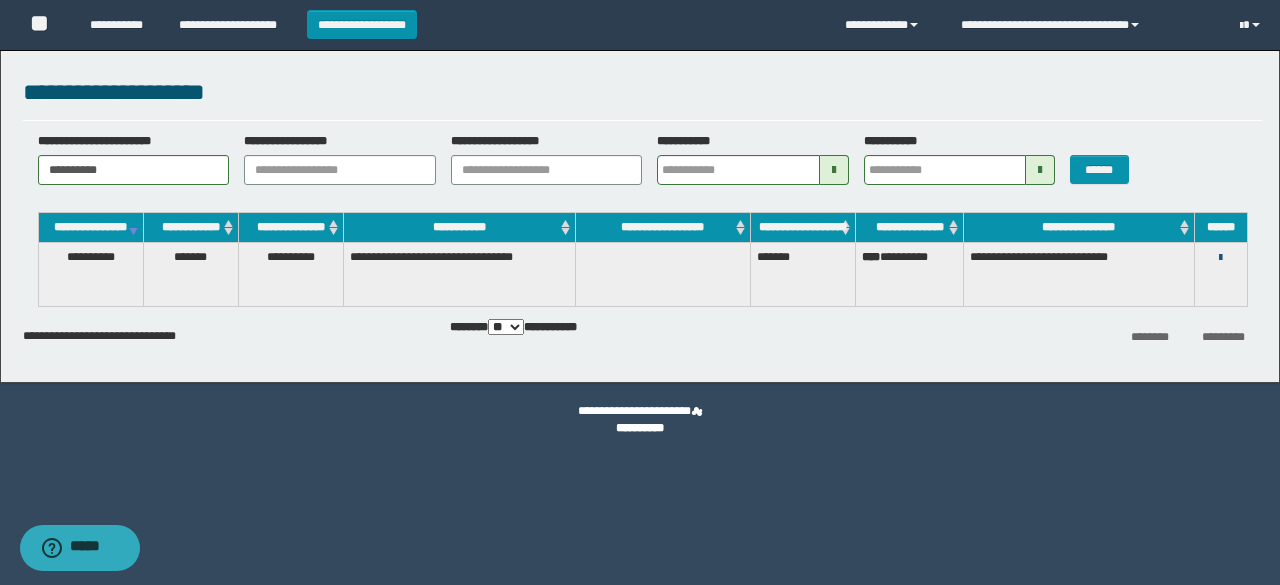 click at bounding box center [1220, 258] 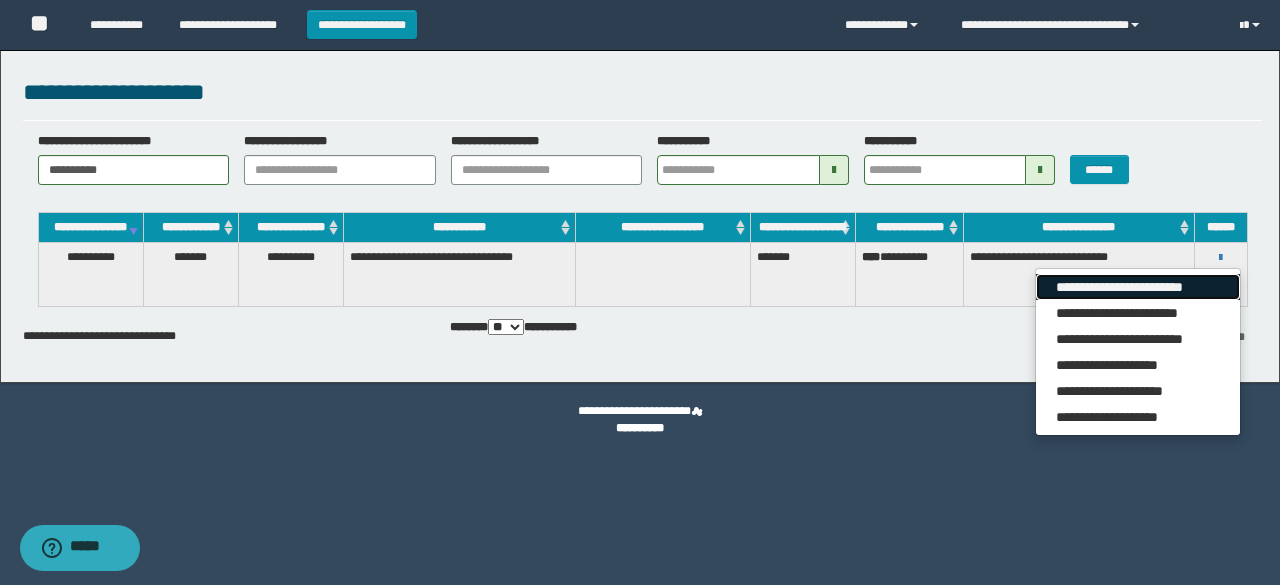 click on "**********" at bounding box center (1137, 287) 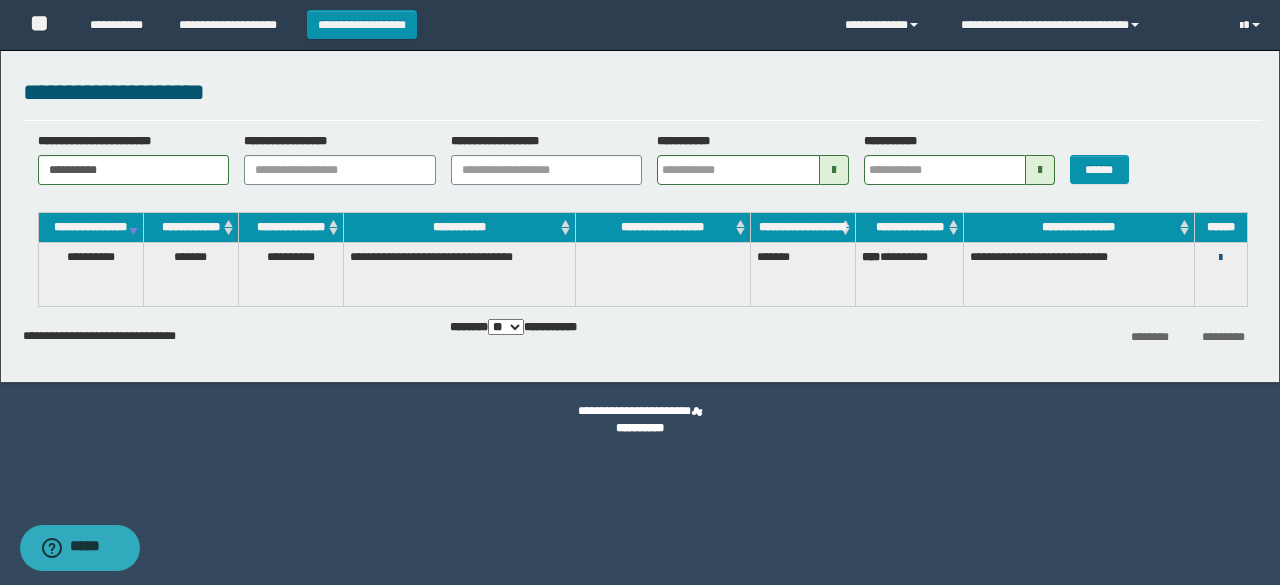 click at bounding box center [1220, 258] 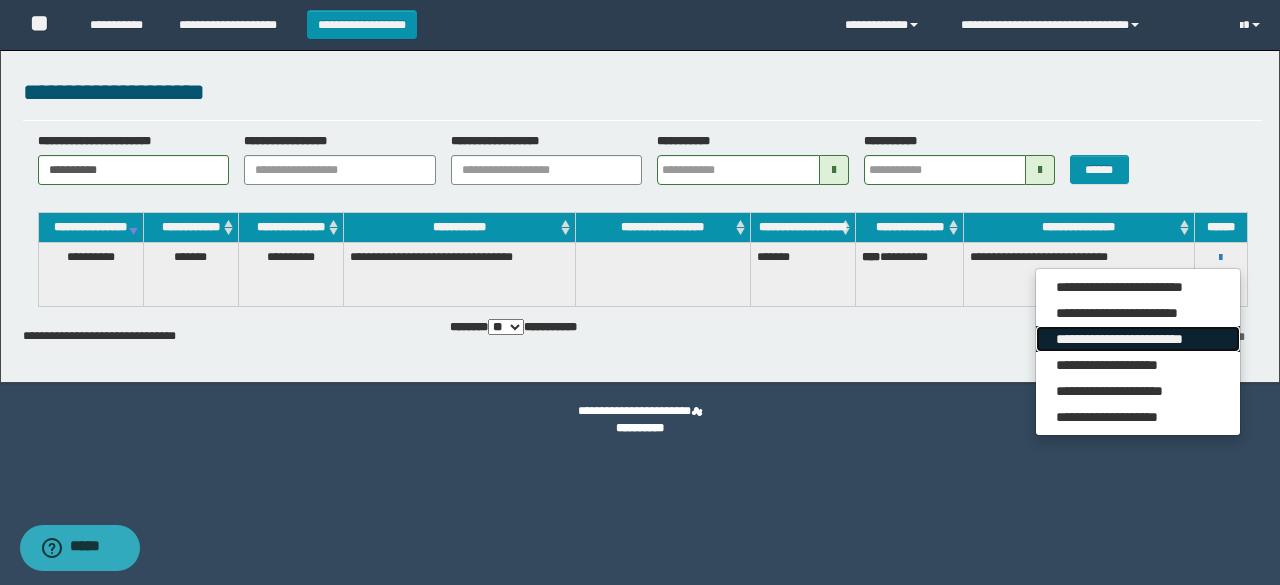 click on "**********" at bounding box center (1137, 339) 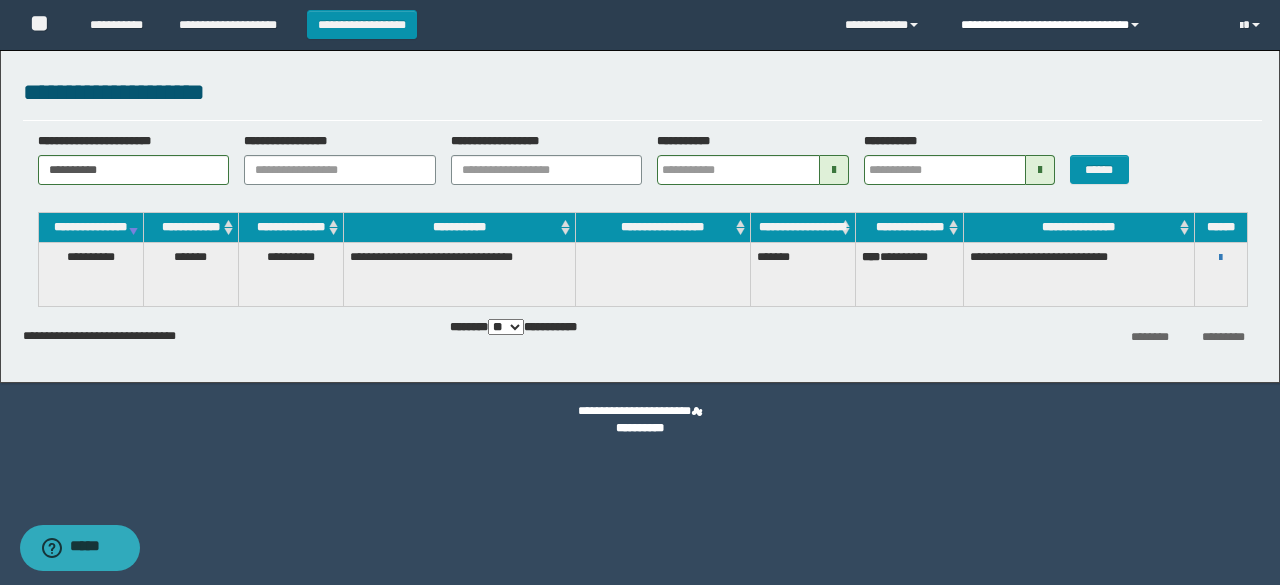 click on "**********" at bounding box center [1085, 25] 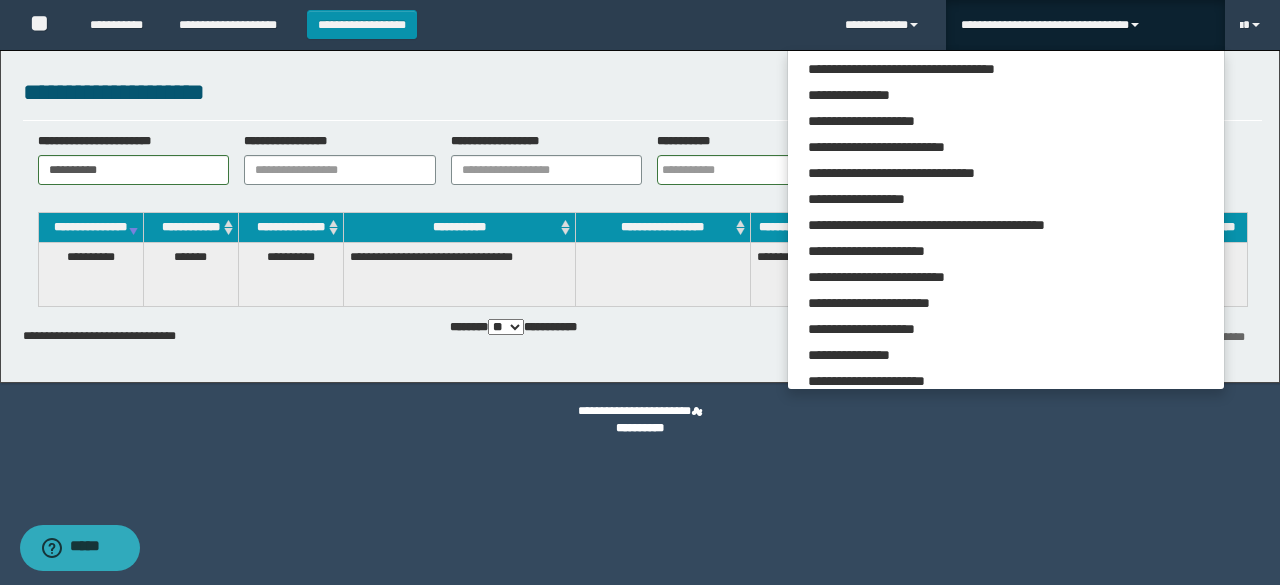 click on "**********" at bounding box center (640, 292) 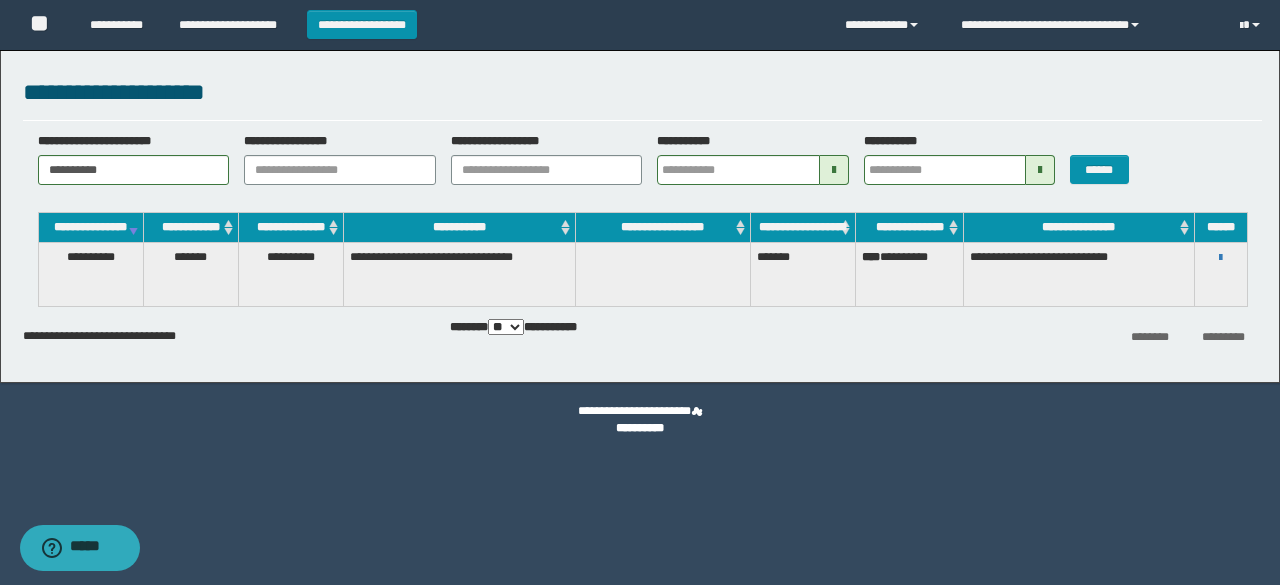 click on "**********" at bounding box center [910, 274] 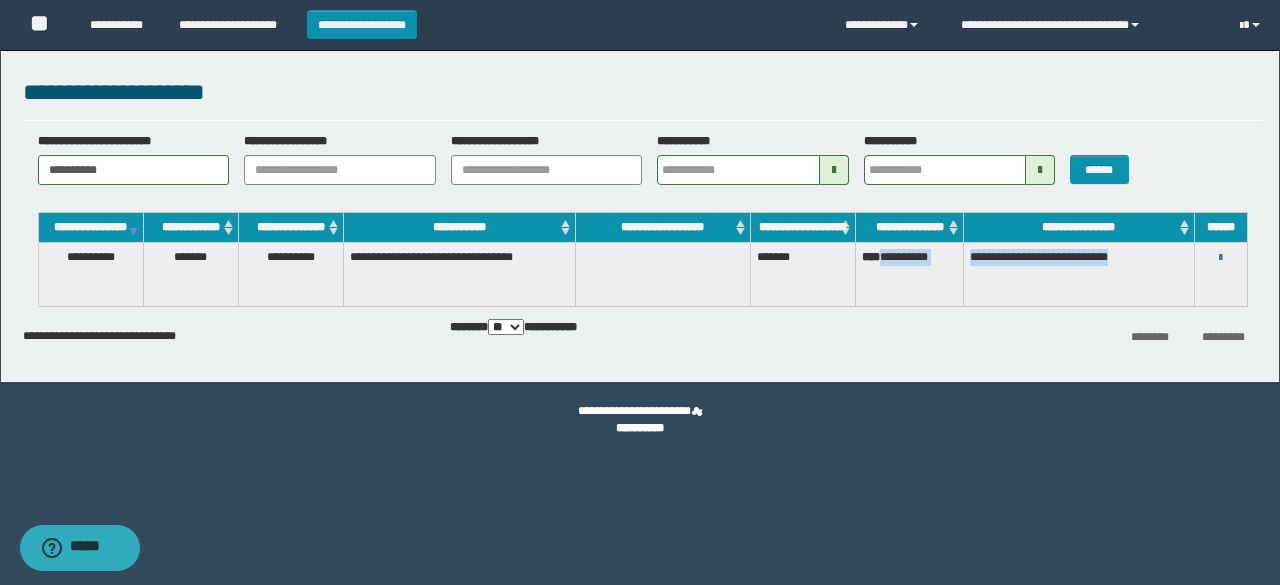 drag, startPoint x: 886, startPoint y: 273, endPoint x: 1166, endPoint y: 282, distance: 280.1446 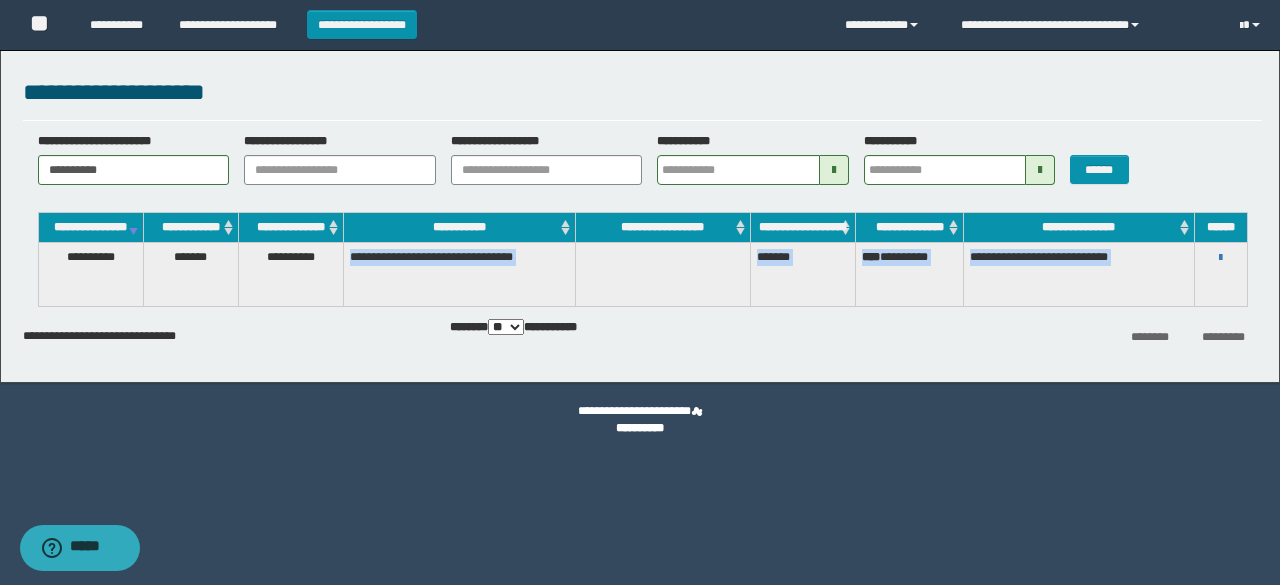 drag, startPoint x: 352, startPoint y: 272, endPoint x: 388, endPoint y: 310, distance: 52.34501 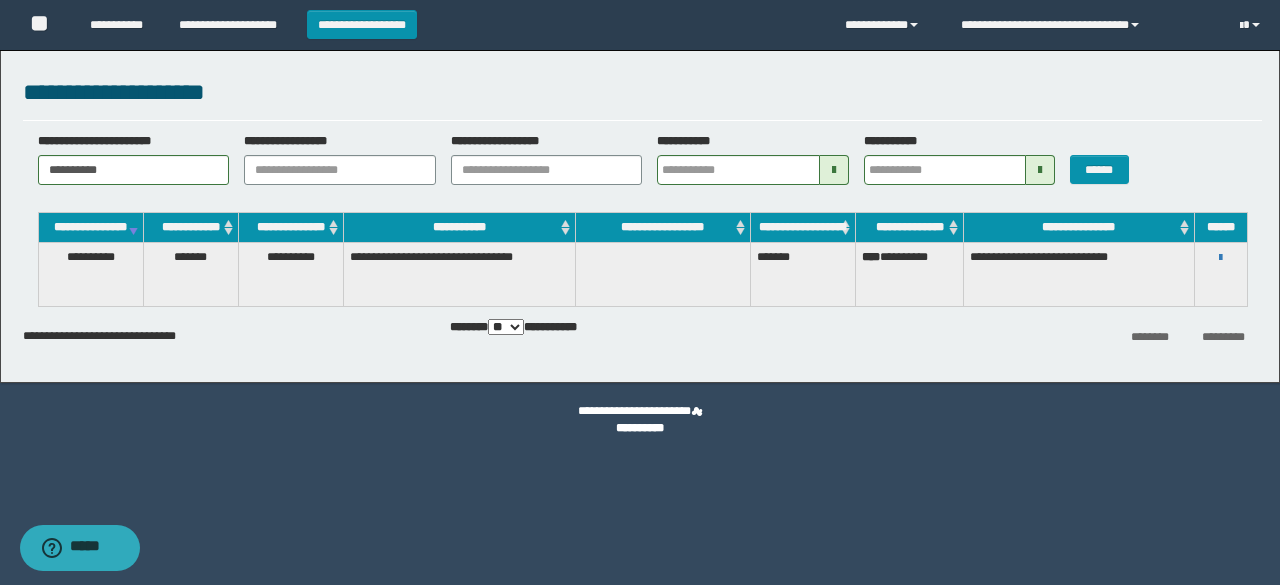 click on "**********" at bounding box center (460, 274) 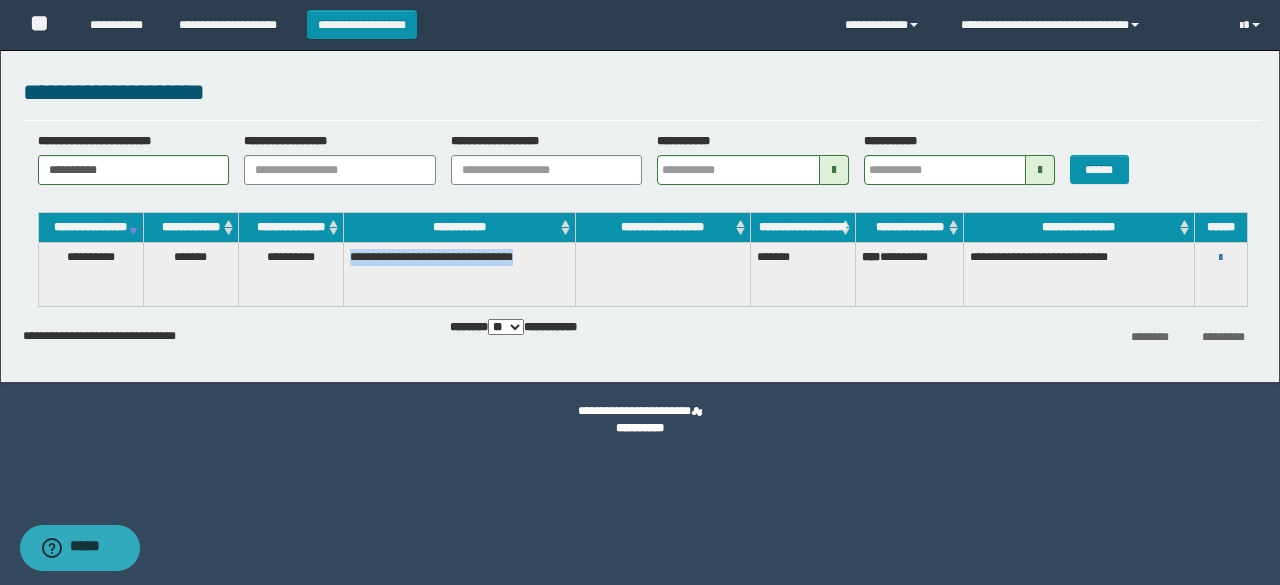 drag, startPoint x: 374, startPoint y: 297, endPoint x: 345, endPoint y: 268, distance: 41.01219 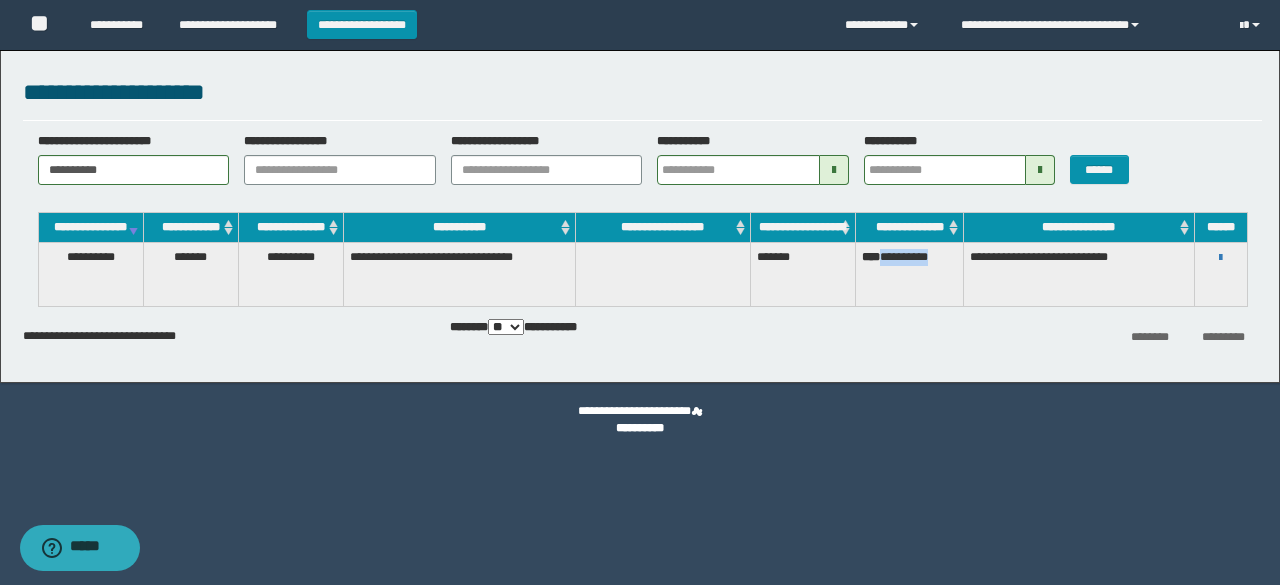drag, startPoint x: 888, startPoint y: 277, endPoint x: 947, endPoint y: 288, distance: 60.016663 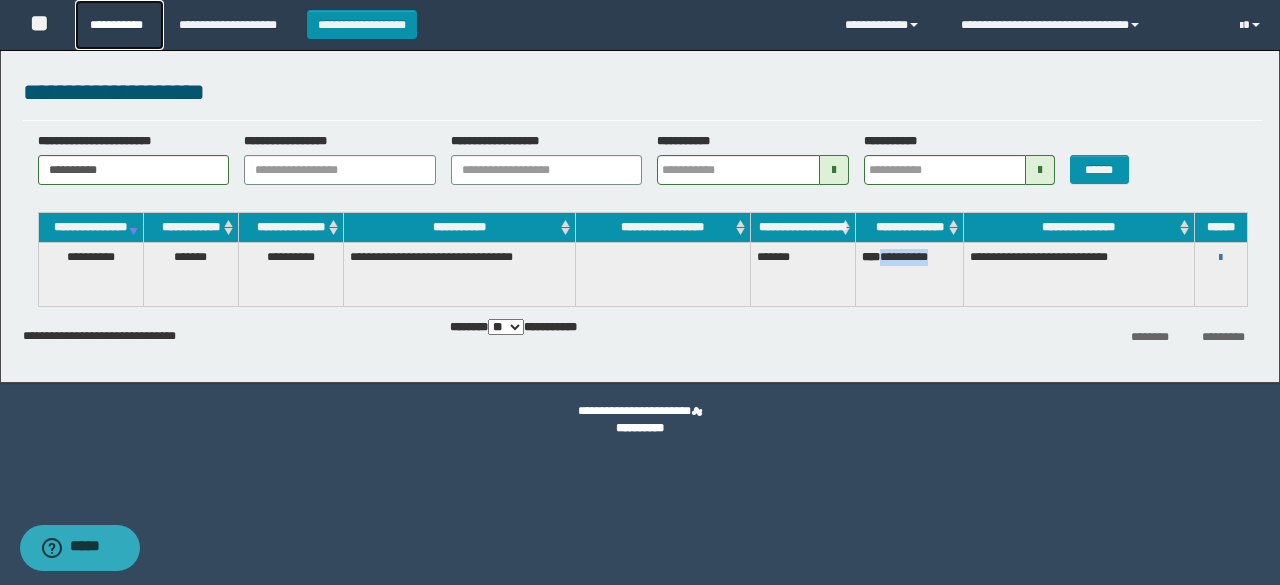 click on "**********" at bounding box center [119, 25] 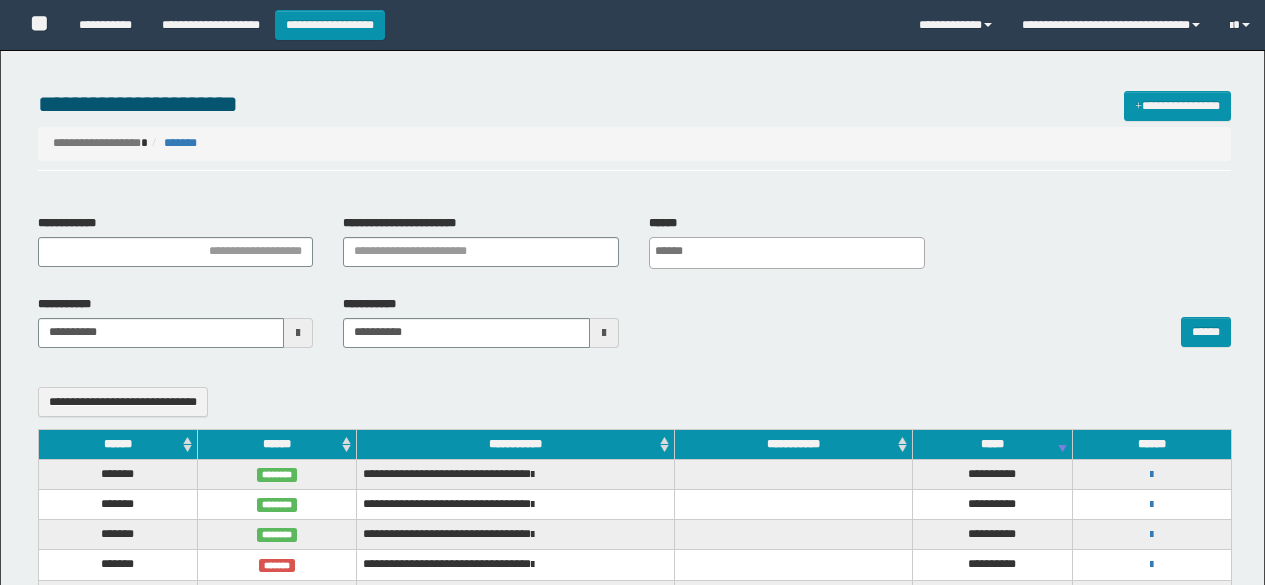 select 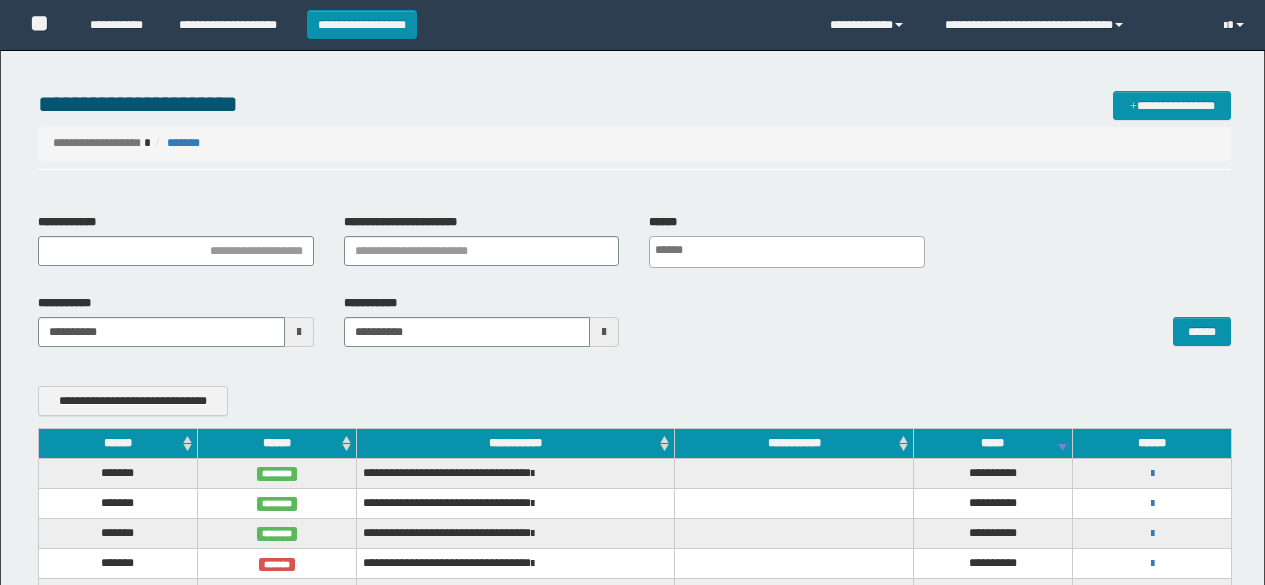 scroll, scrollTop: 0, scrollLeft: 0, axis: both 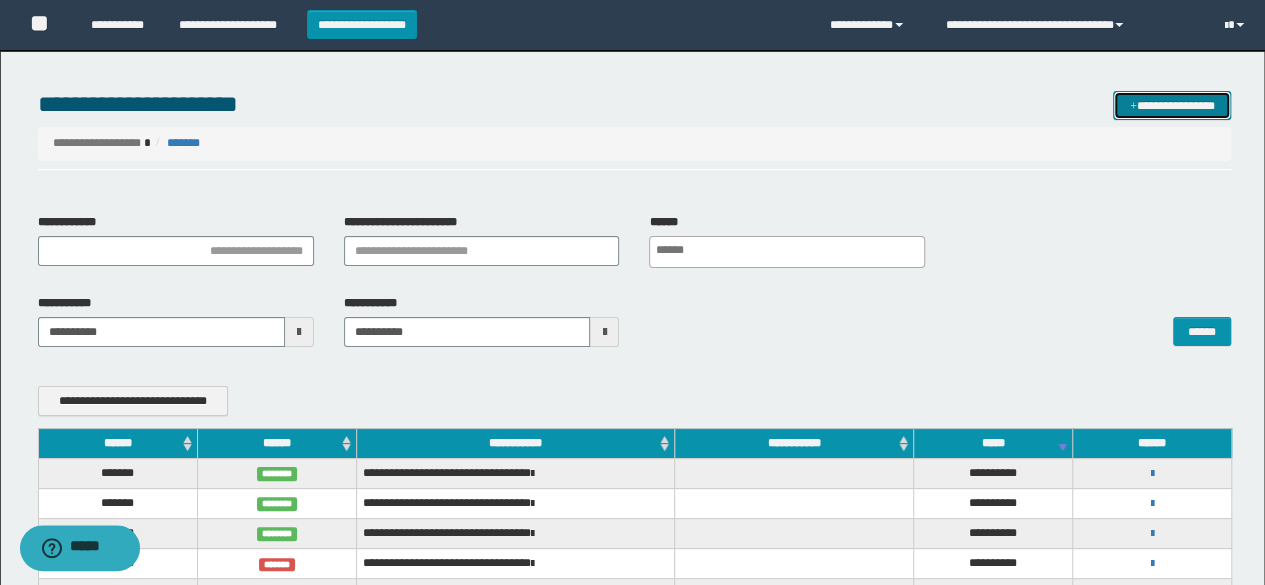 click on "**********" at bounding box center [1172, 105] 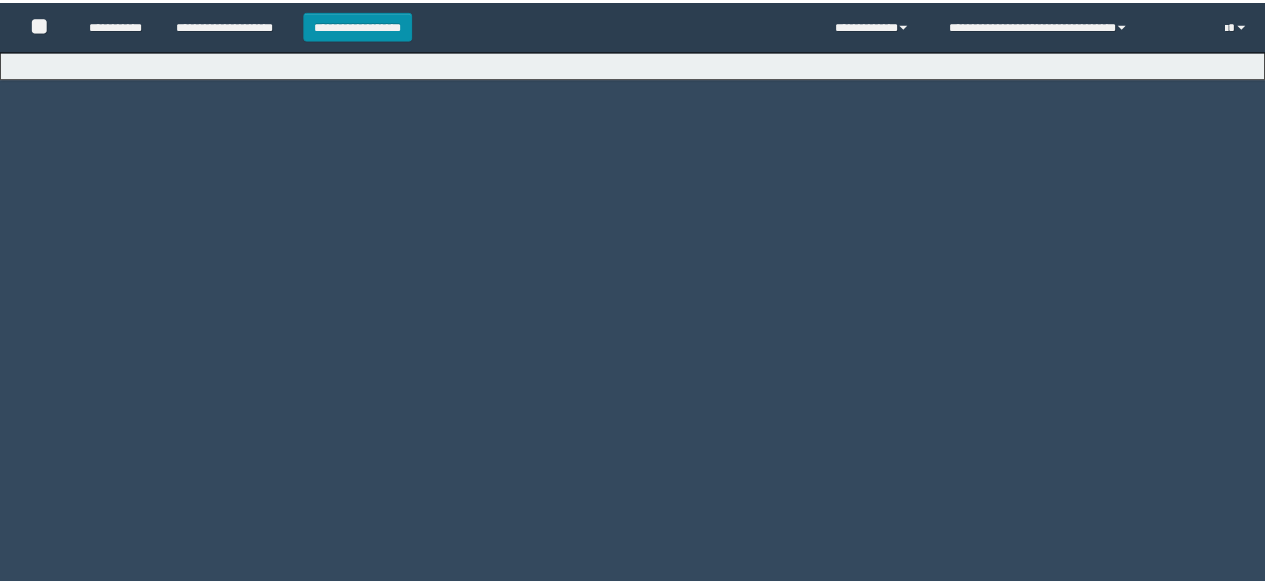 scroll, scrollTop: 0, scrollLeft: 0, axis: both 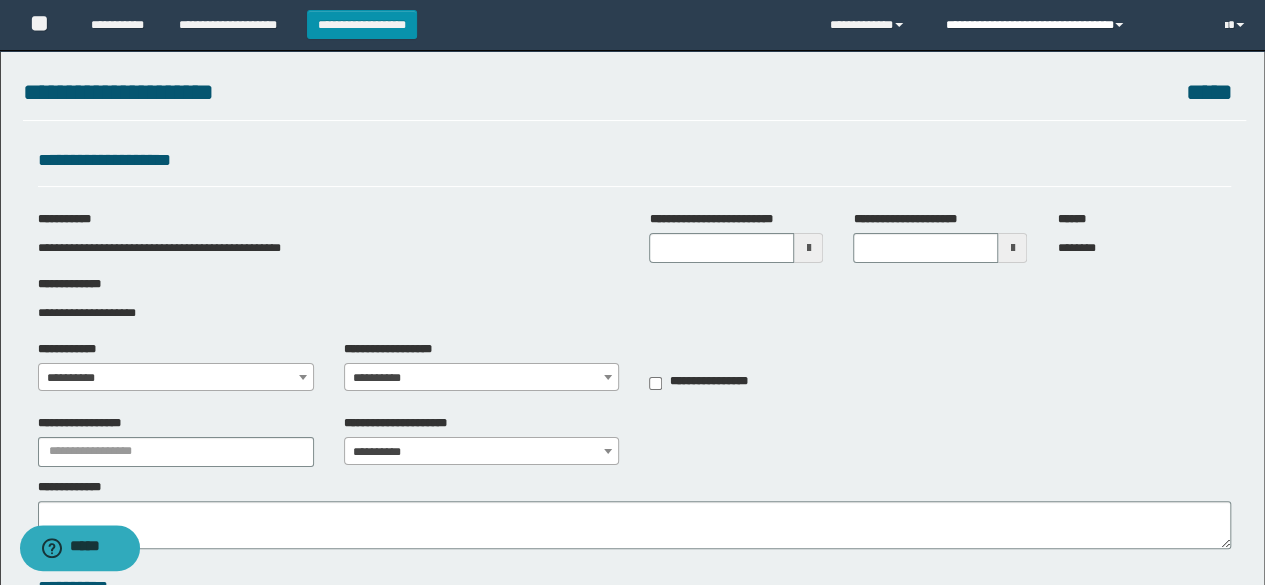 click on "**********" at bounding box center [1069, 25] 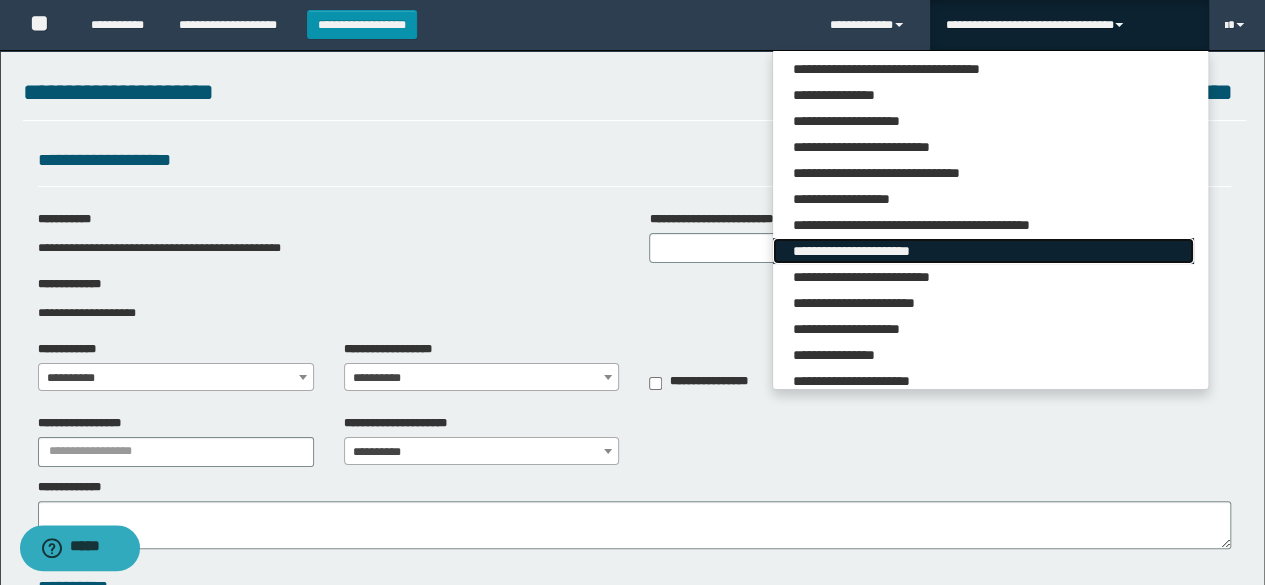 click on "**********" at bounding box center (983, 251) 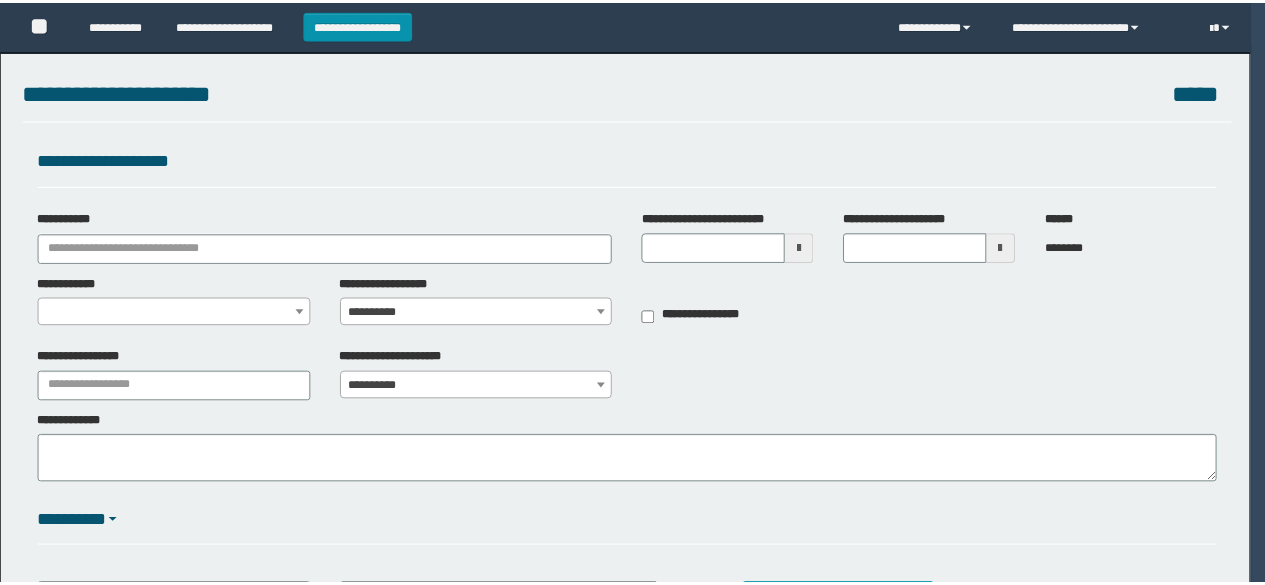 scroll, scrollTop: 0, scrollLeft: 0, axis: both 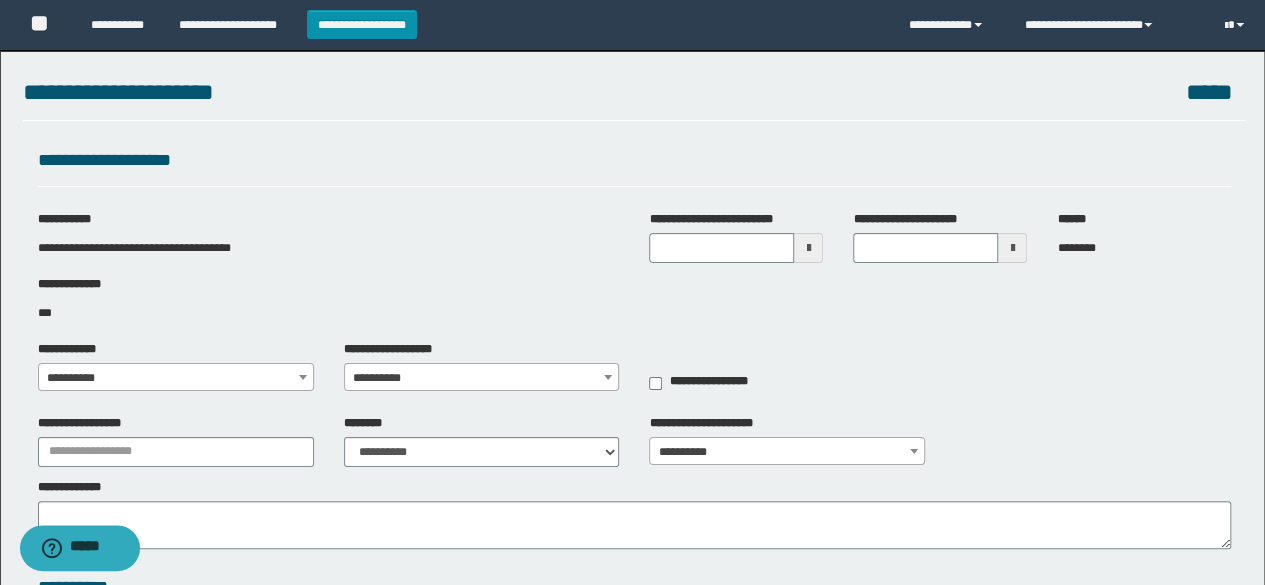 click on "**********" at bounding box center [635, 161] 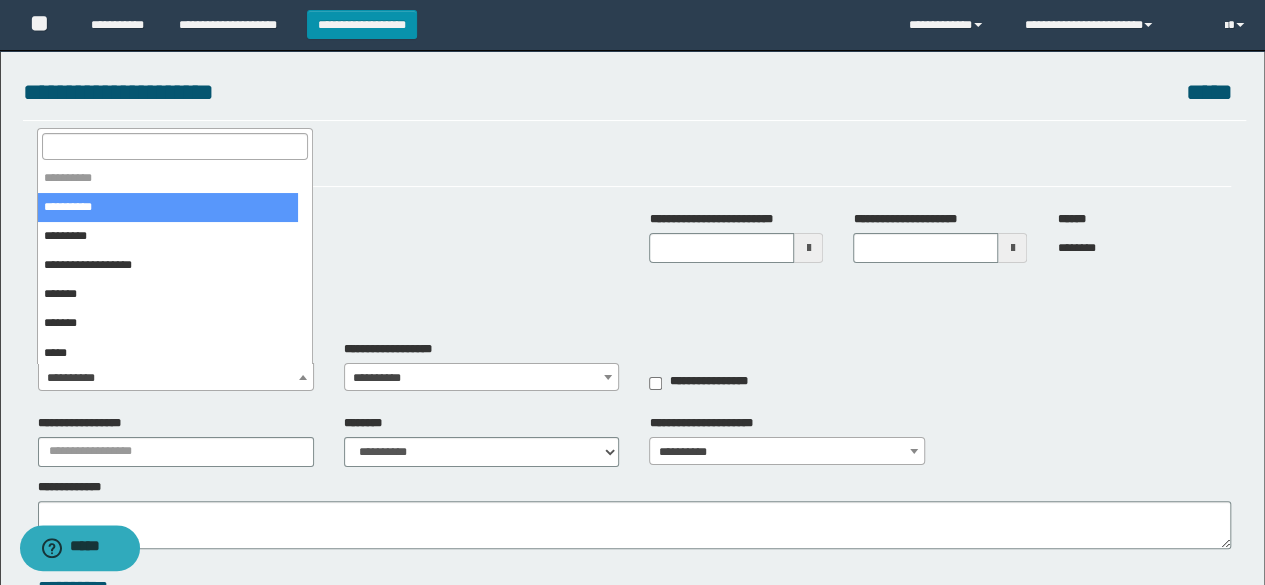 click at bounding box center (175, 146) 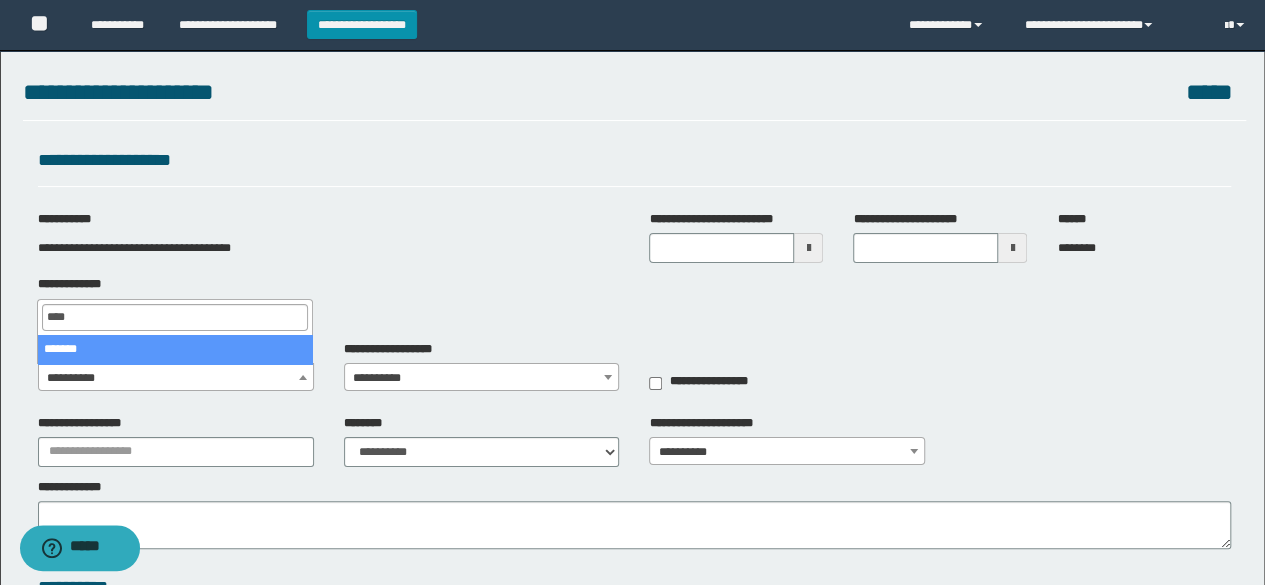 type on "****" 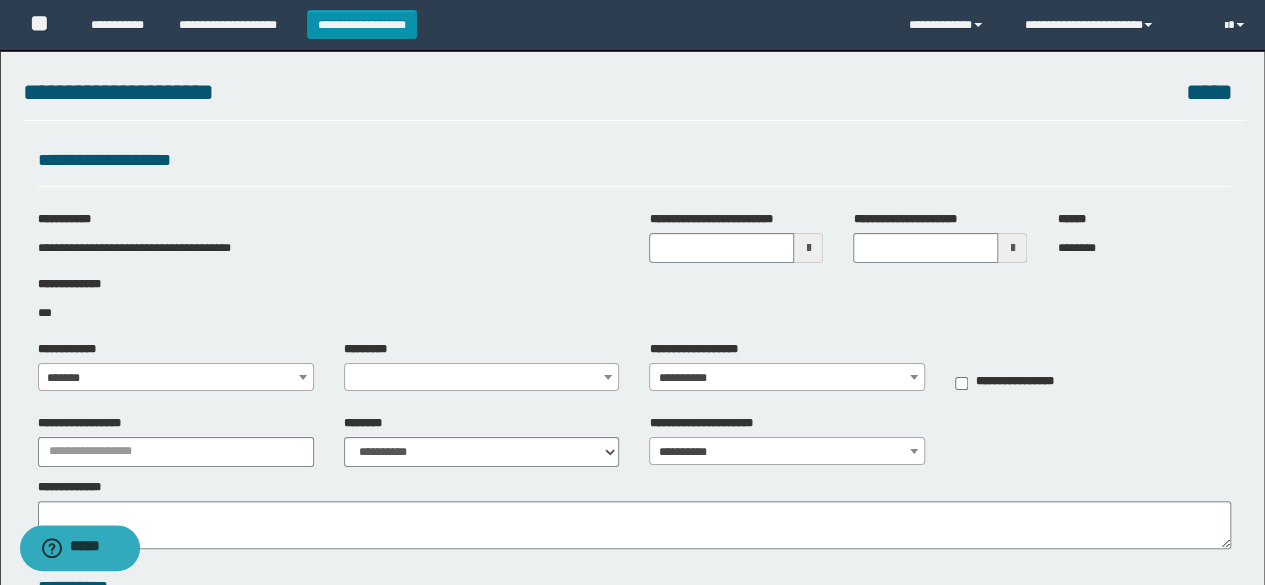 select on "**" 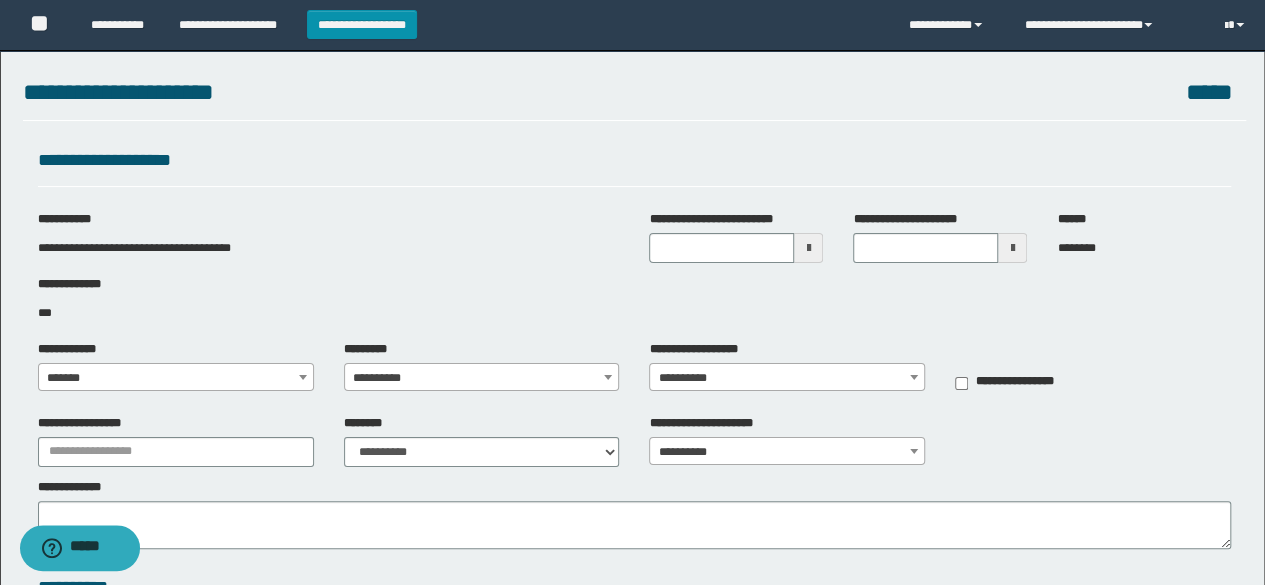 click at bounding box center [608, 377] 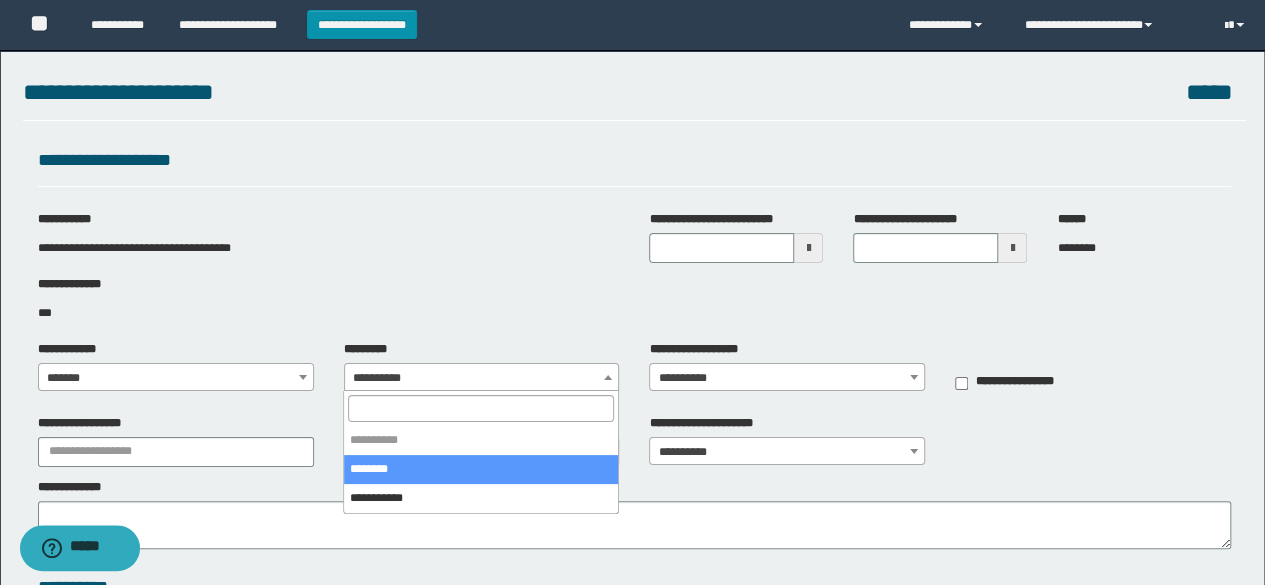 select on "****" 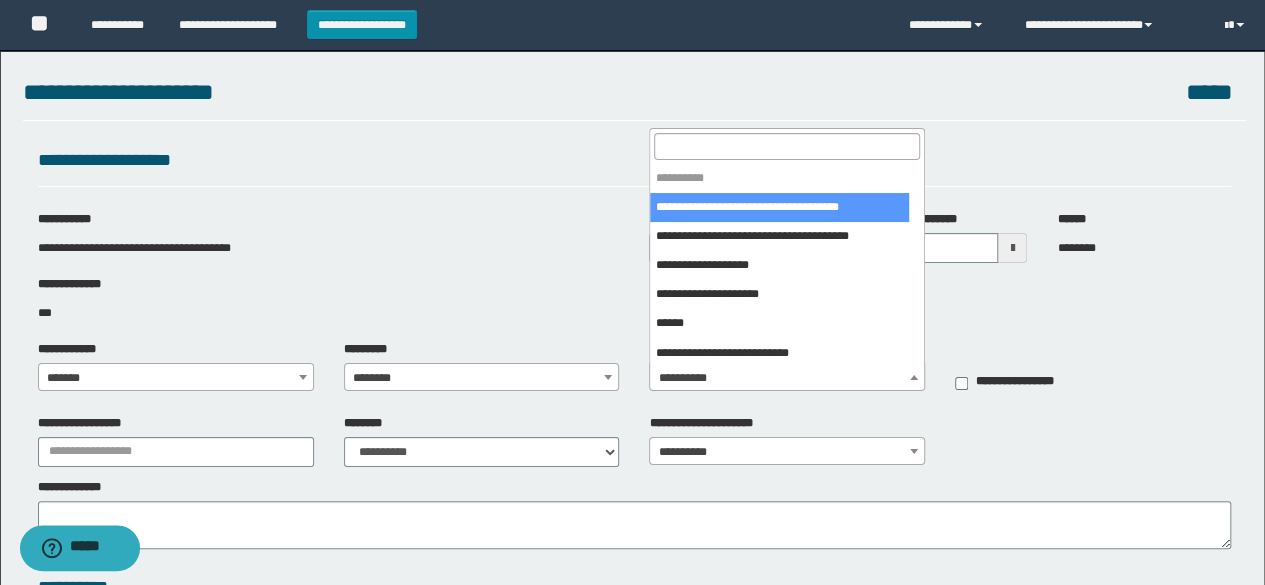 click at bounding box center [914, 377] 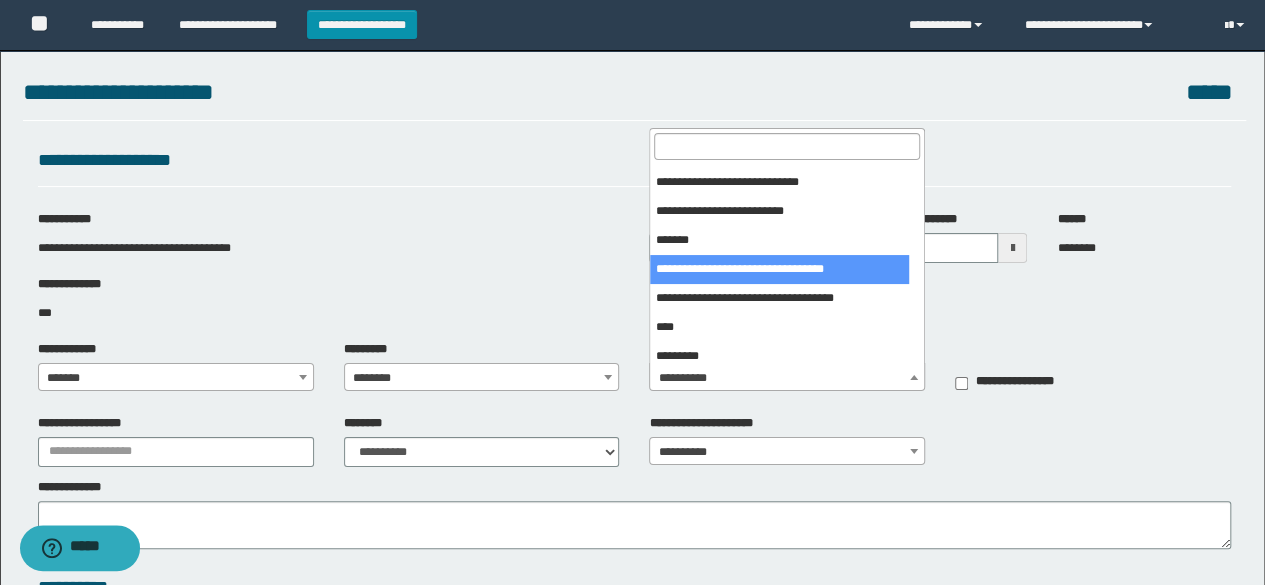 scroll, scrollTop: 300, scrollLeft: 0, axis: vertical 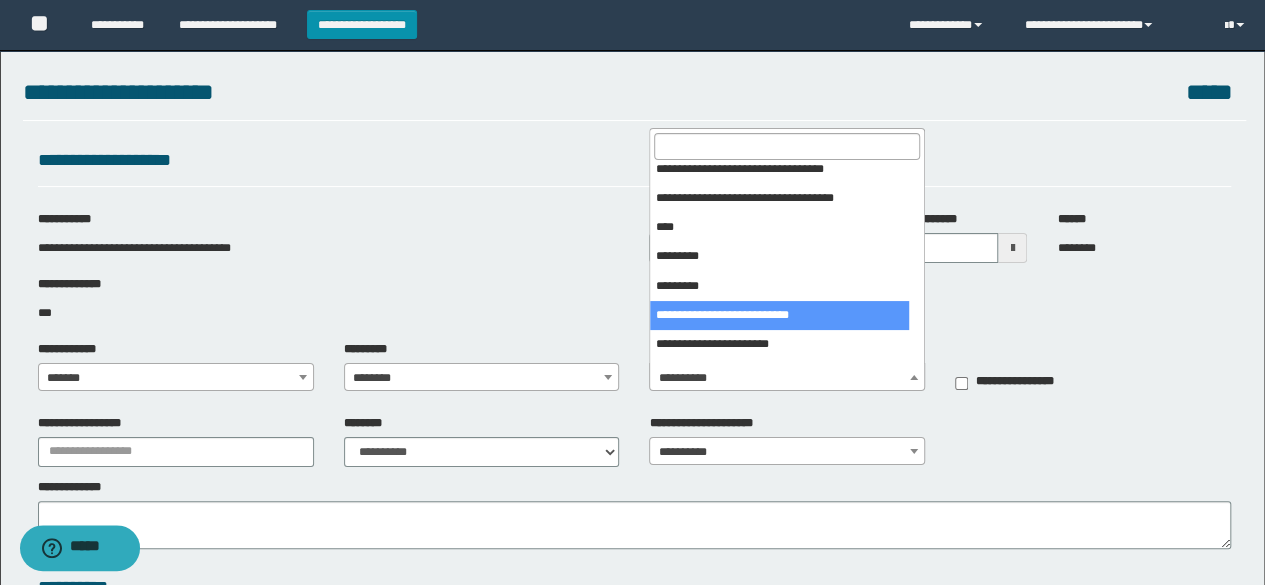 select on "***" 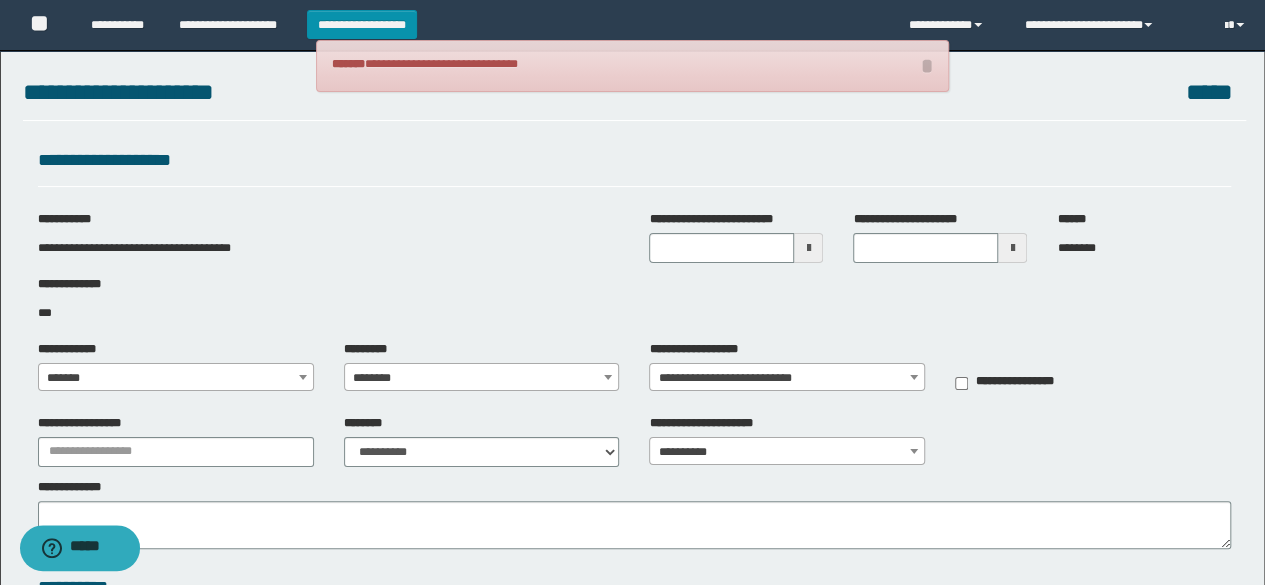 scroll, scrollTop: 200, scrollLeft: 0, axis: vertical 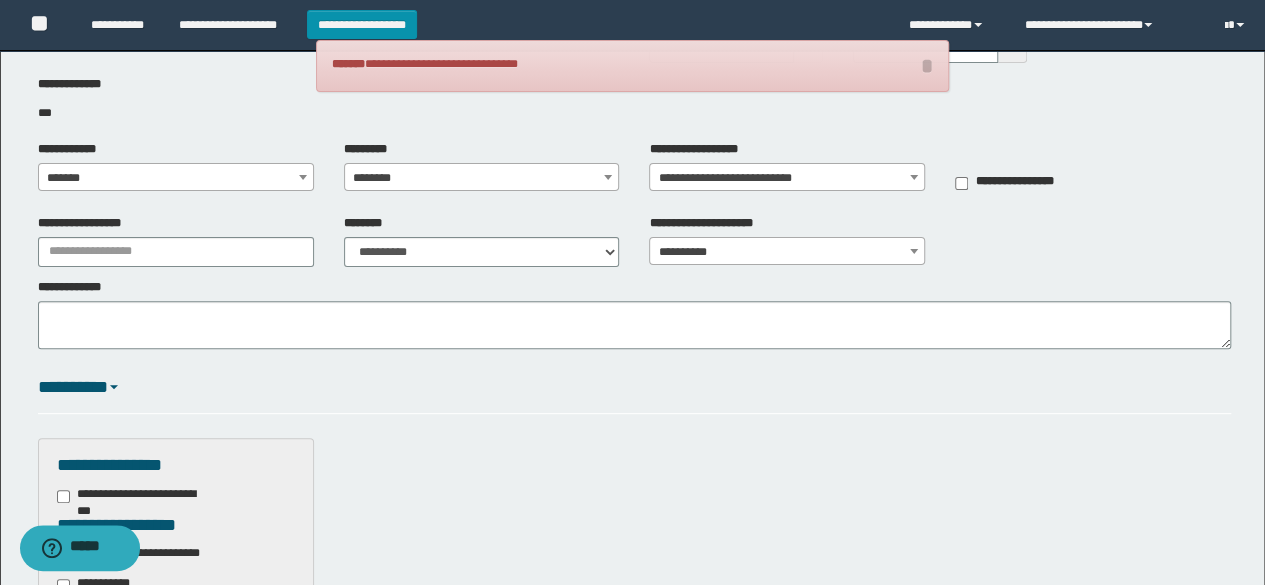 click on "*********" at bounding box center [635, 388] 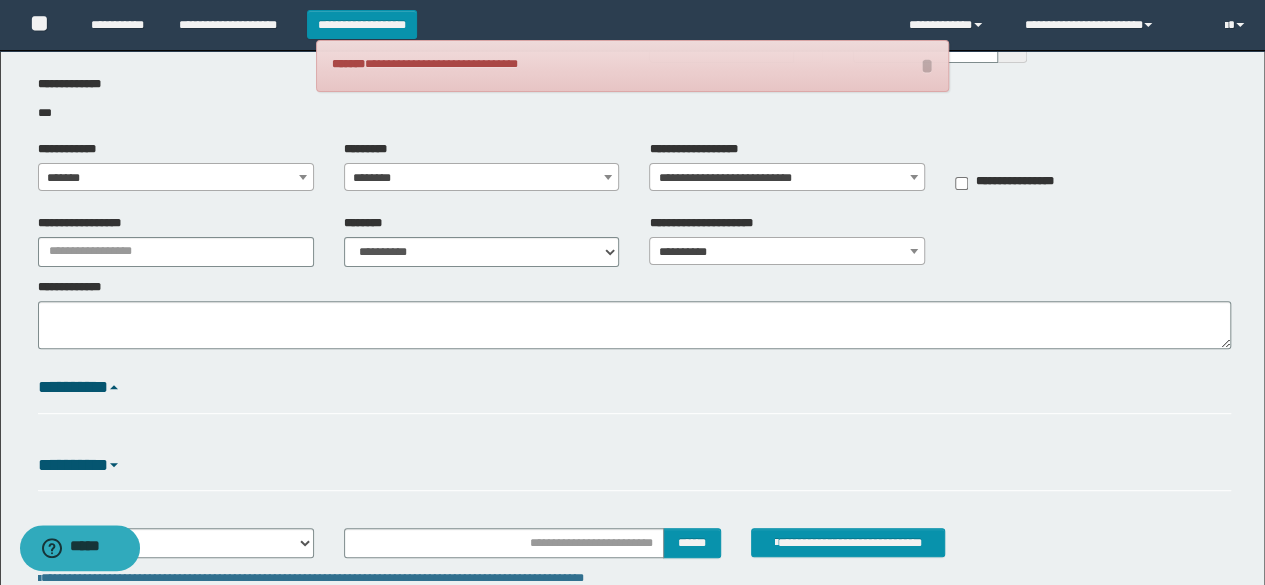 click on "**********" at bounding box center (632, 249) 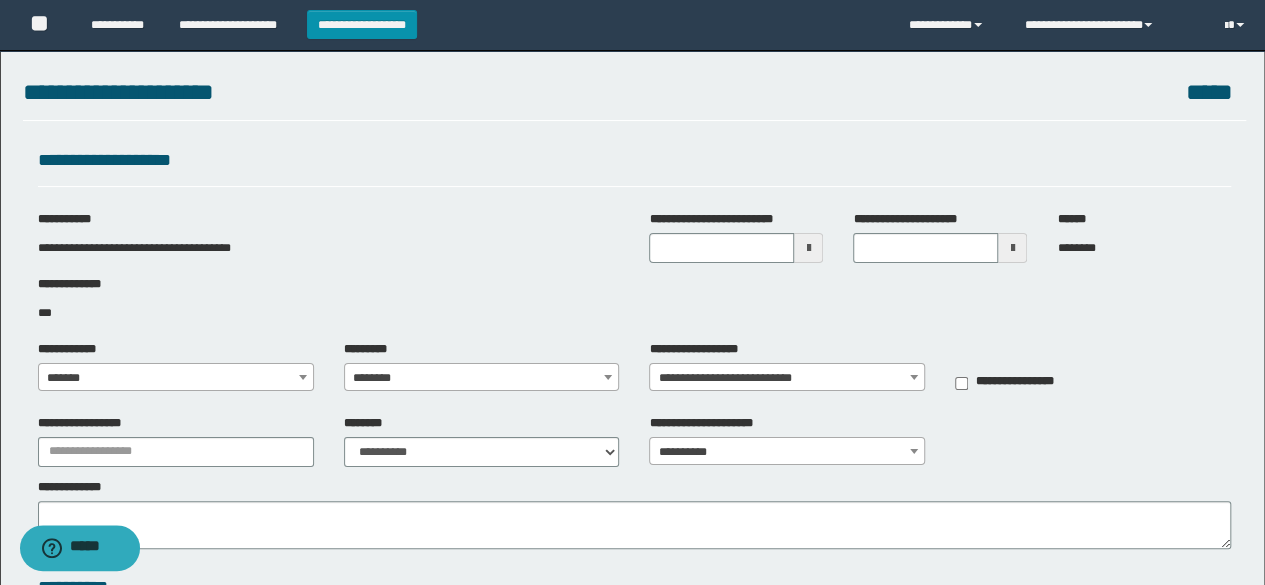 click at bounding box center [808, 248] 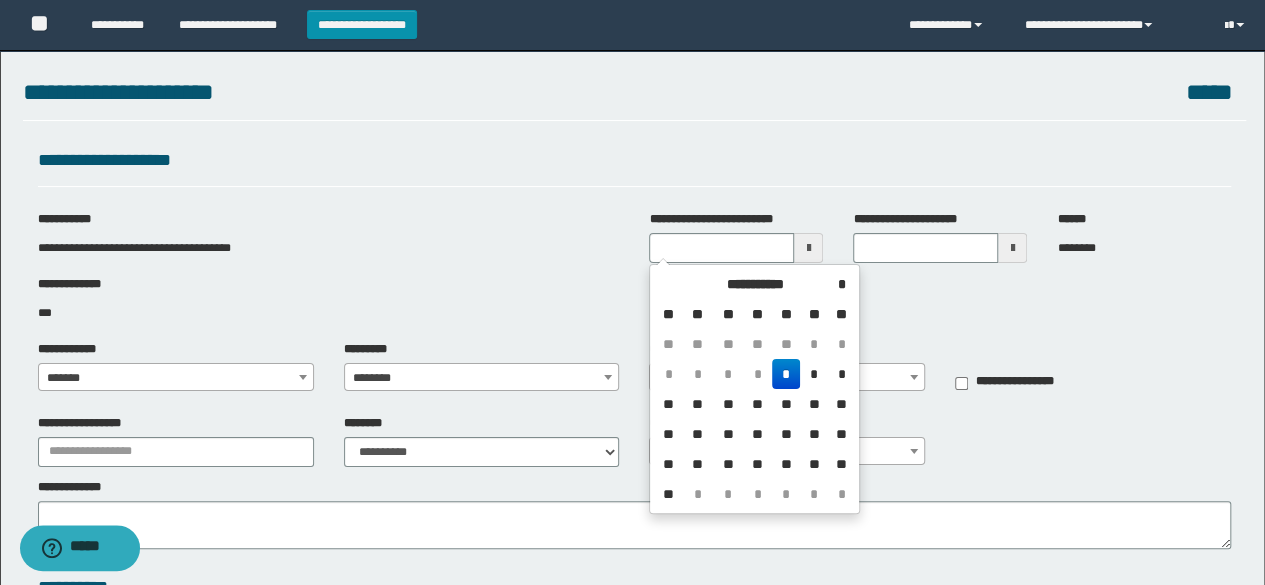 click on "*" at bounding box center [786, 374] 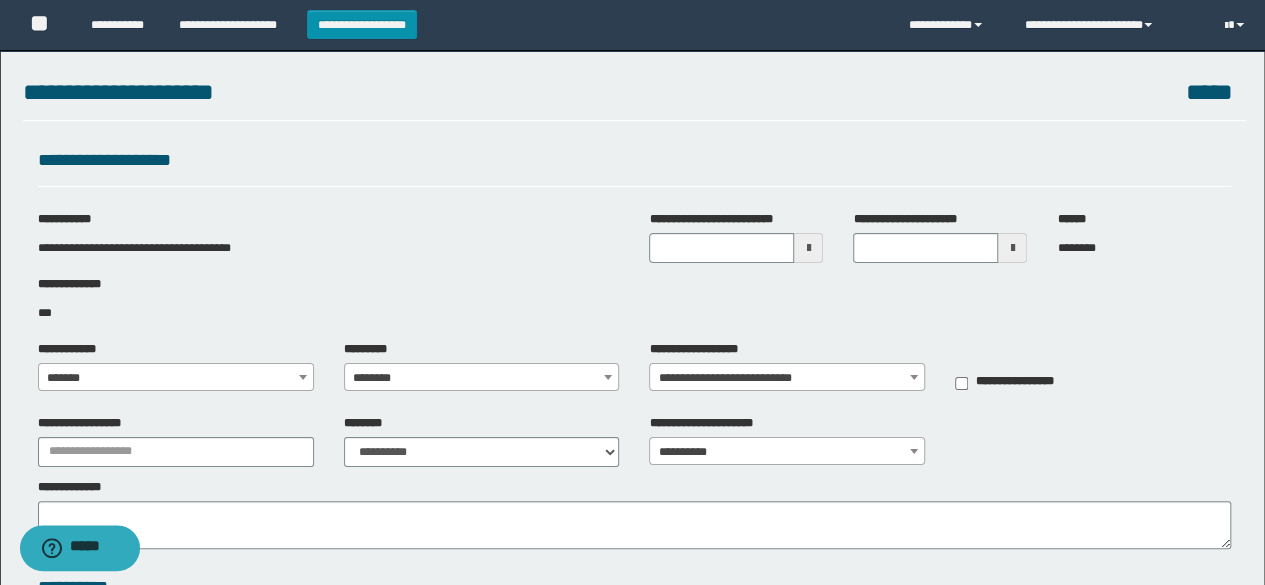 click at bounding box center [808, 248] 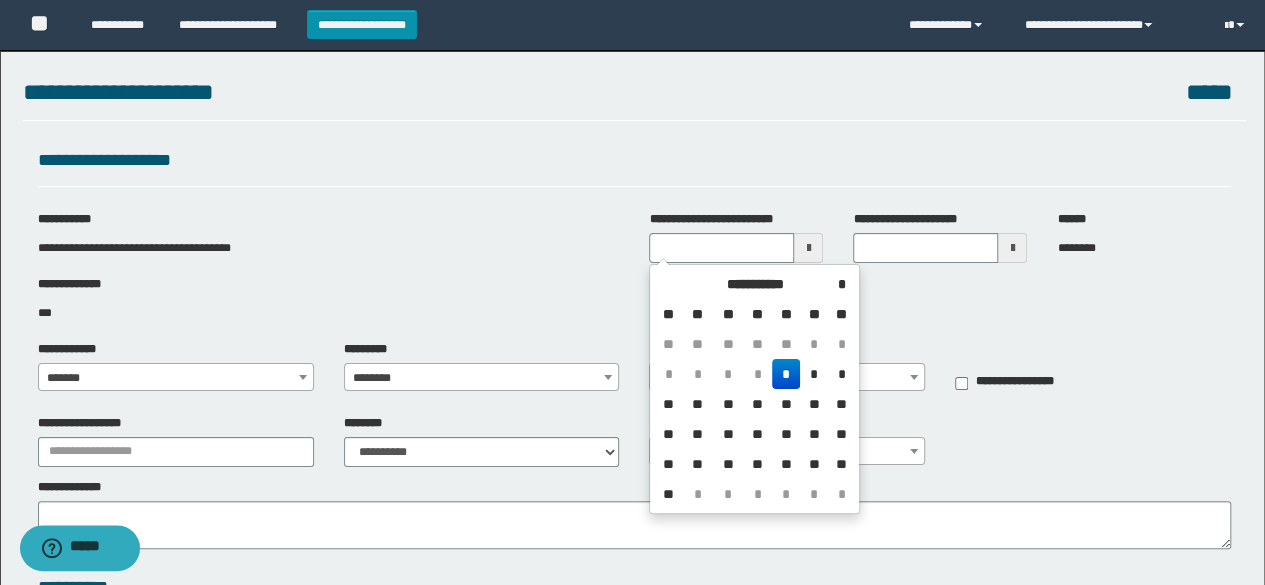click on "*" at bounding box center (758, 374) 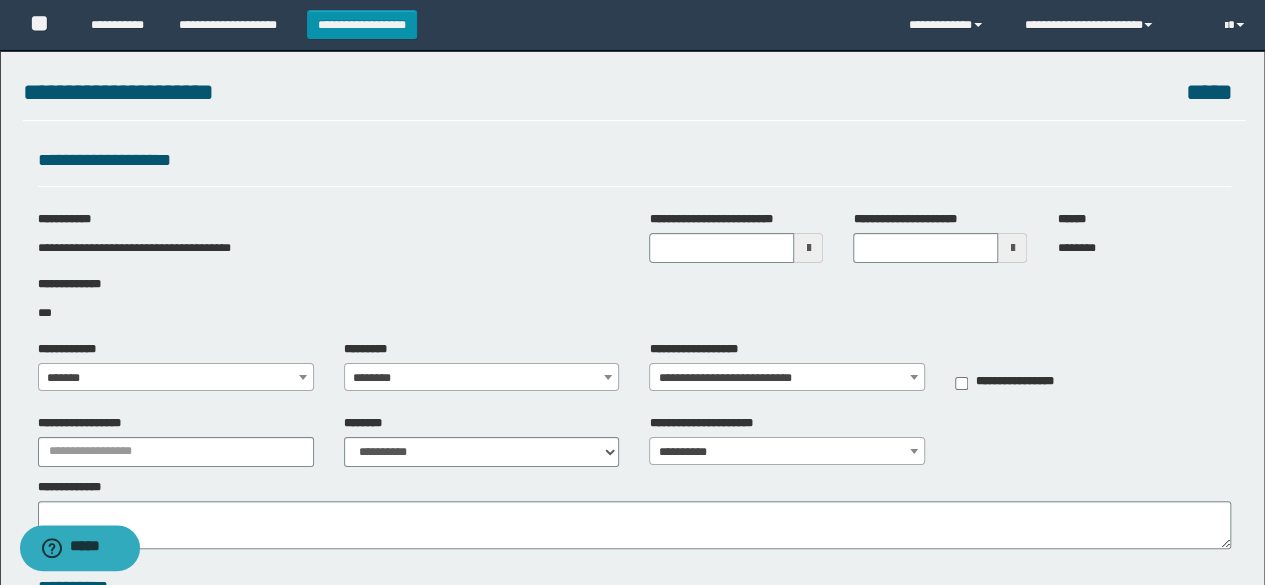 click on "***" at bounding box center [635, 313] 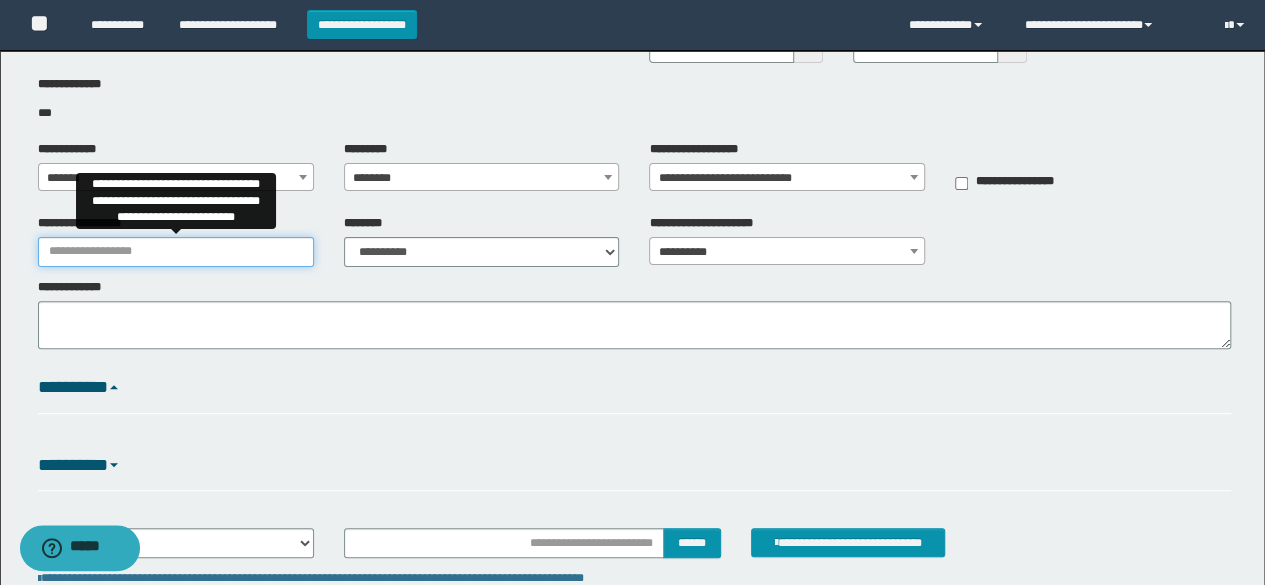 click on "**********" at bounding box center [176, 252] 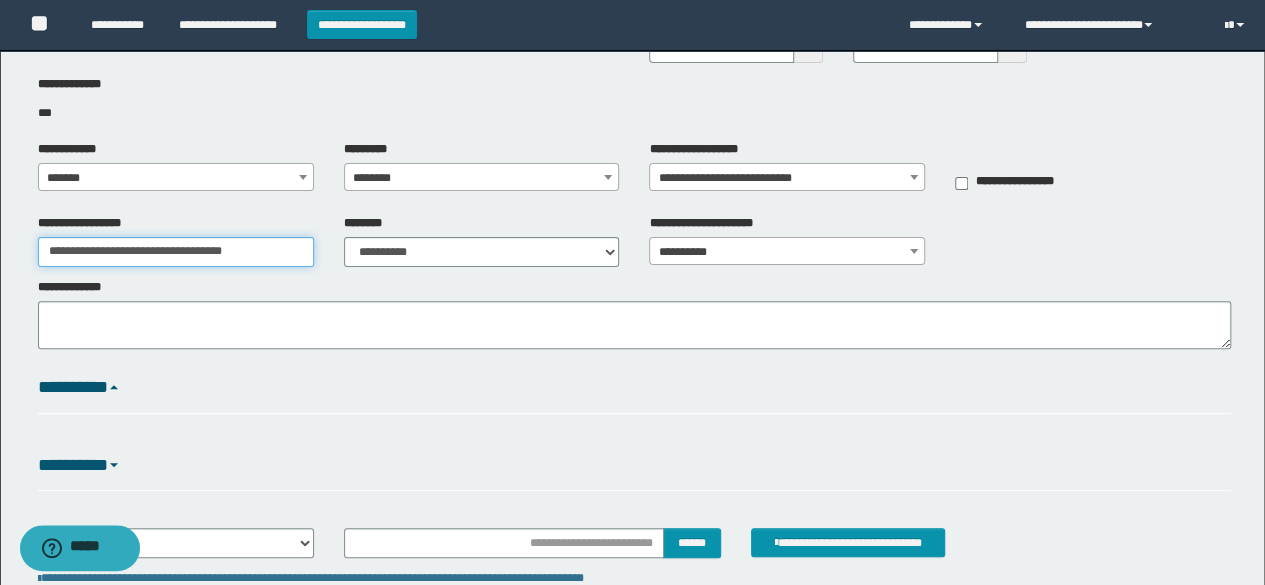type on "**********" 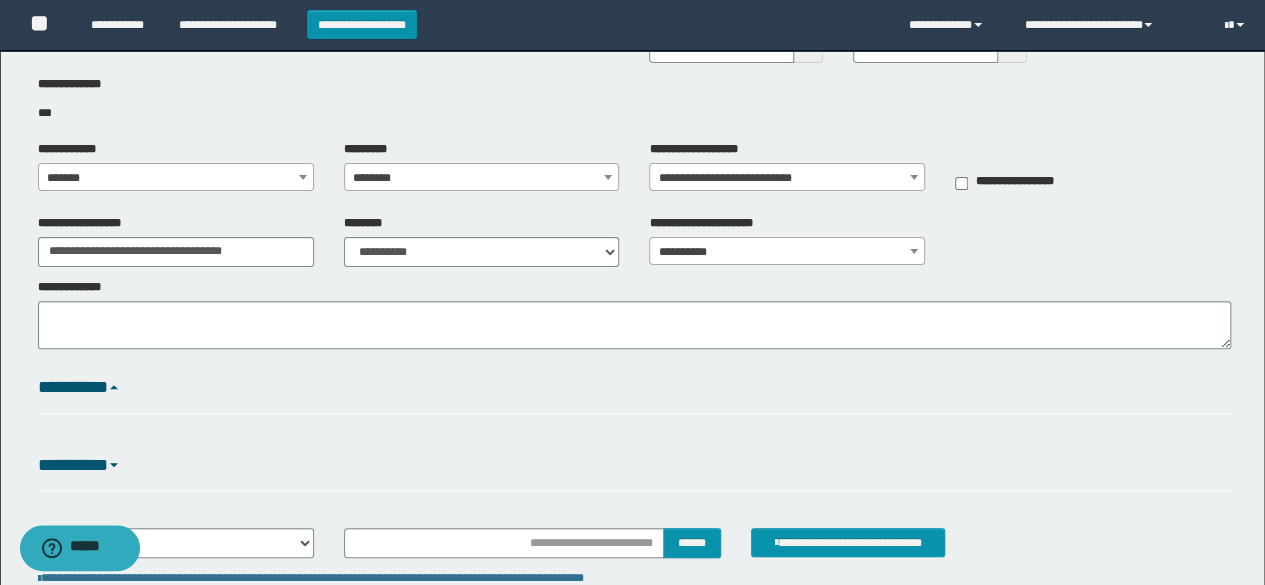 click on "**********" at bounding box center [635, 313] 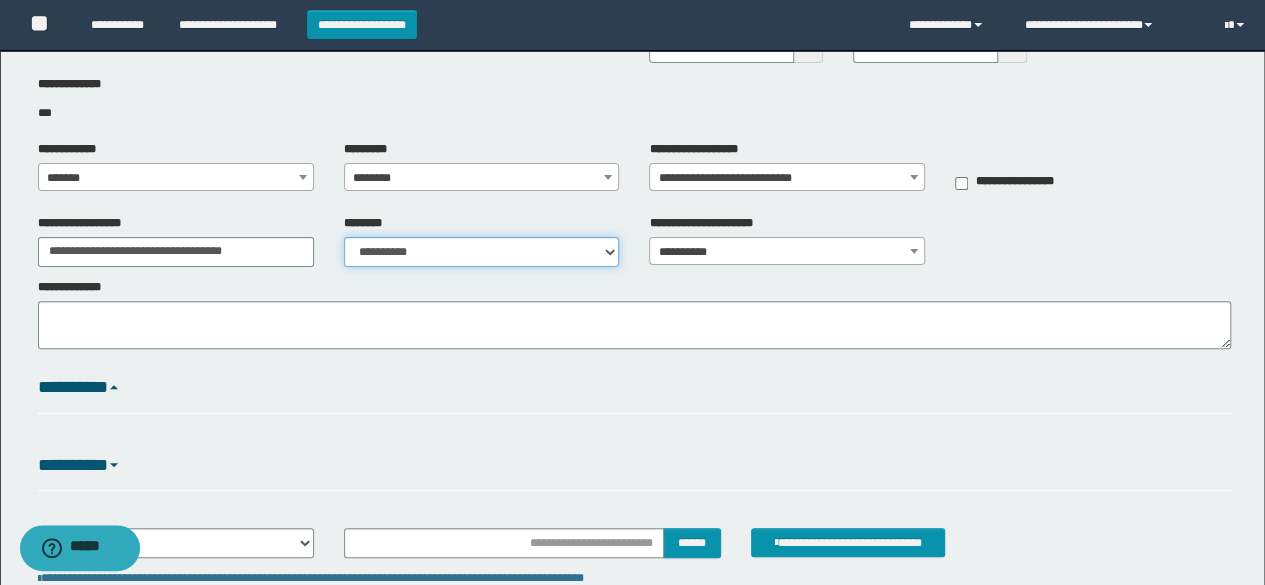 click on "**********" at bounding box center [482, 252] 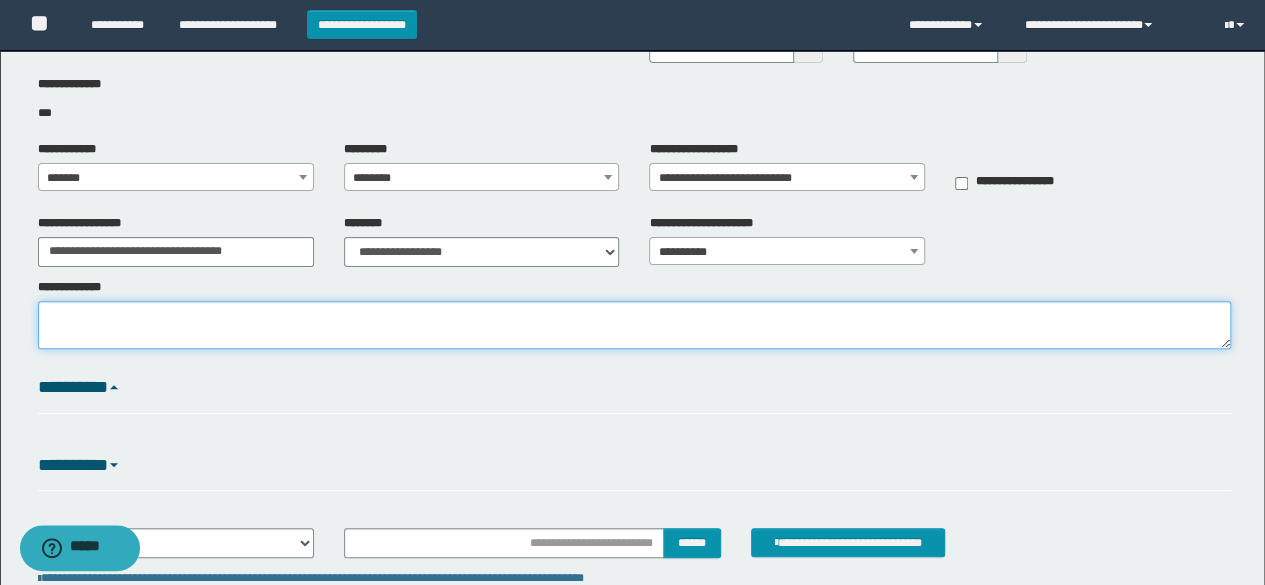 click on "**********" at bounding box center [635, 325] 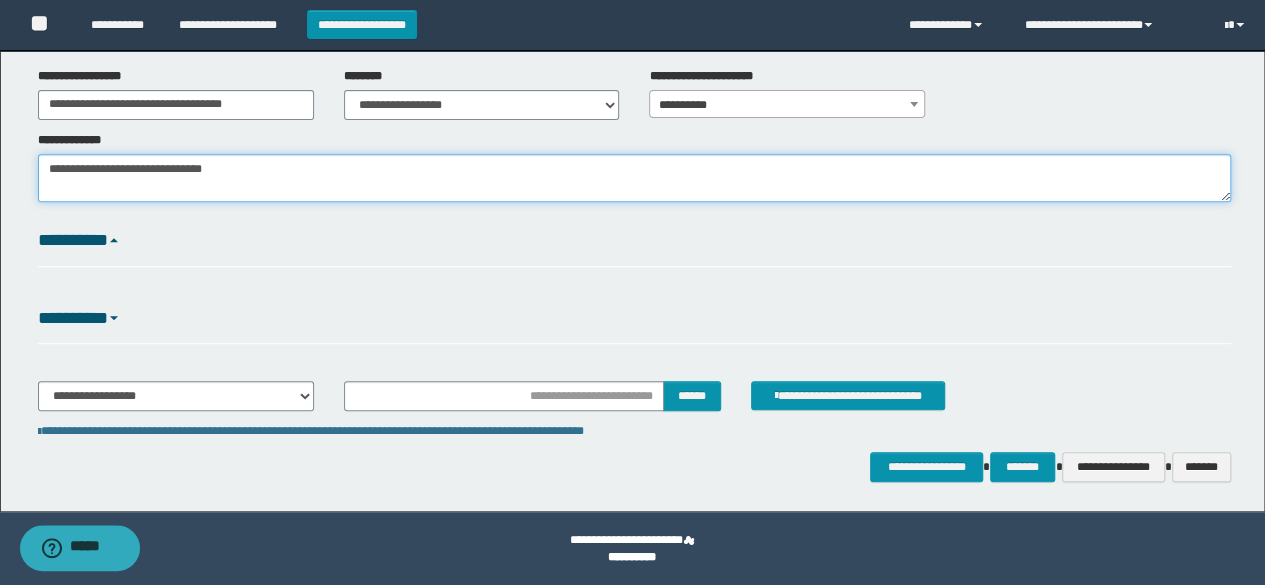 scroll, scrollTop: 348, scrollLeft: 0, axis: vertical 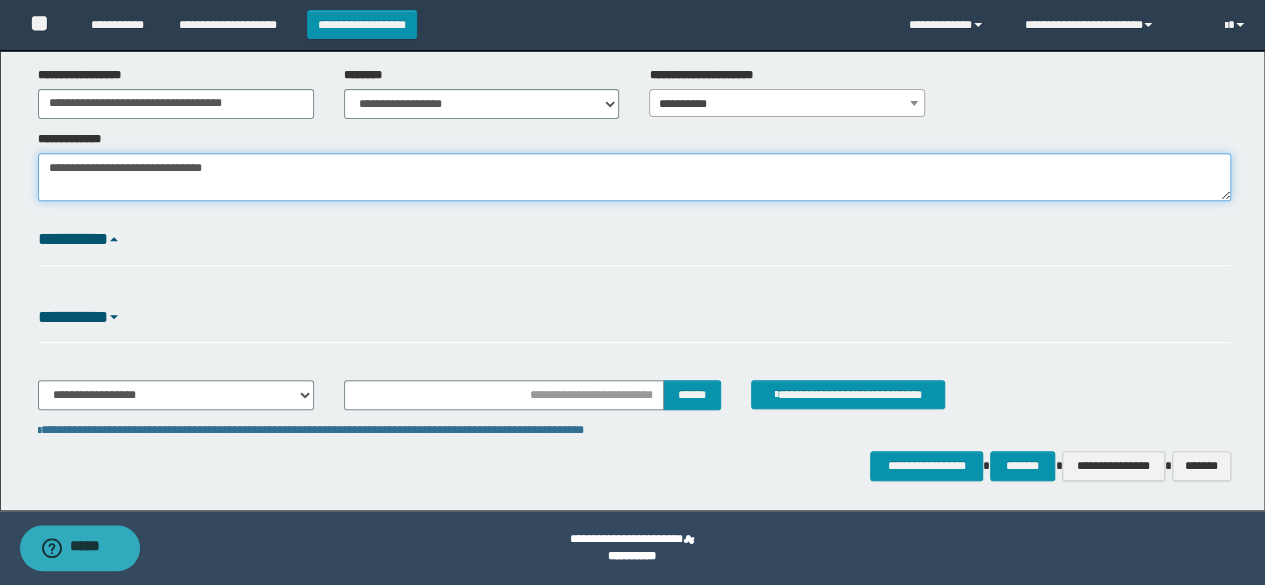 type on "**********" 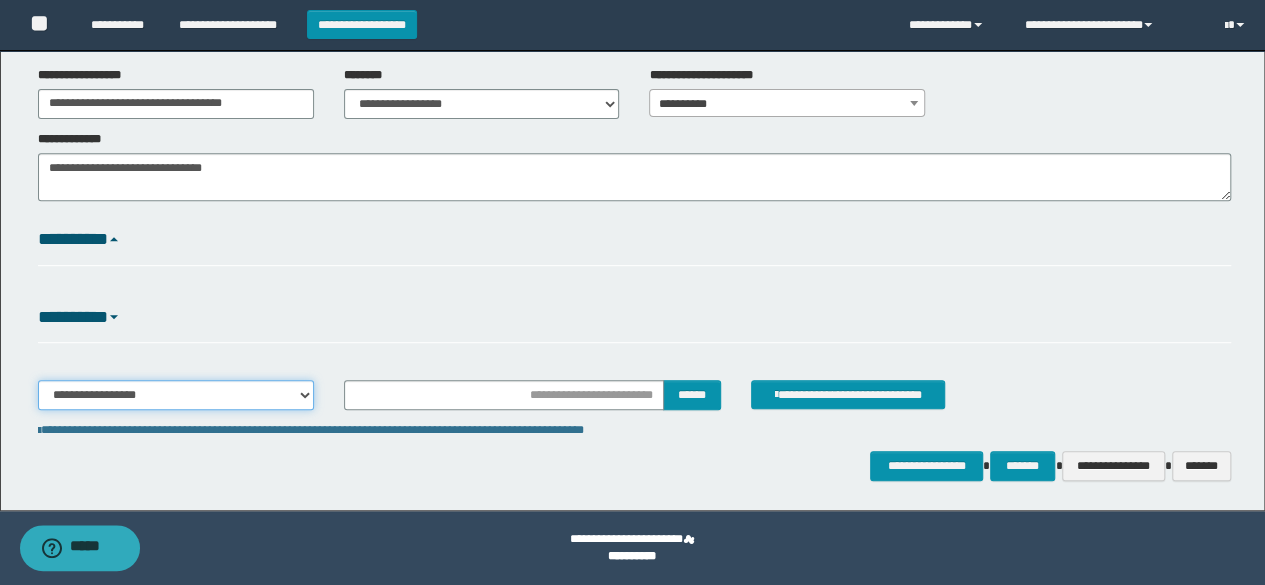 click on "**********" at bounding box center (176, 395) 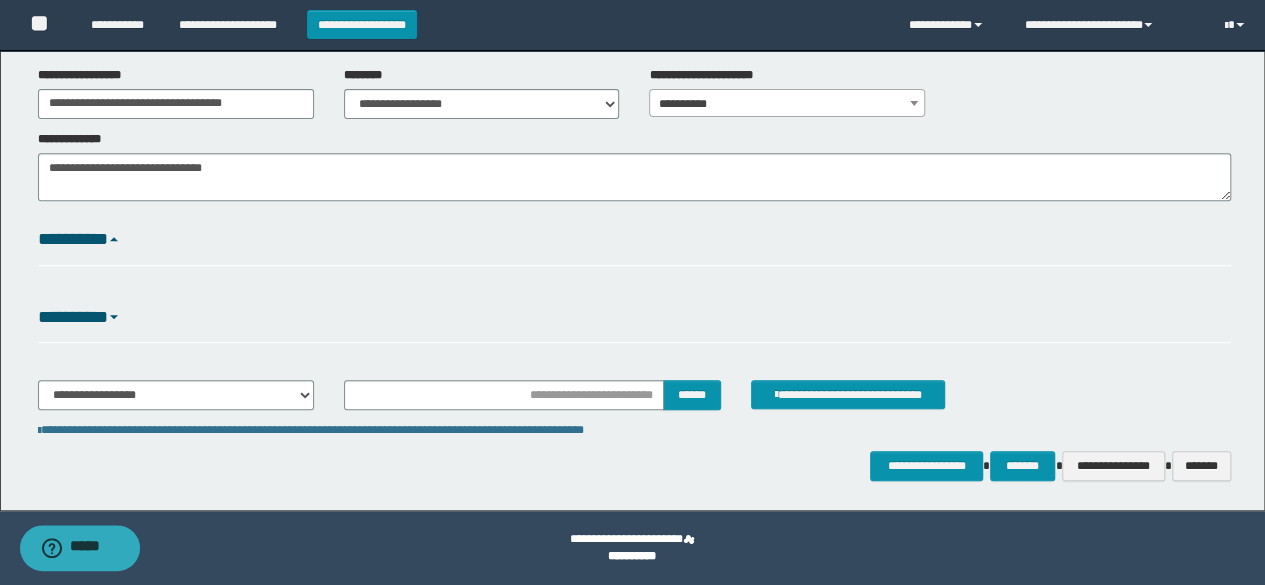 click on "*********" at bounding box center [635, 244] 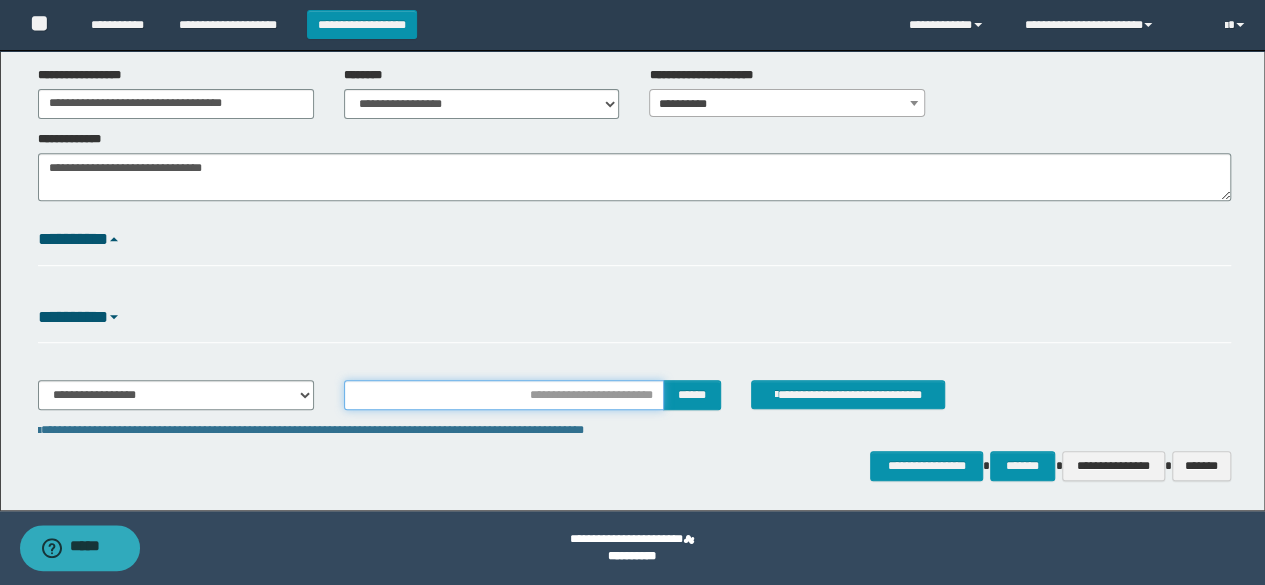 click at bounding box center (504, 395) 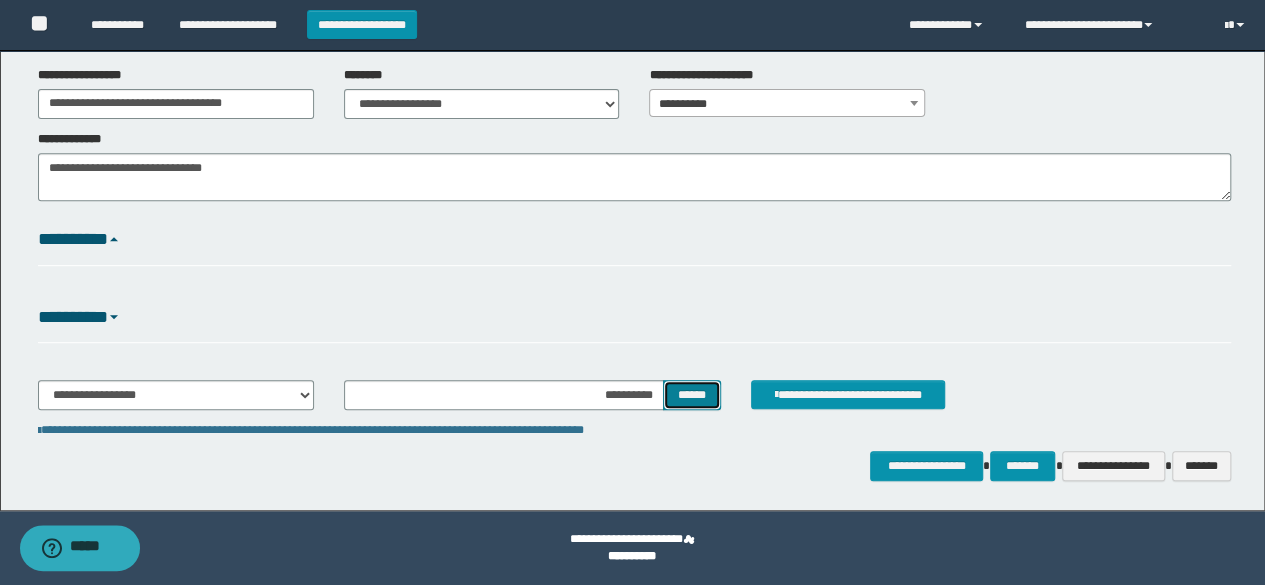 click on "******" at bounding box center (692, 394) 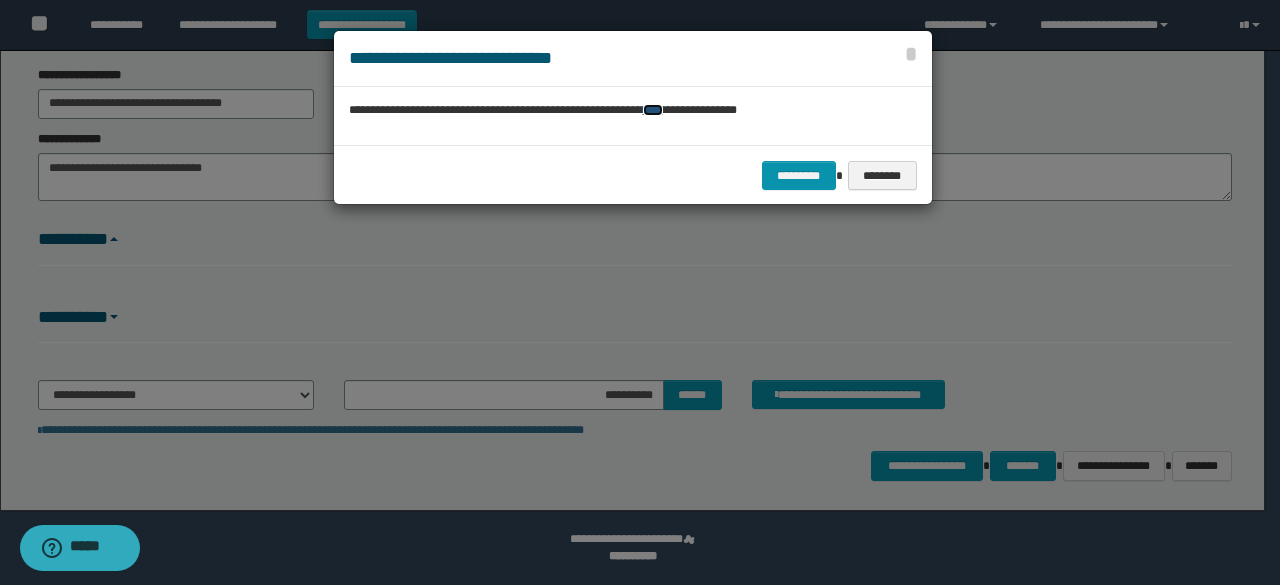 click on "****" at bounding box center [653, 110] 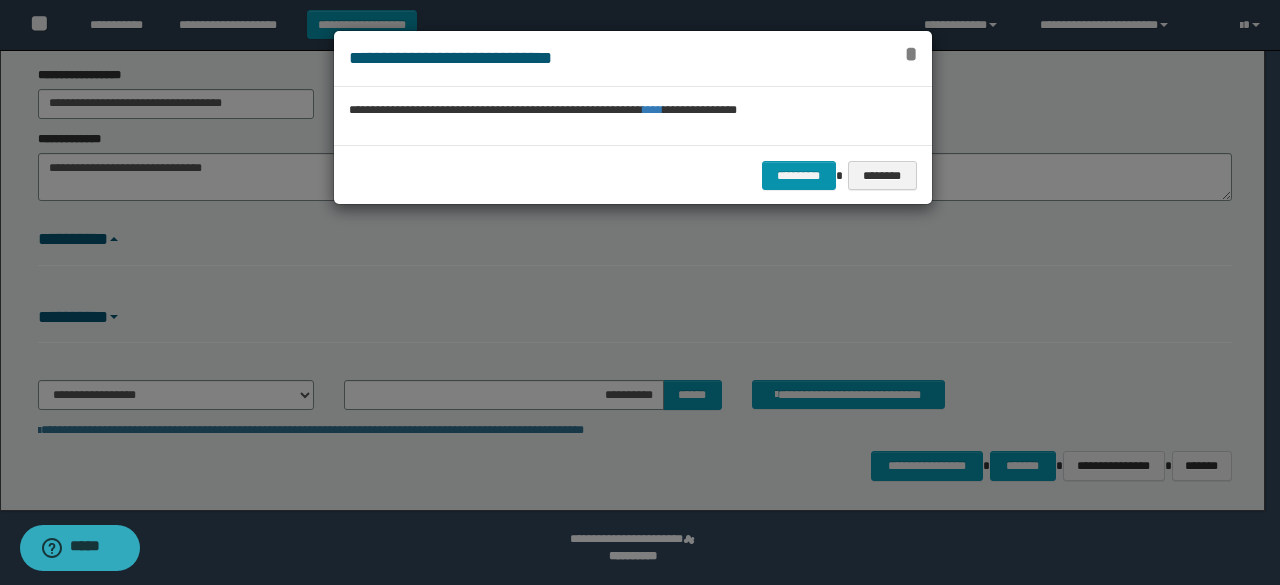 click on "*" at bounding box center [911, 54] 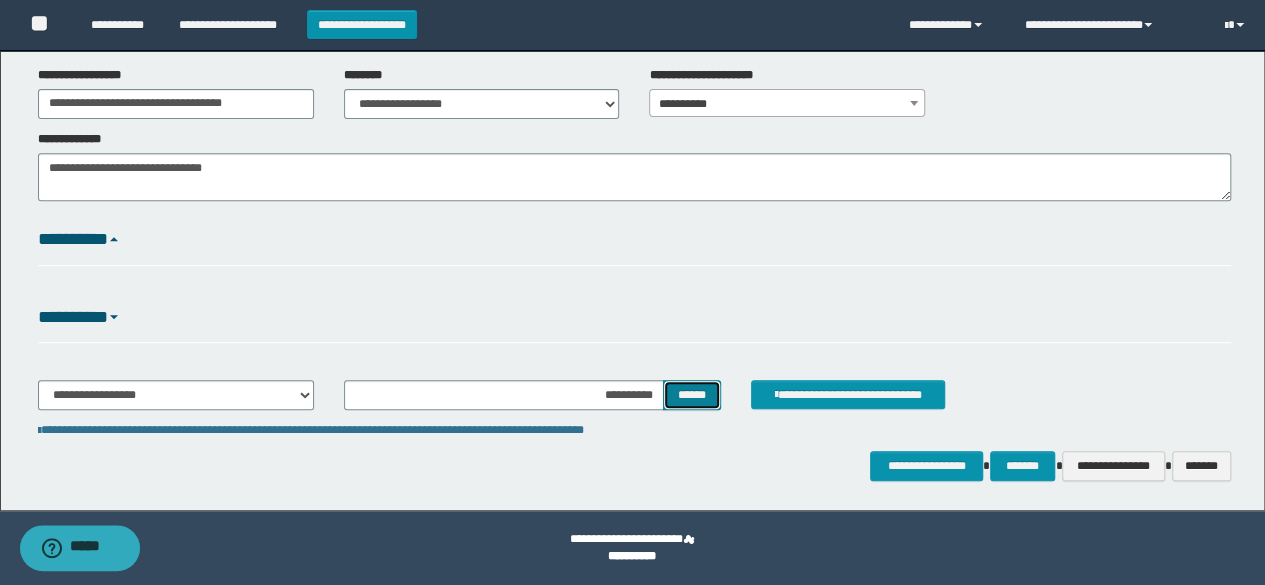 click on "******" at bounding box center [692, 394] 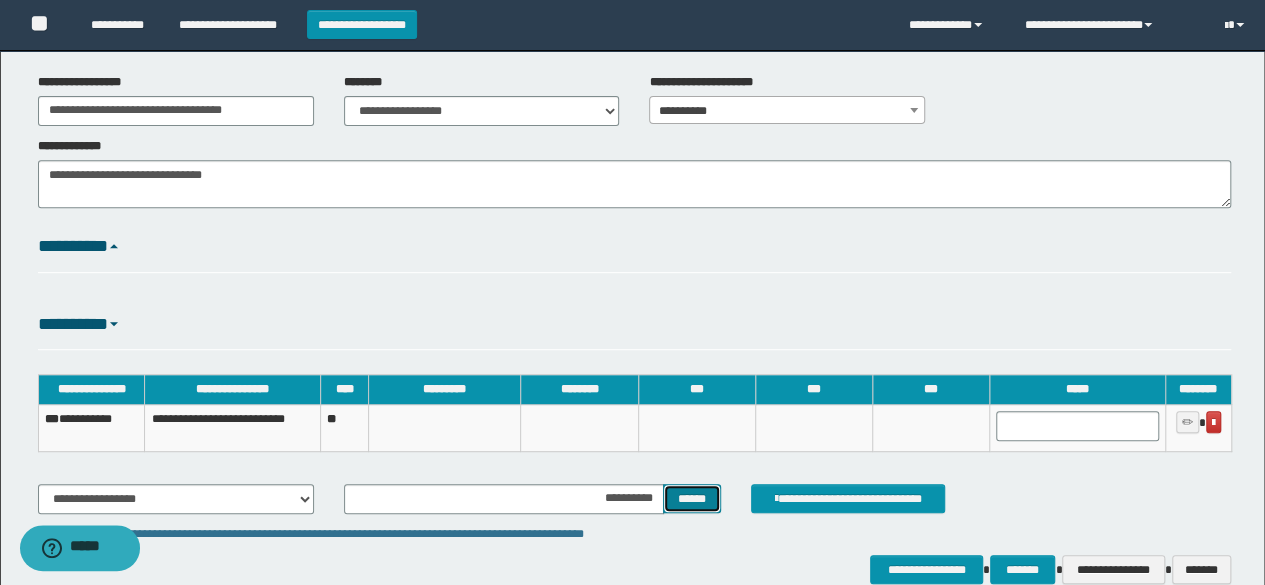 scroll, scrollTop: 444, scrollLeft: 0, axis: vertical 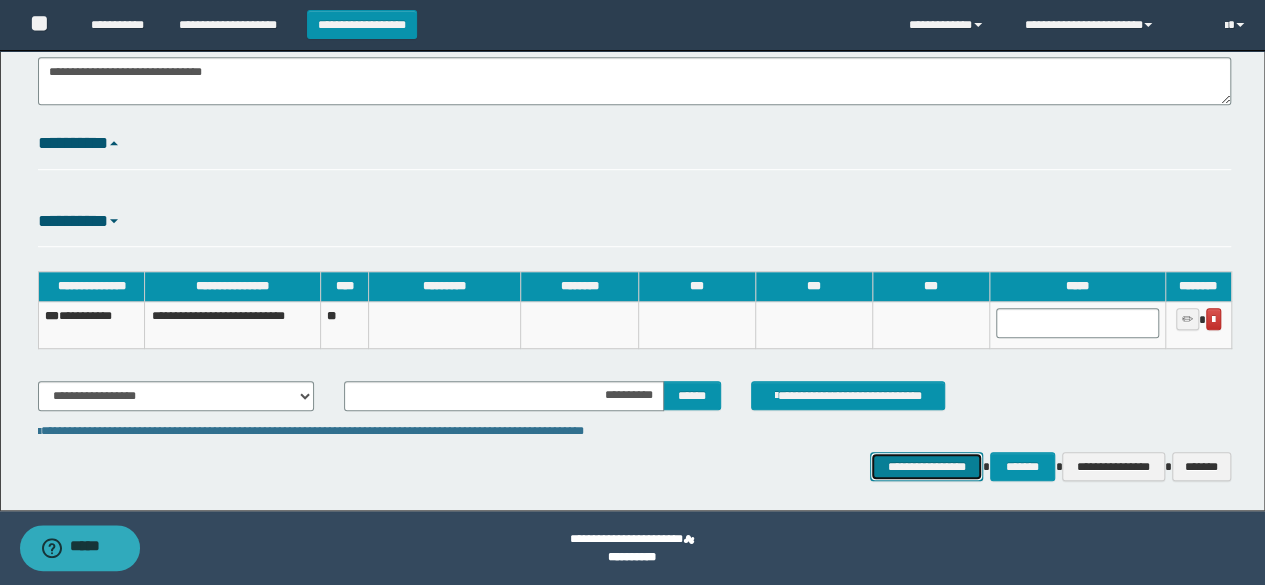 click on "**********" at bounding box center (926, 466) 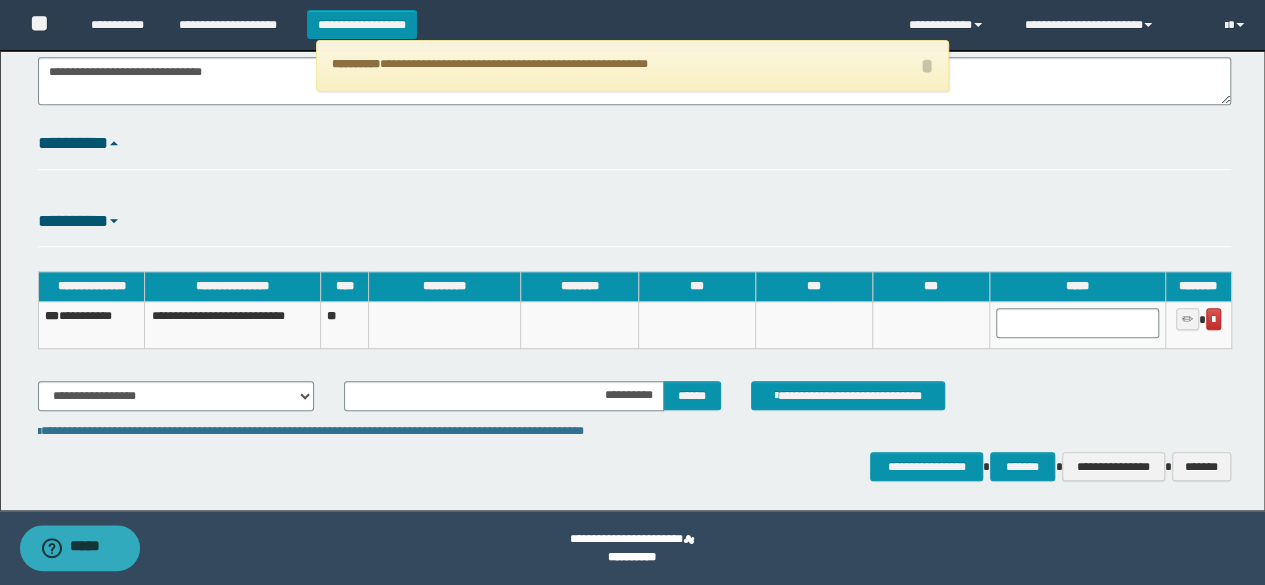 click on "*********" at bounding box center [635, 144] 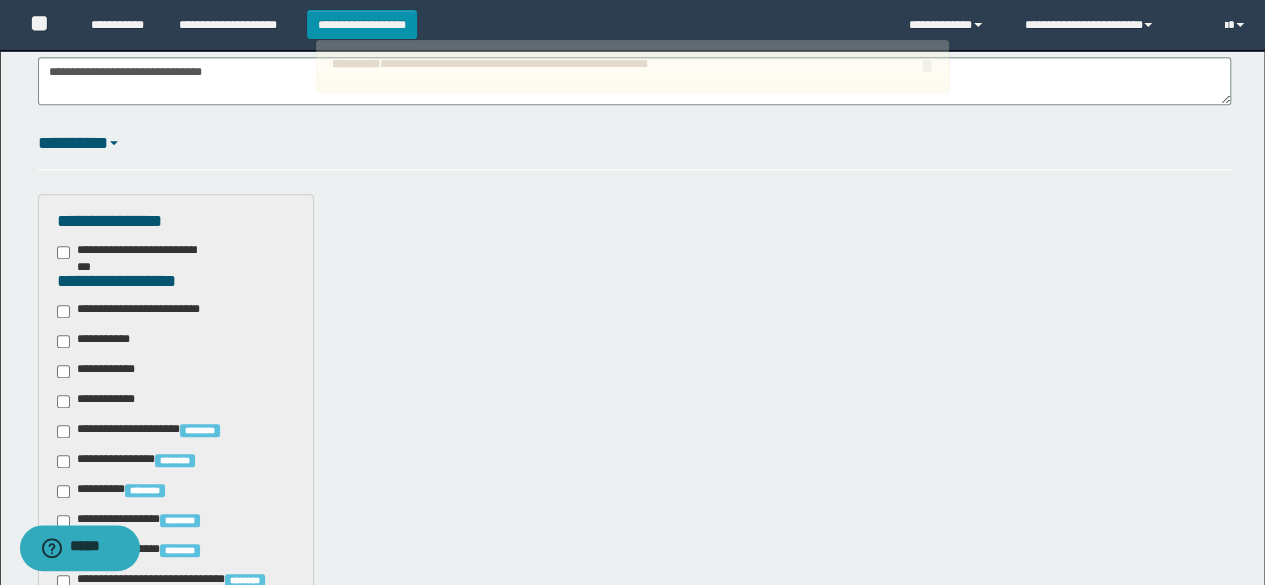 click on "**********" at bounding box center (143, 311) 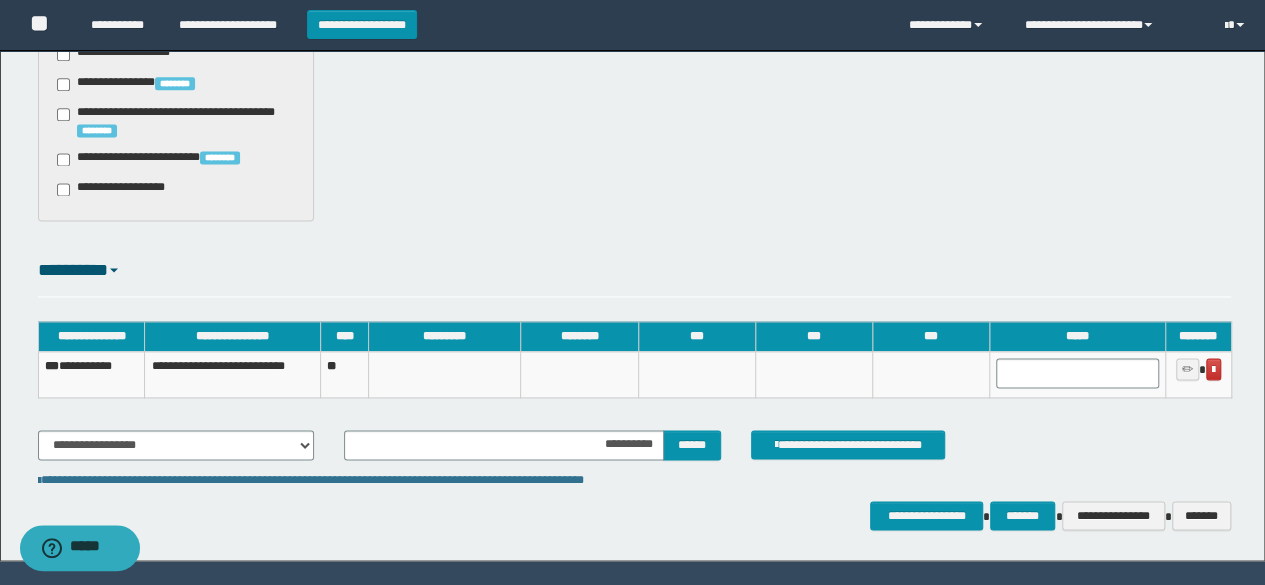 scroll, scrollTop: 1350, scrollLeft: 0, axis: vertical 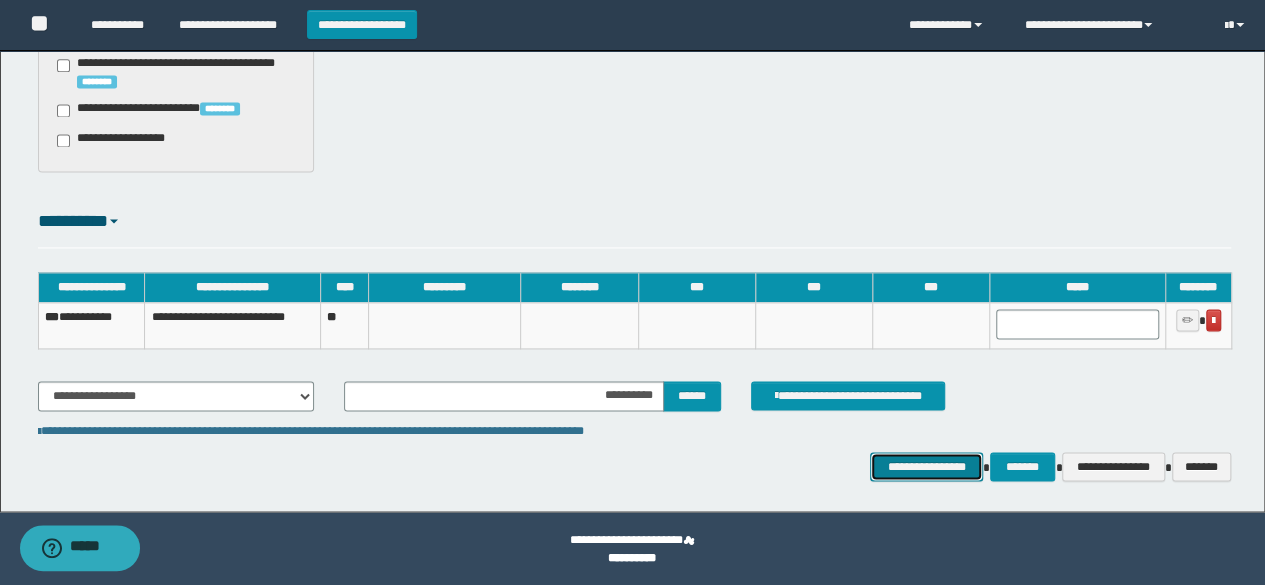 click on "**********" at bounding box center (926, 466) 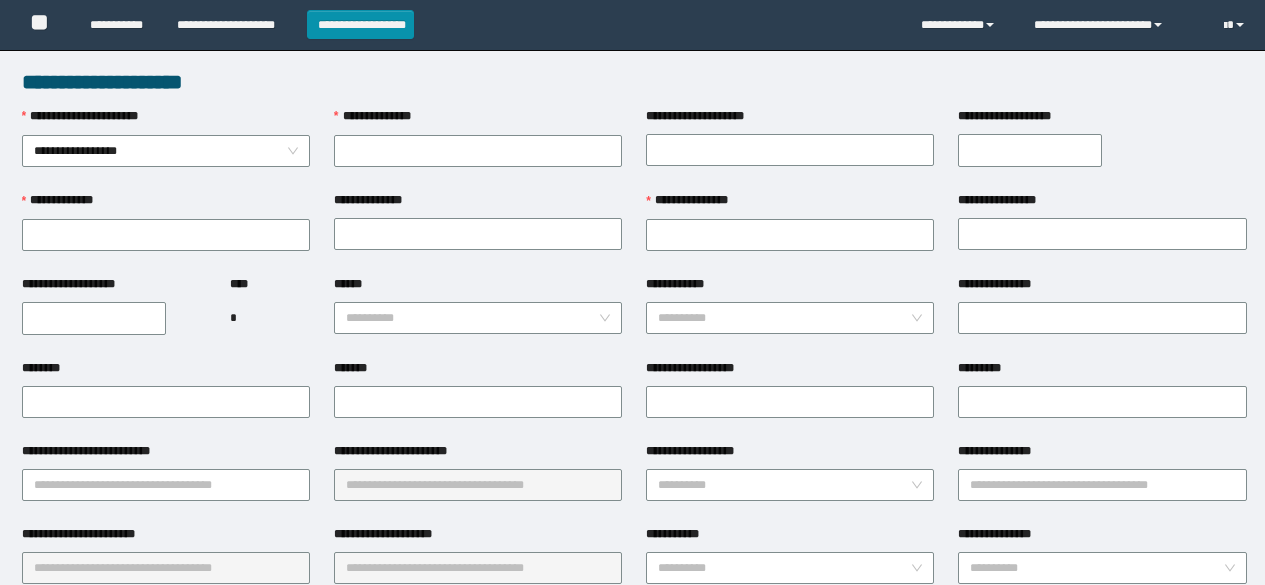 scroll, scrollTop: 0, scrollLeft: 0, axis: both 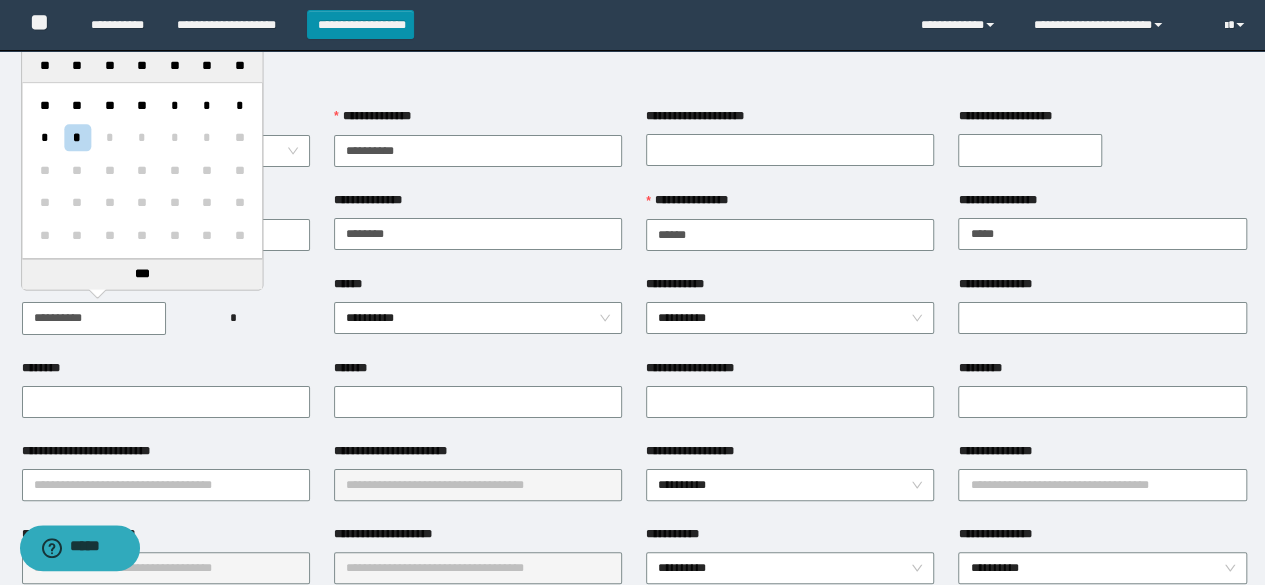 click on "**********" at bounding box center (94, 318) 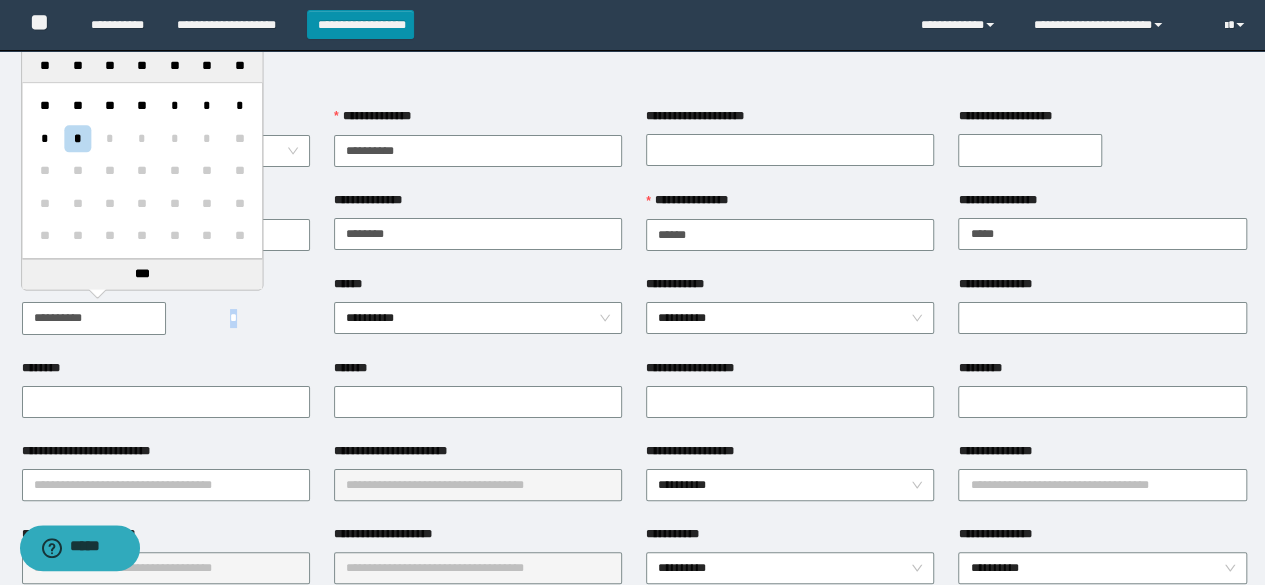 drag, startPoint x: 230, startPoint y: 329, endPoint x: 214, endPoint y: 333, distance: 16.492422 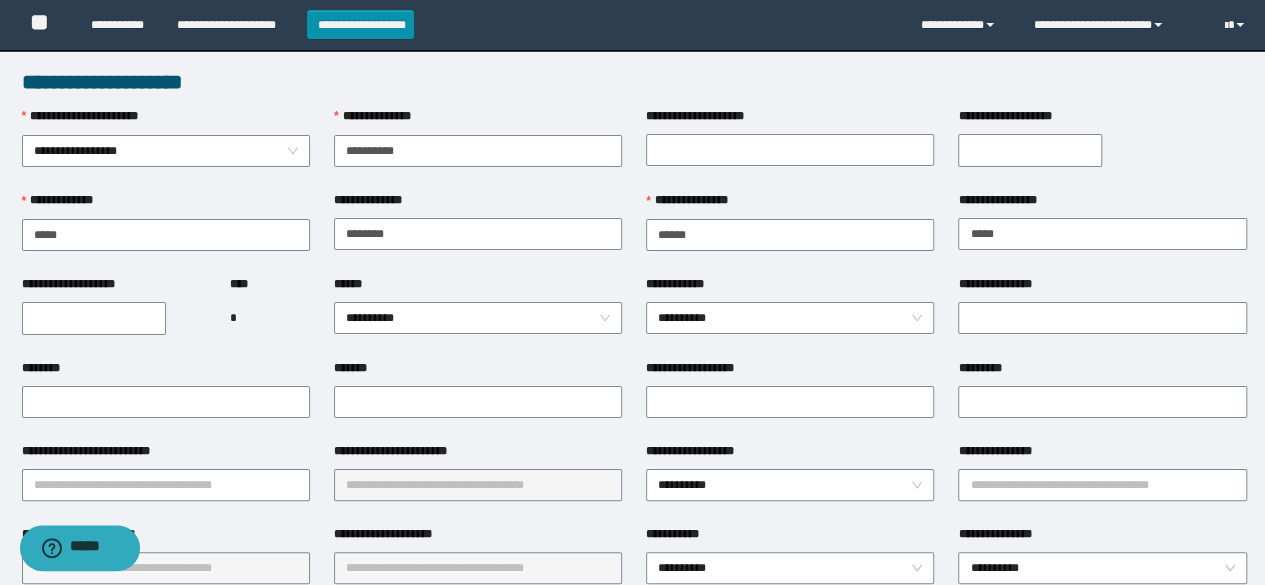 click on "**********" at bounding box center (94, 318) 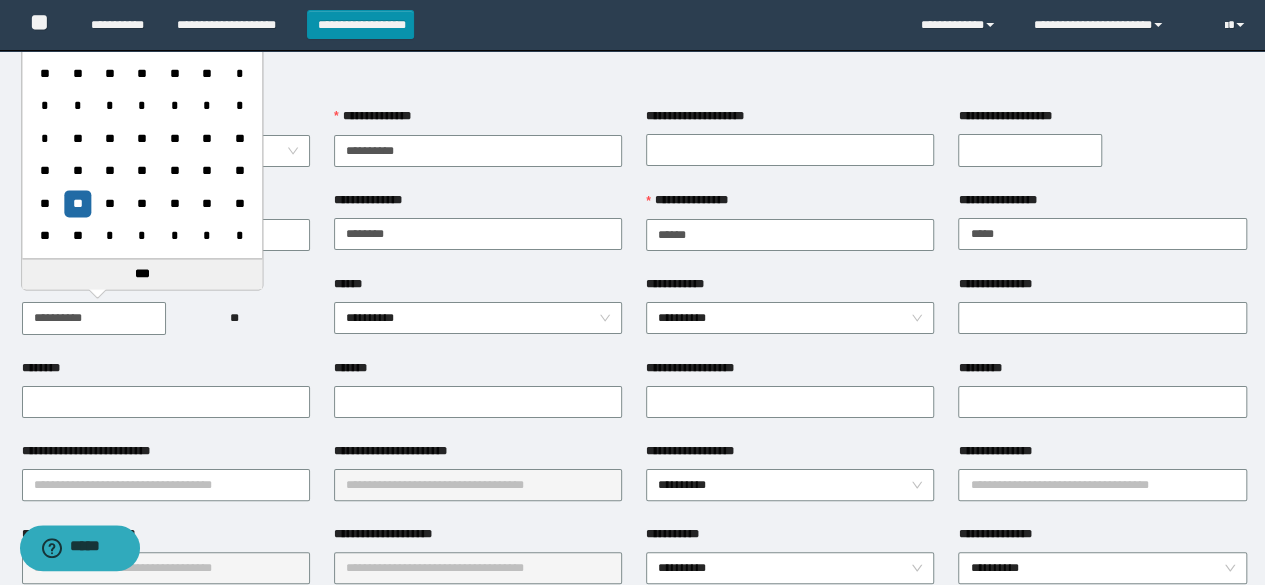 type on "**********" 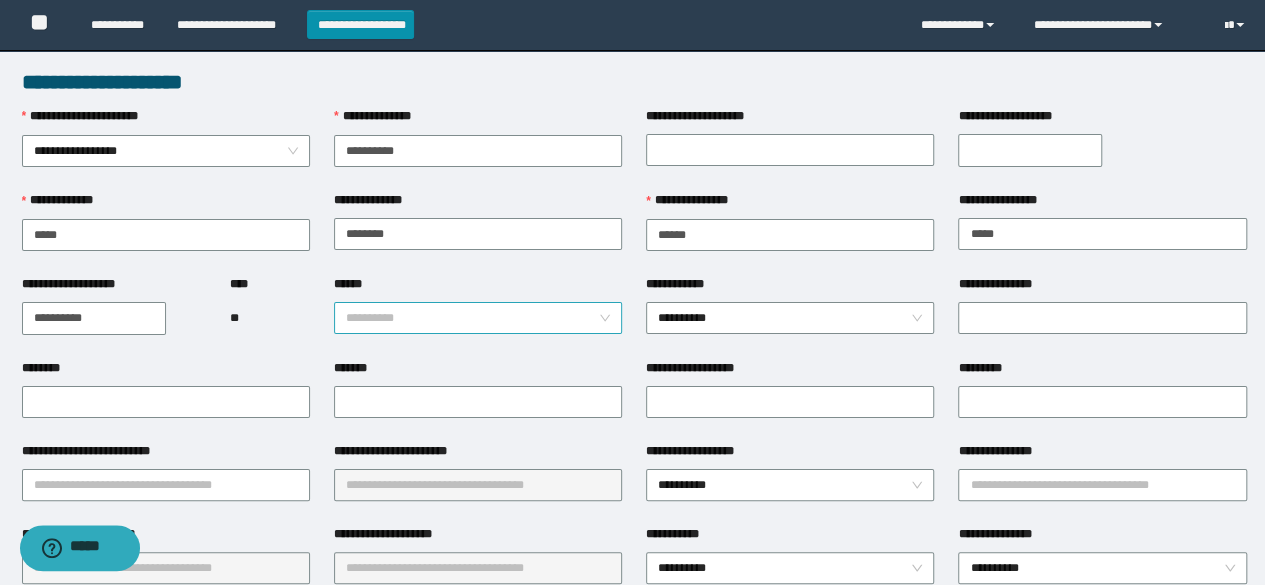 click on "**********" at bounding box center (478, 318) 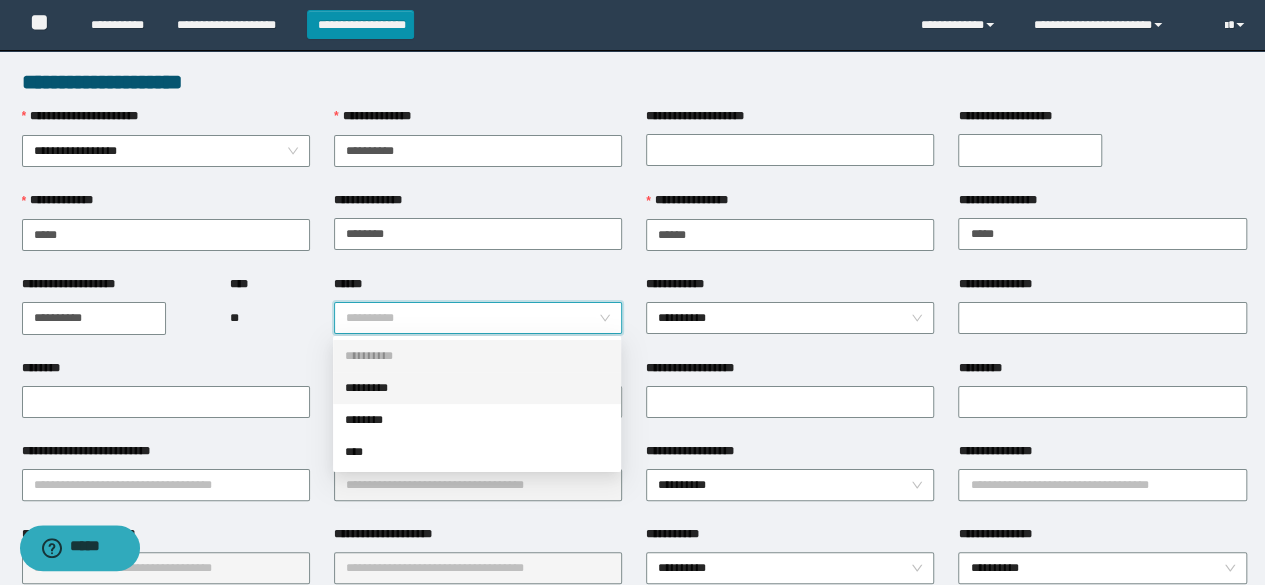 click on "*********" at bounding box center [477, 388] 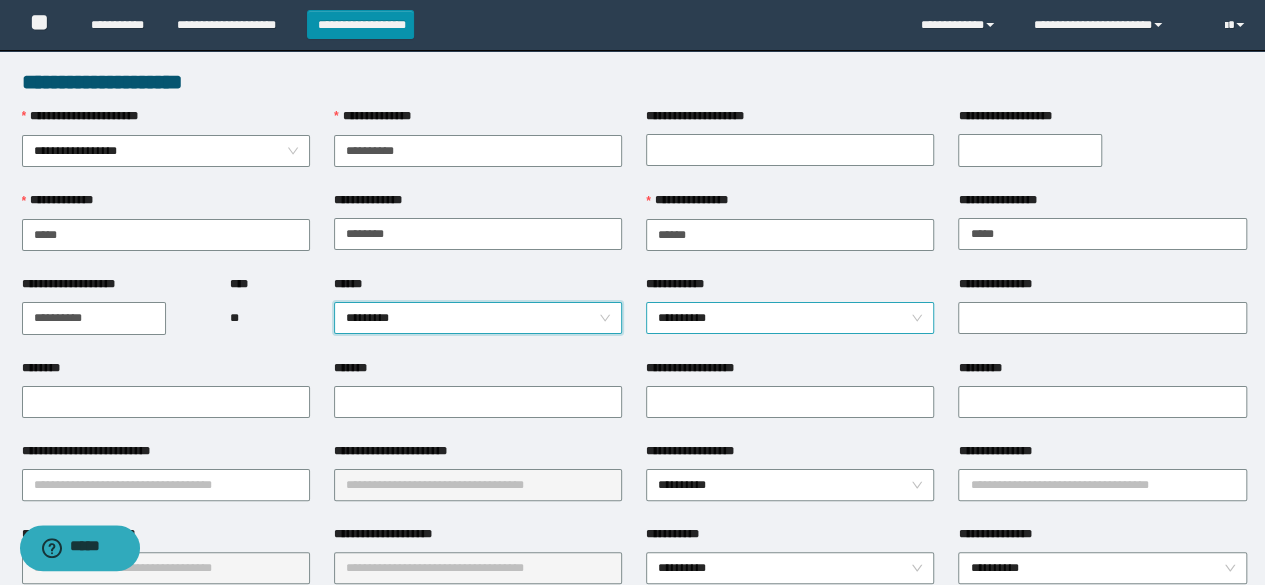 click on "**********" at bounding box center [790, 318] 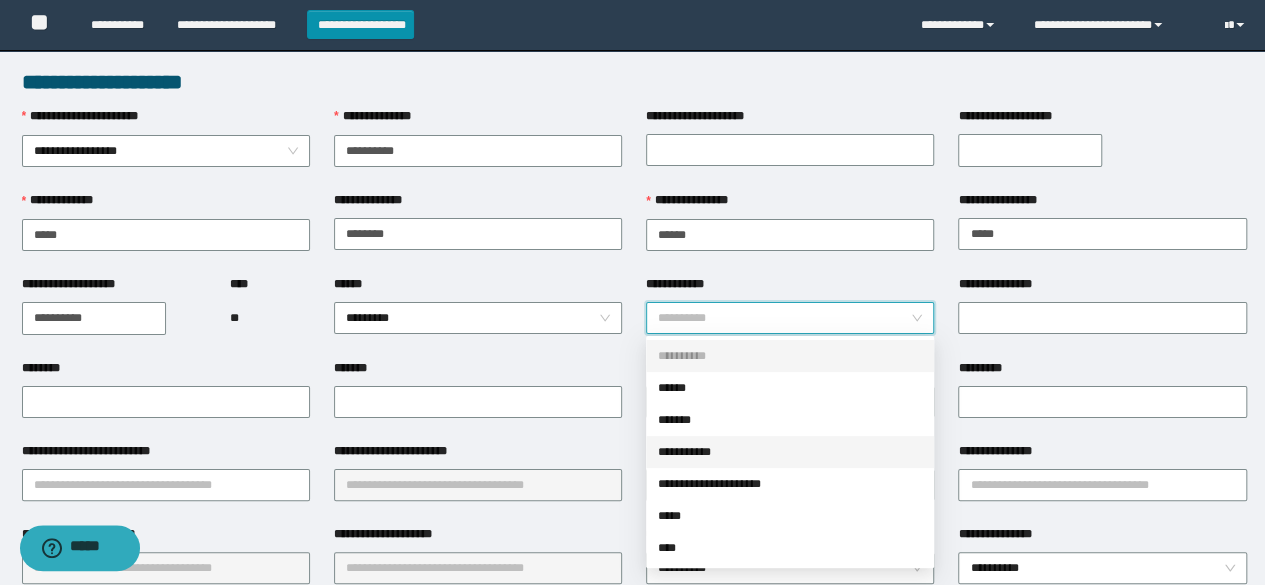 click on "**********" at bounding box center [790, 452] 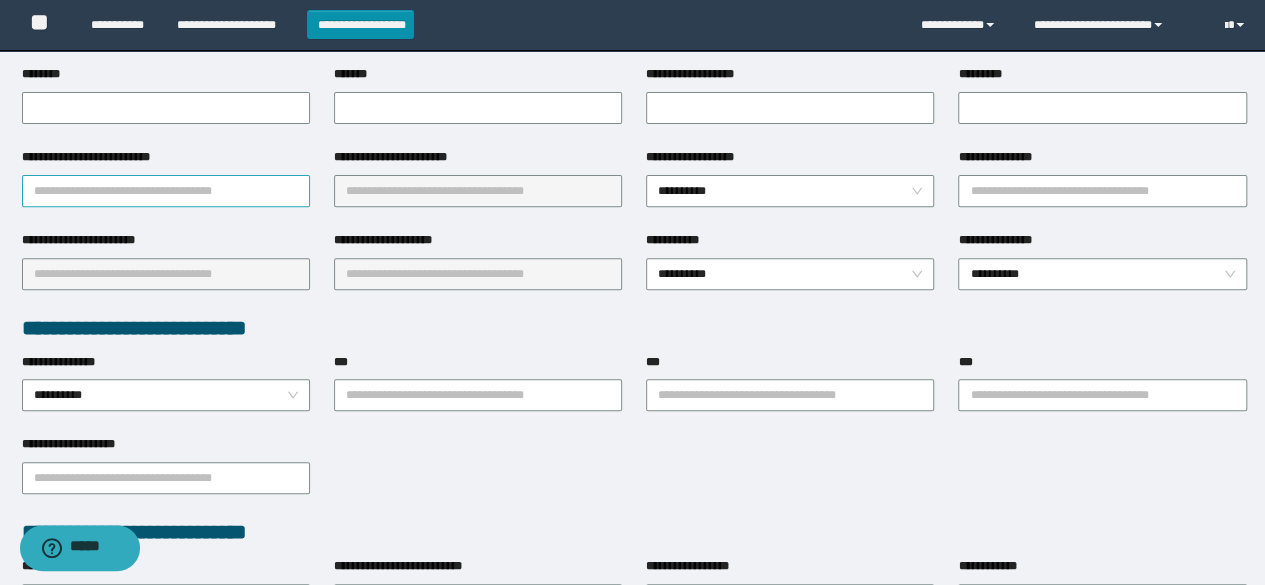 scroll, scrollTop: 300, scrollLeft: 0, axis: vertical 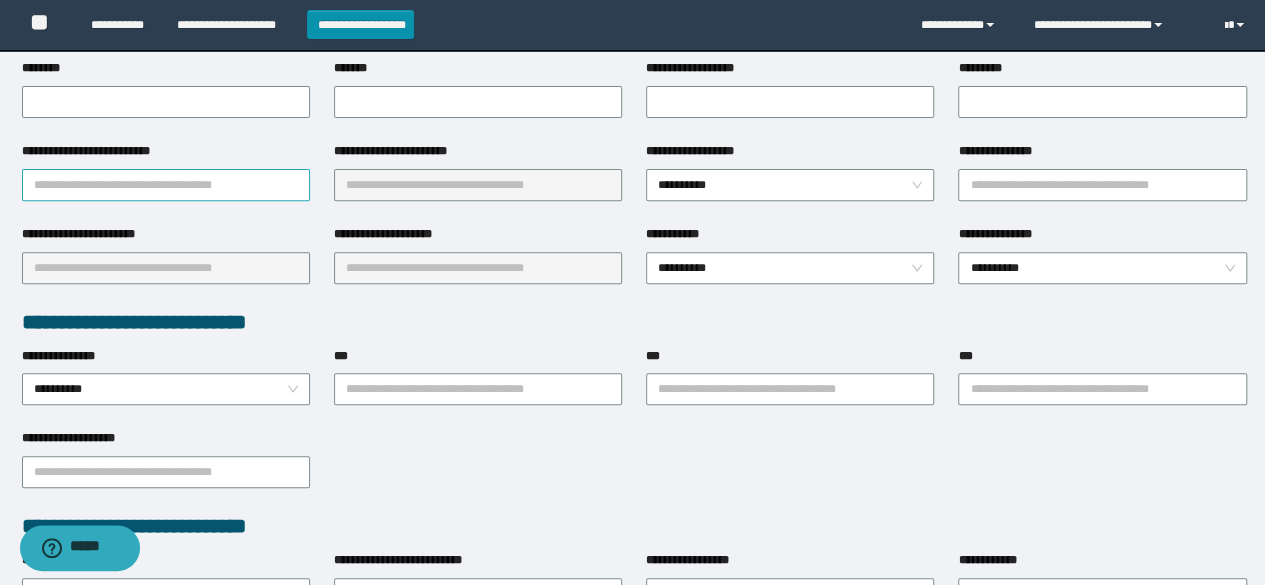 click on "**********" at bounding box center [166, 185] 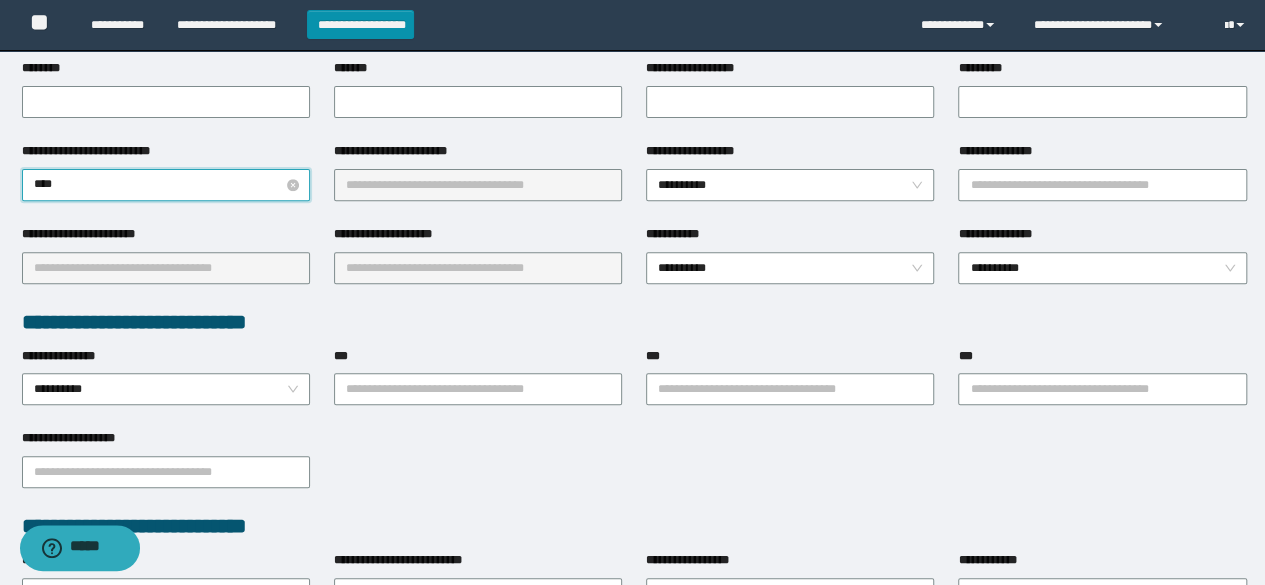 type on "*****" 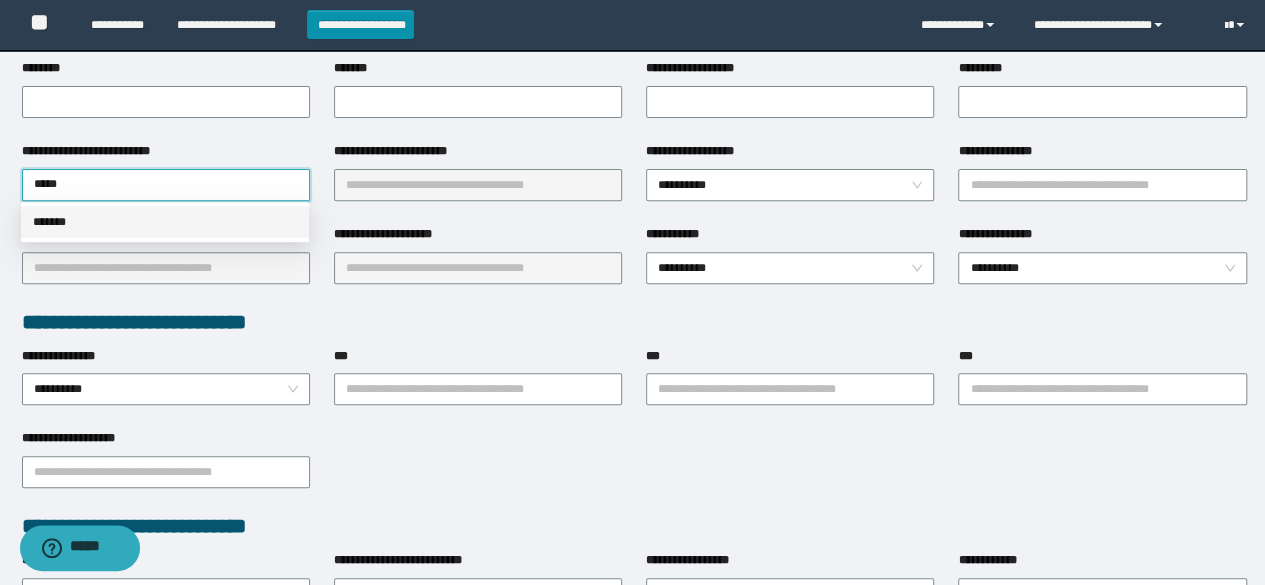click on "*******" at bounding box center [165, 222] 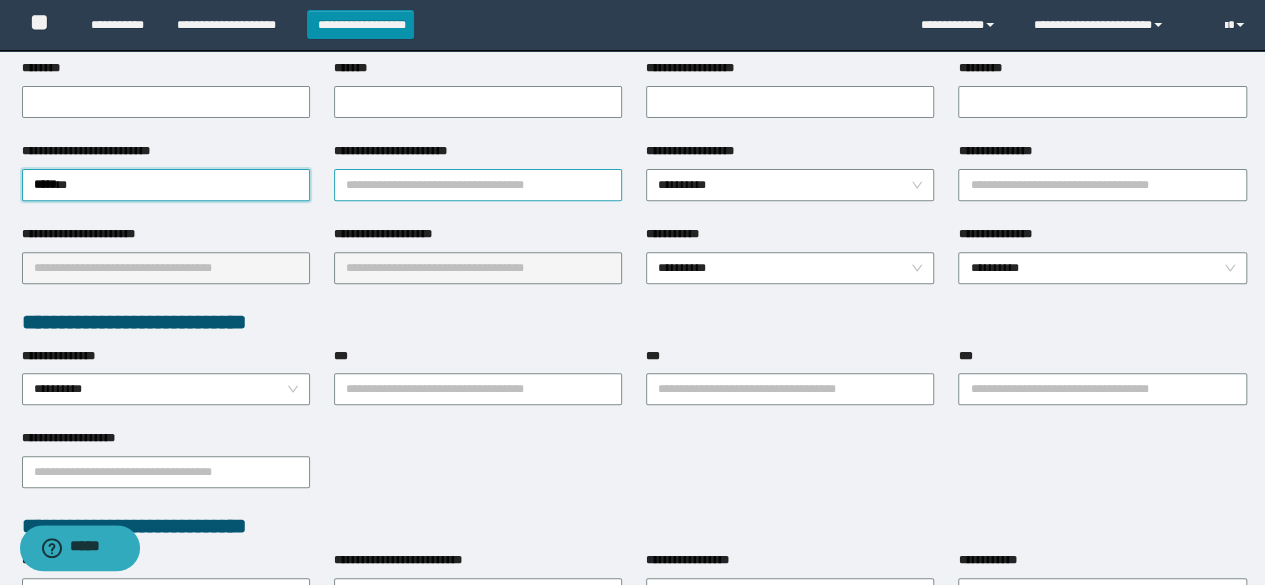 click on "**********" at bounding box center [478, 185] 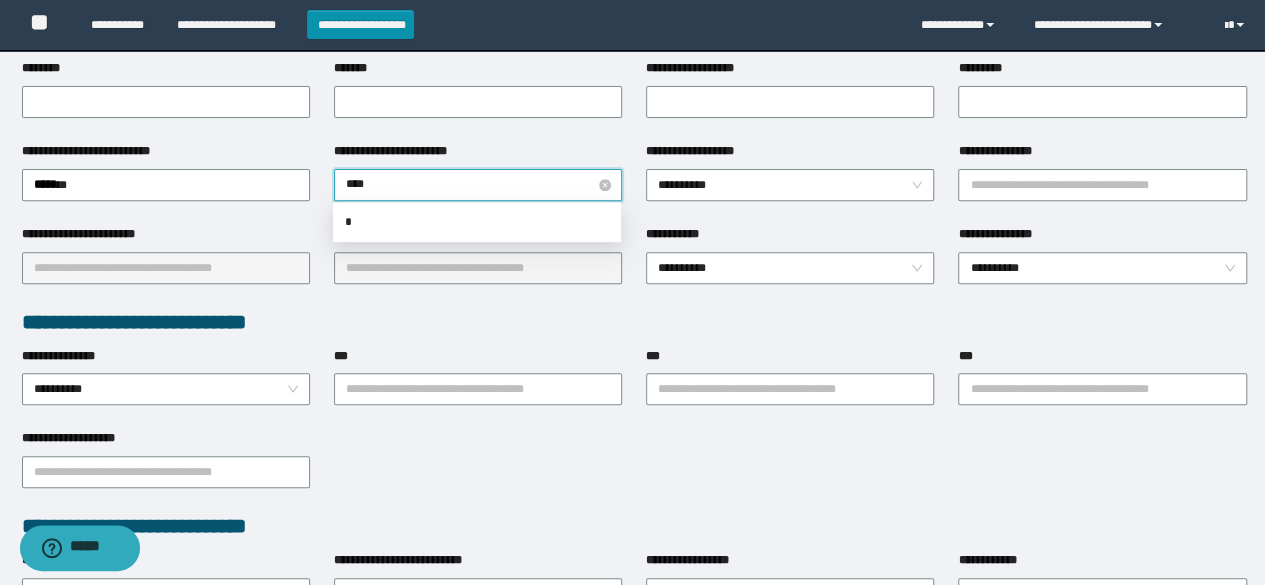 type on "*****" 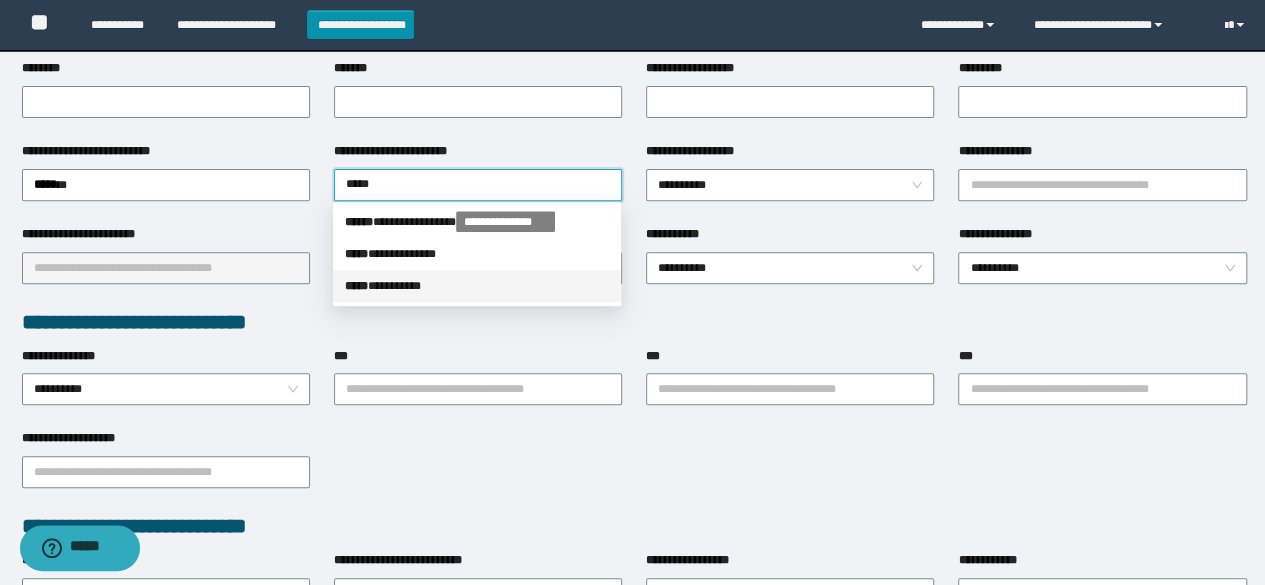 click on "***** * ********" at bounding box center [477, 286] 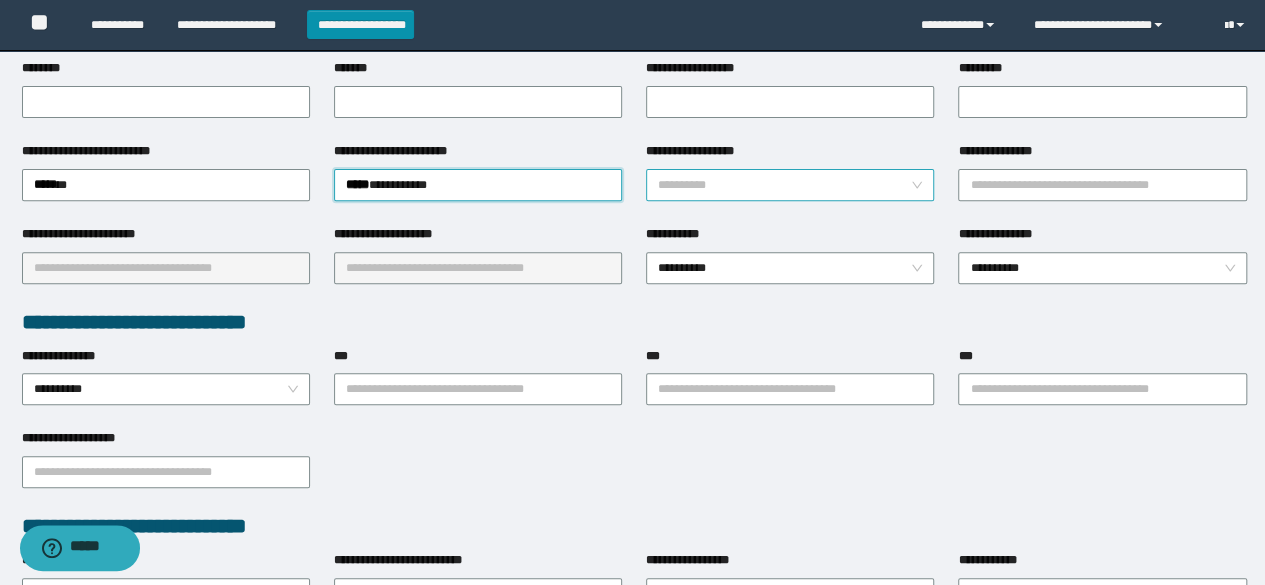 drag, startPoint x: 884, startPoint y: 176, endPoint x: 825, endPoint y: 199, distance: 63.324562 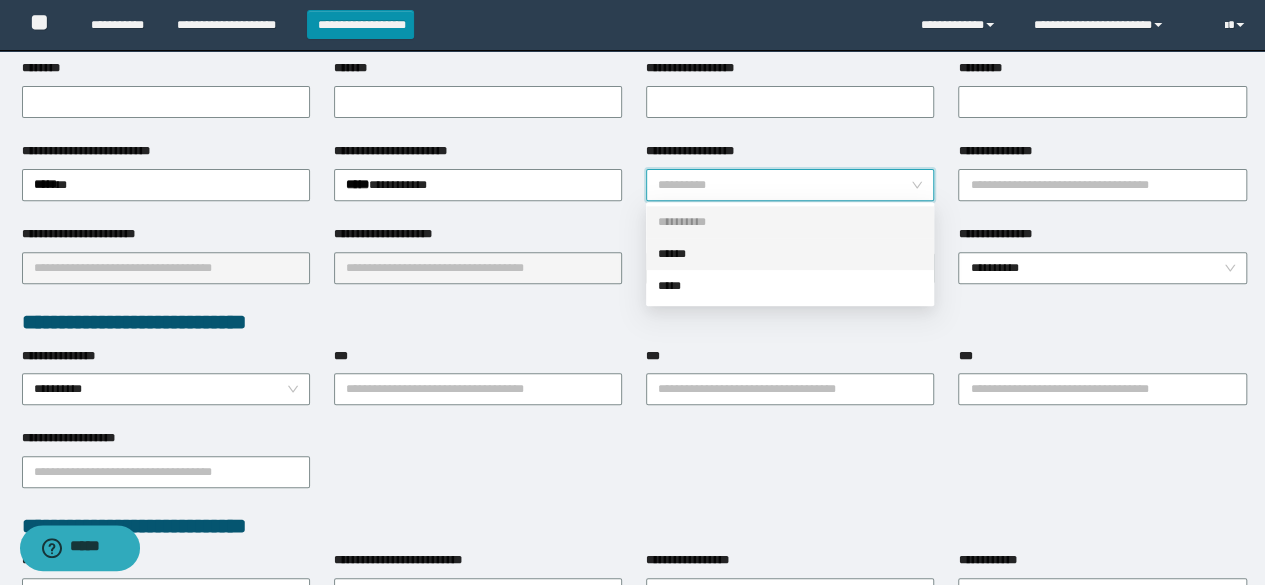 click on "******" at bounding box center (790, 254) 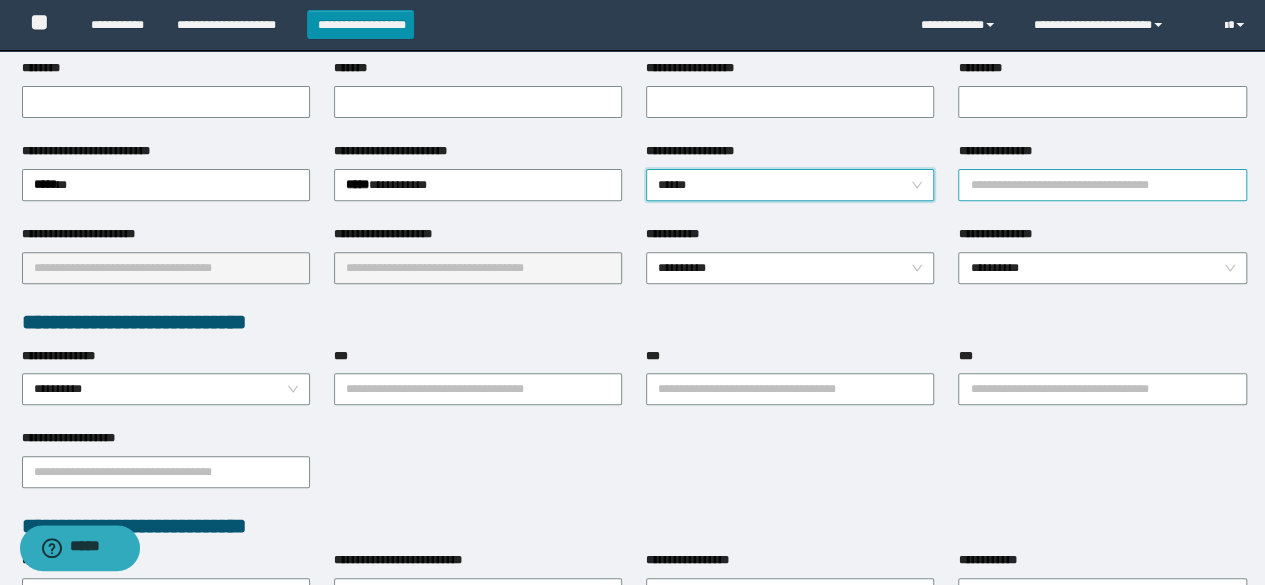 click on "**********" at bounding box center [1102, 185] 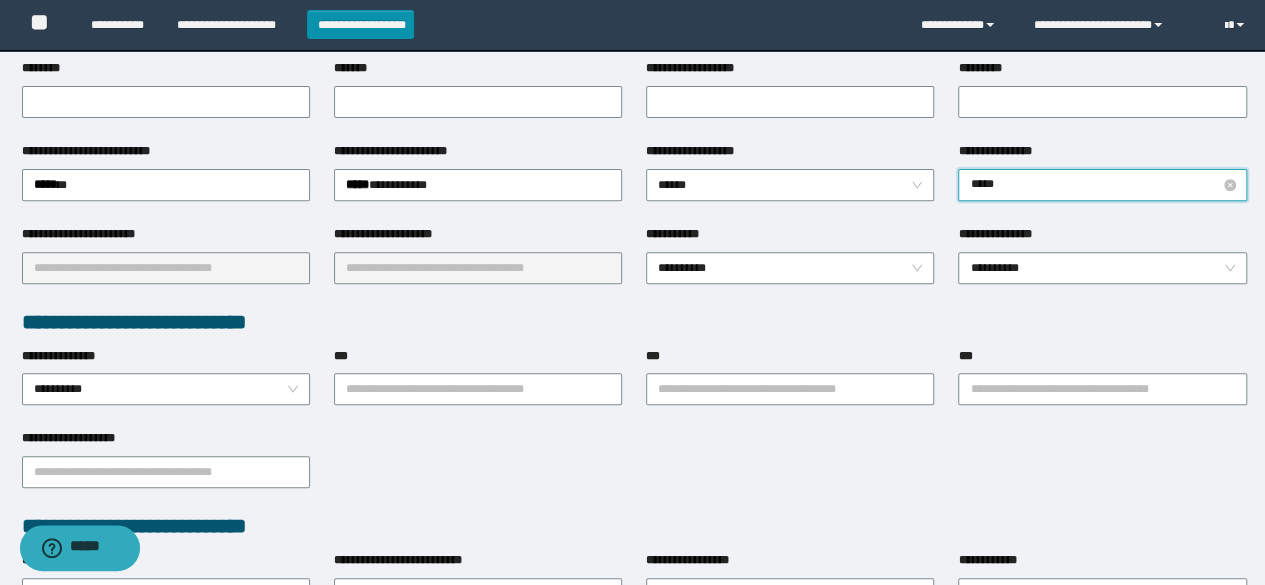 type on "******" 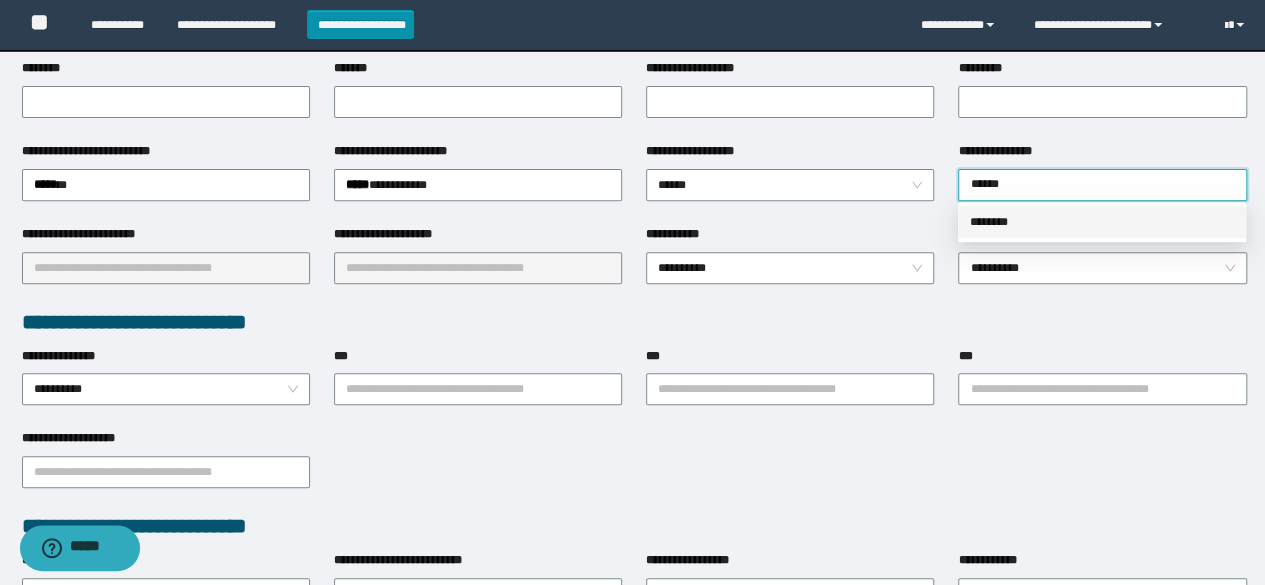 click on "********" at bounding box center (1102, 222) 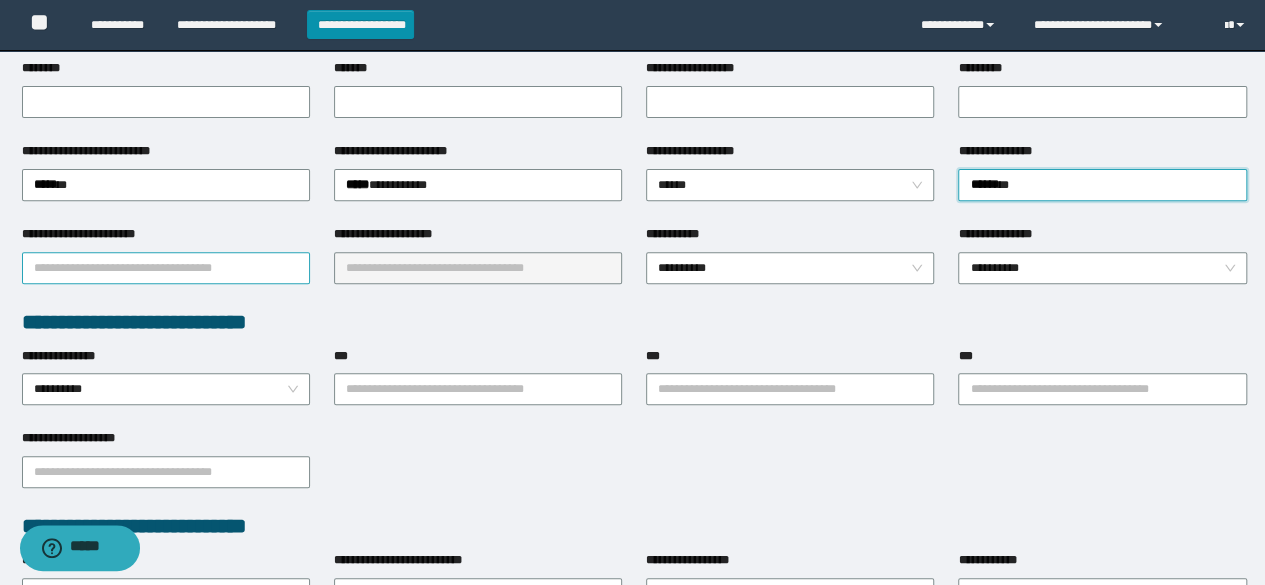 click on "**********" at bounding box center (166, 268) 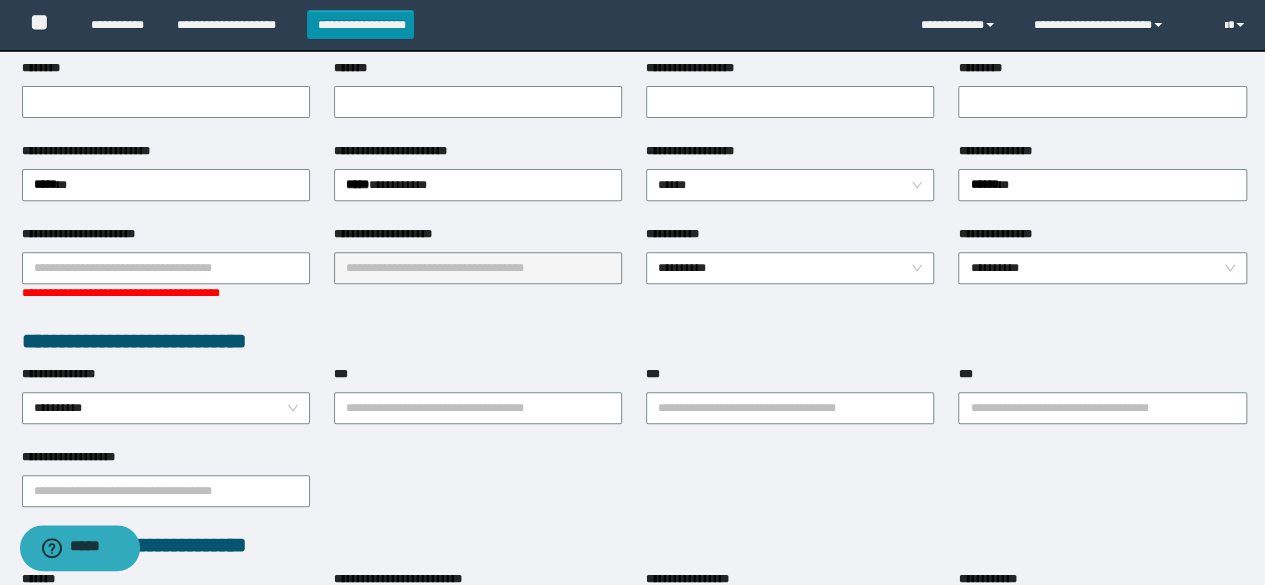 click on "**********" at bounding box center (478, 276) 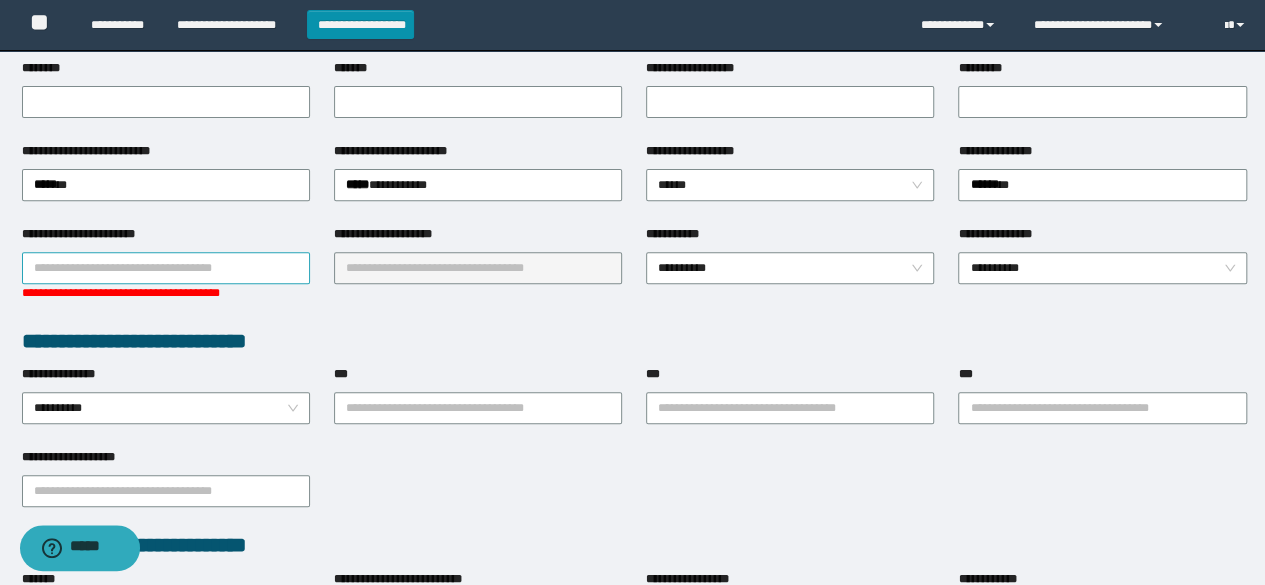 click on "**********" at bounding box center (166, 268) 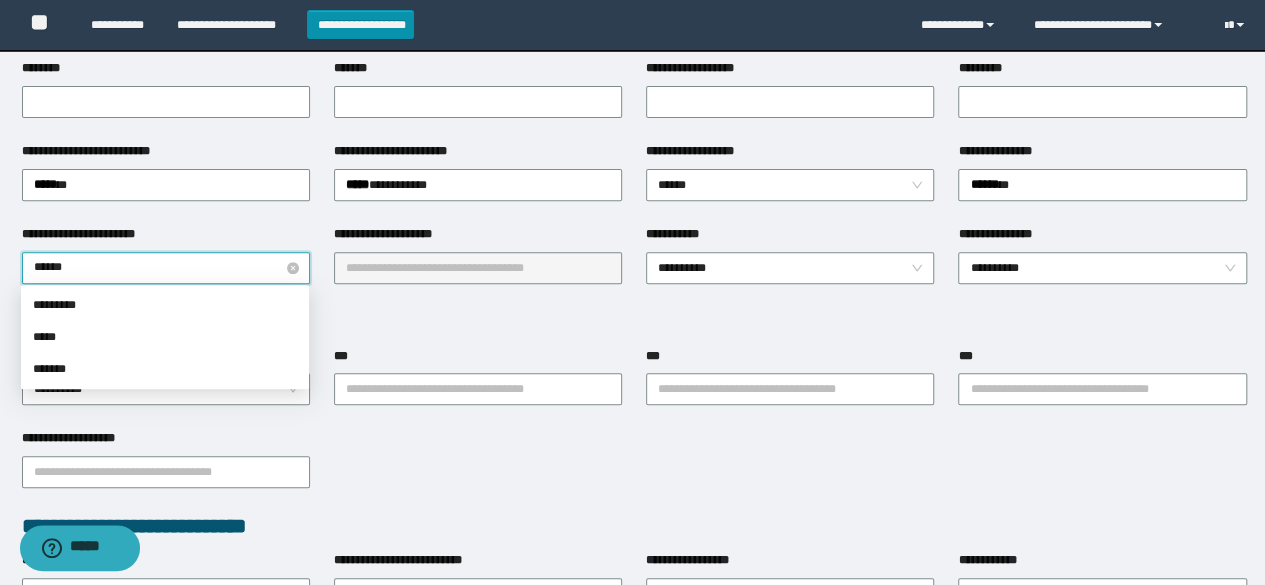 type on "*****" 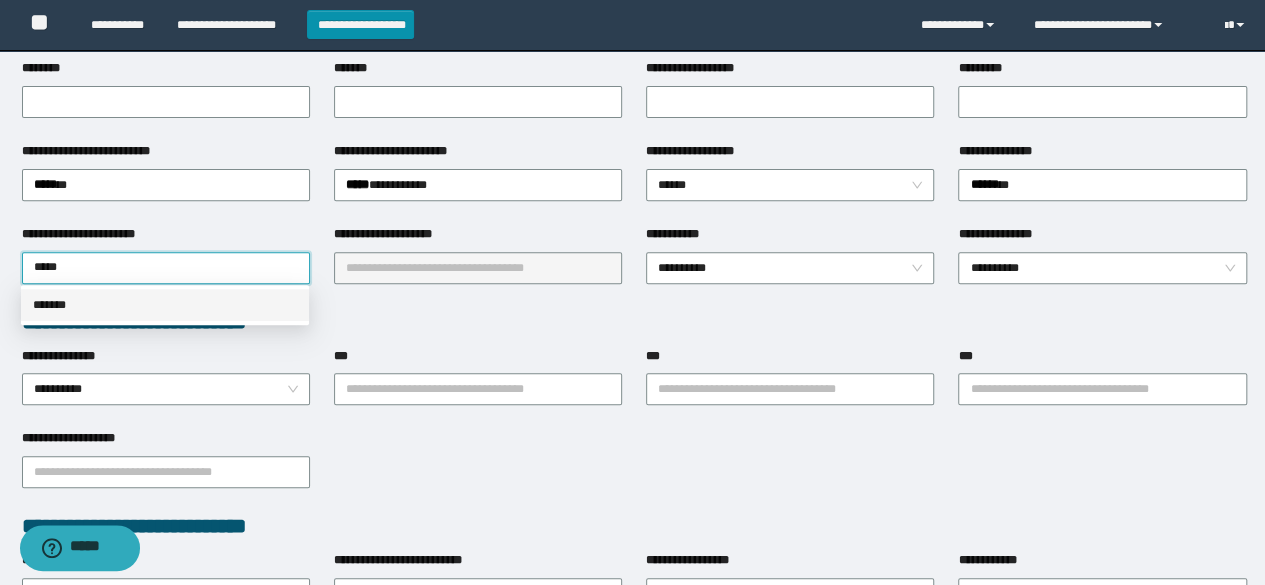 click on "*******" at bounding box center [165, 305] 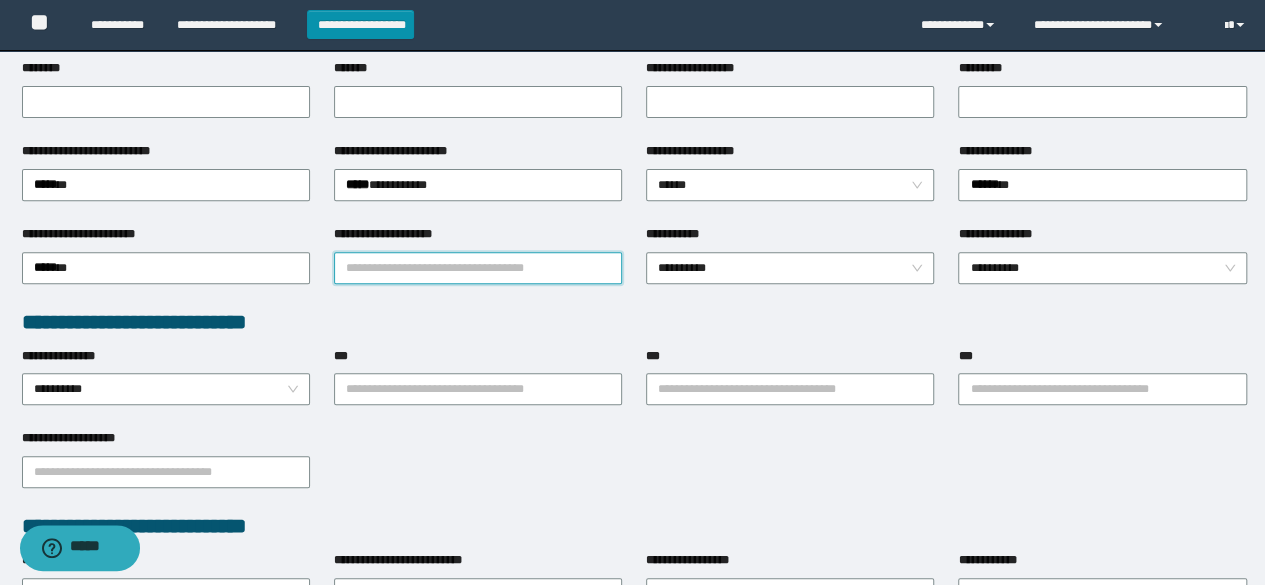 click on "**********" at bounding box center [478, 268] 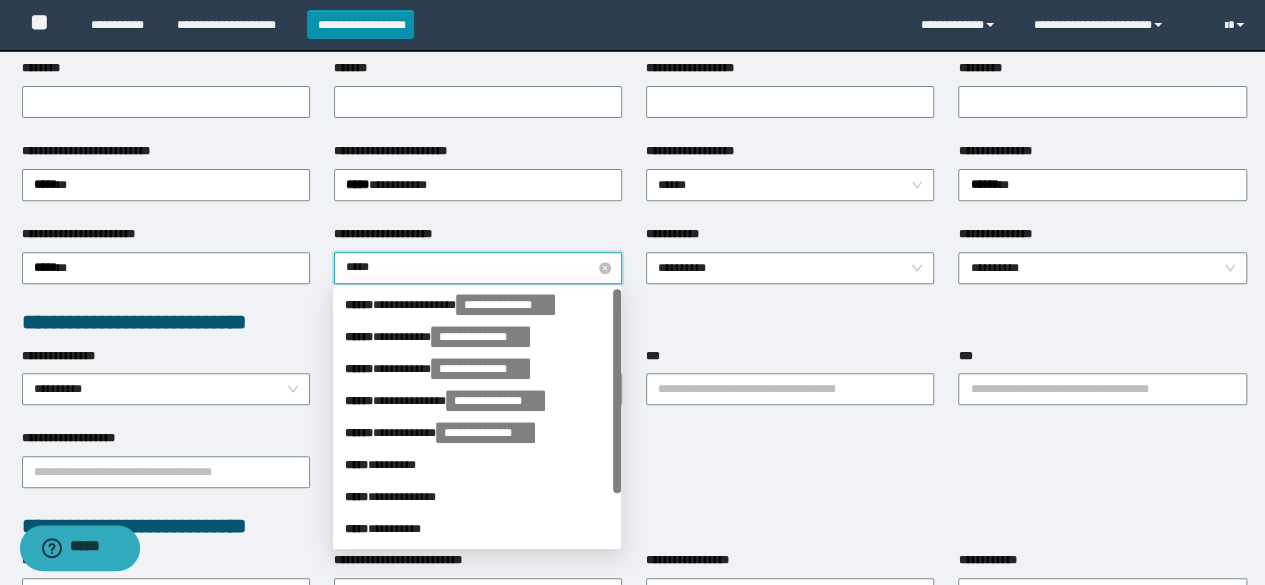 type on "******" 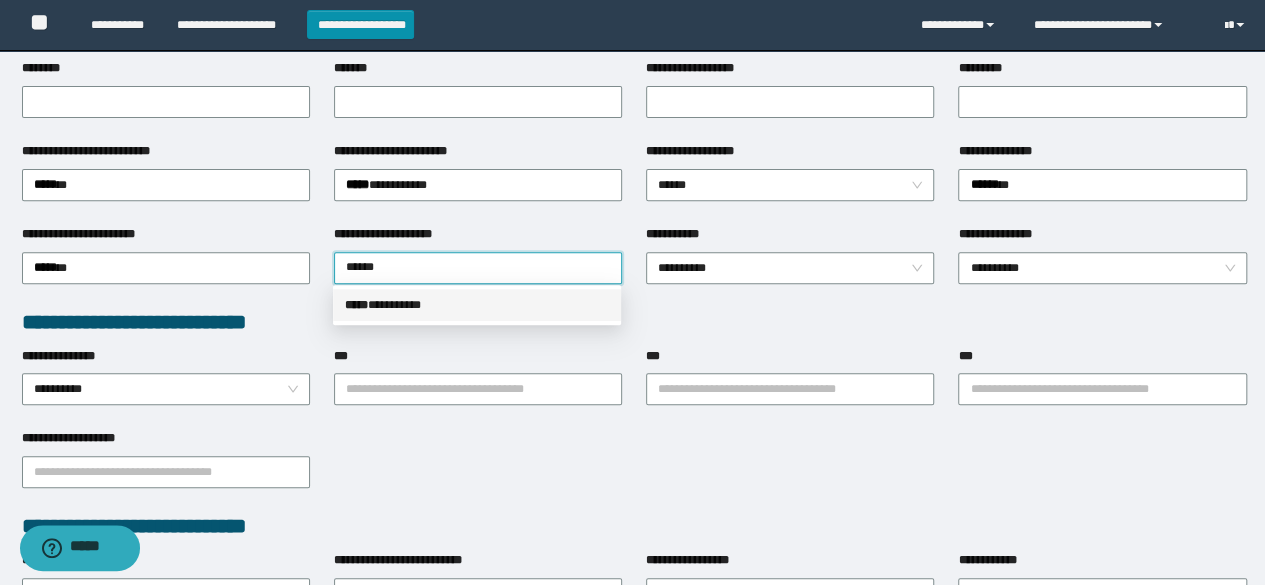 click on "**********" at bounding box center (632, -8) 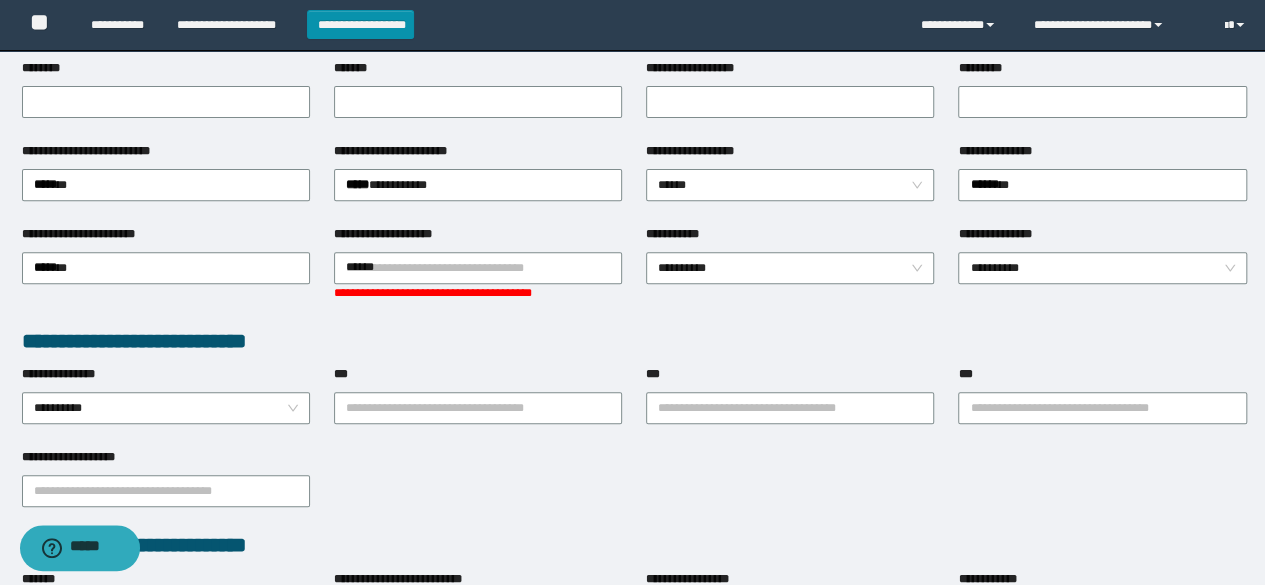 click on "**********" at bounding box center (790, 276) 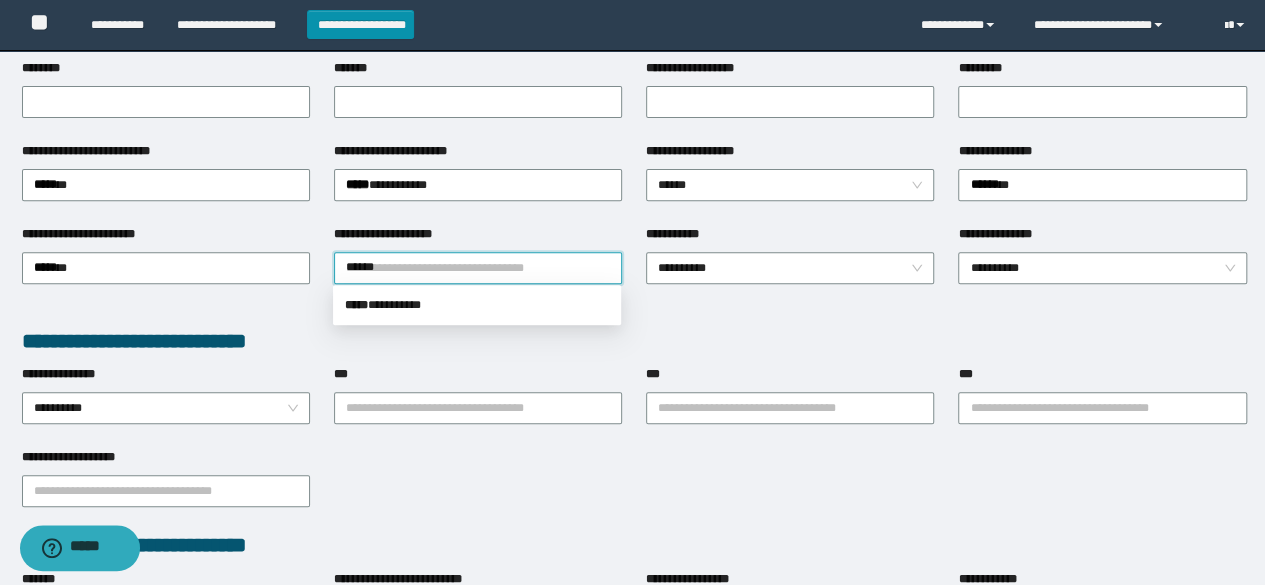 click on "******" at bounding box center (478, 268) 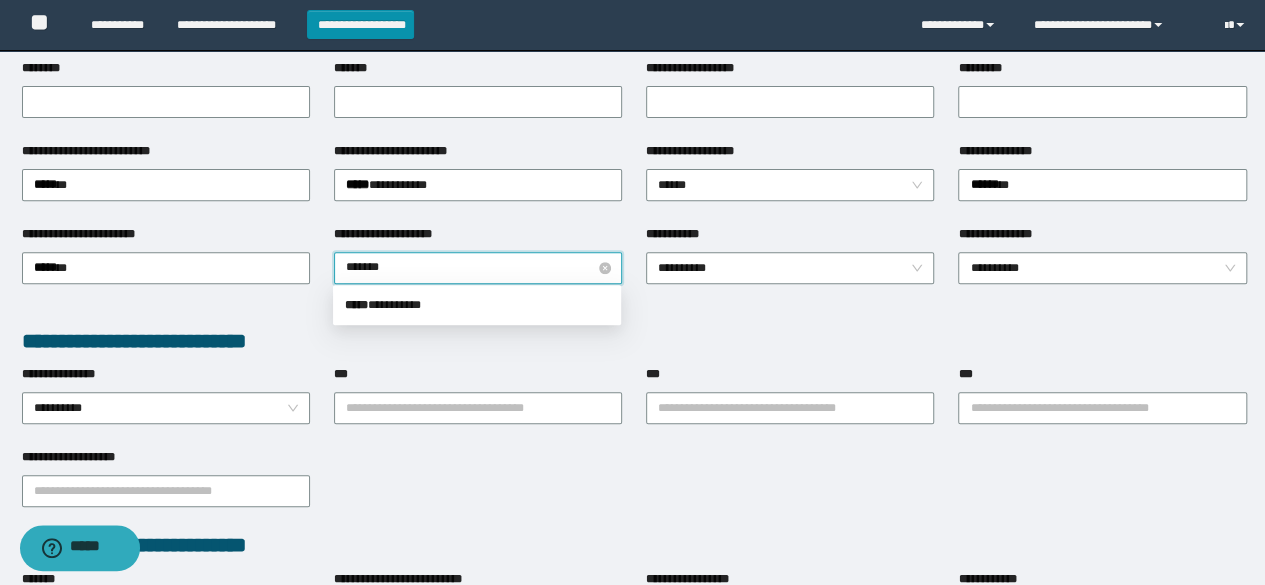 type on "********" 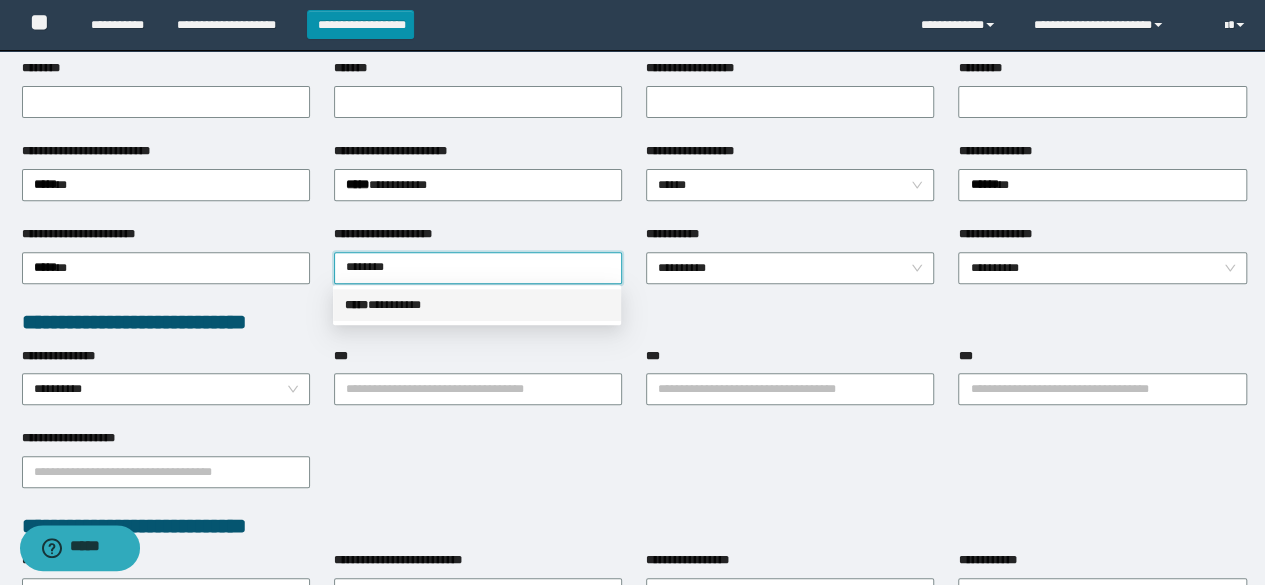 click on "***** * ********" at bounding box center (477, 305) 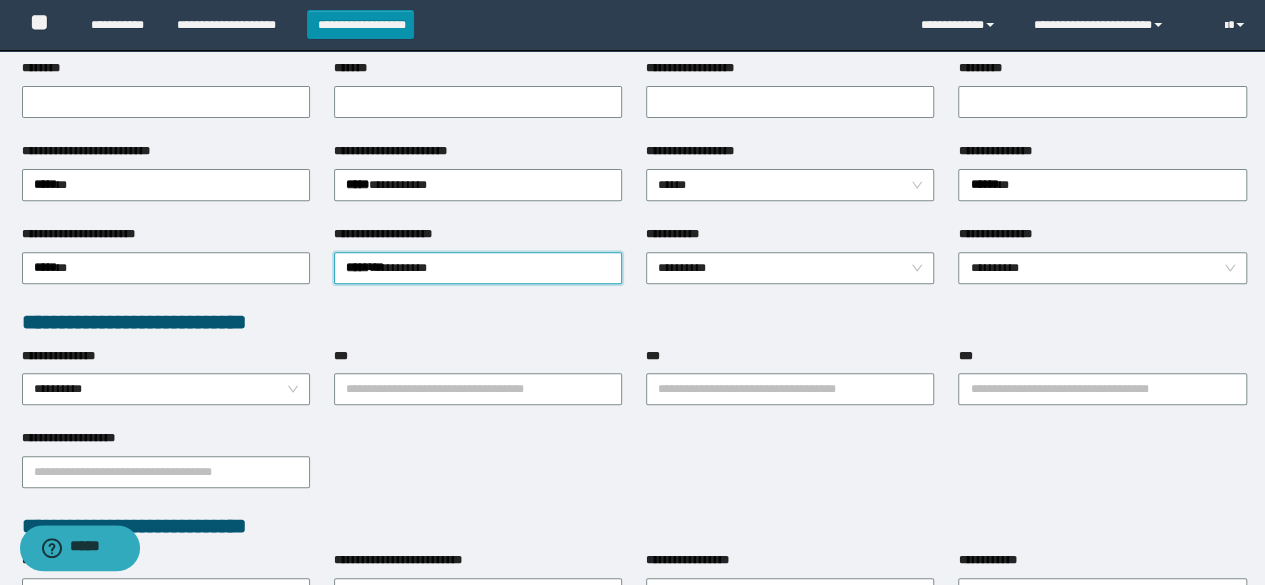 click on "**********" at bounding box center (634, 322) 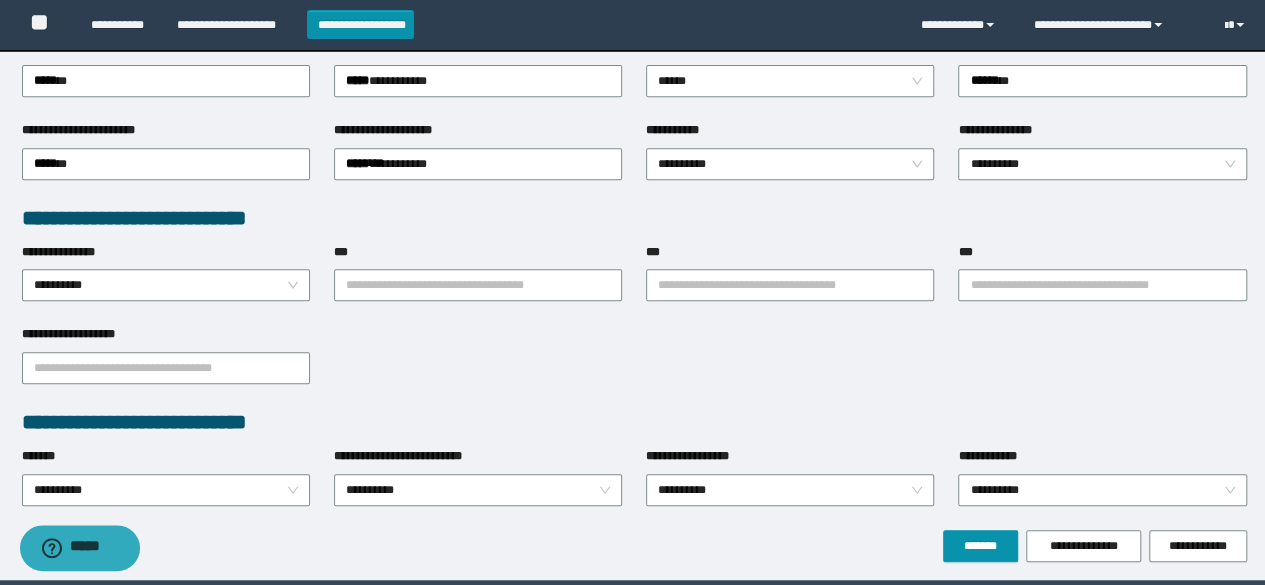 scroll, scrollTop: 474, scrollLeft: 0, axis: vertical 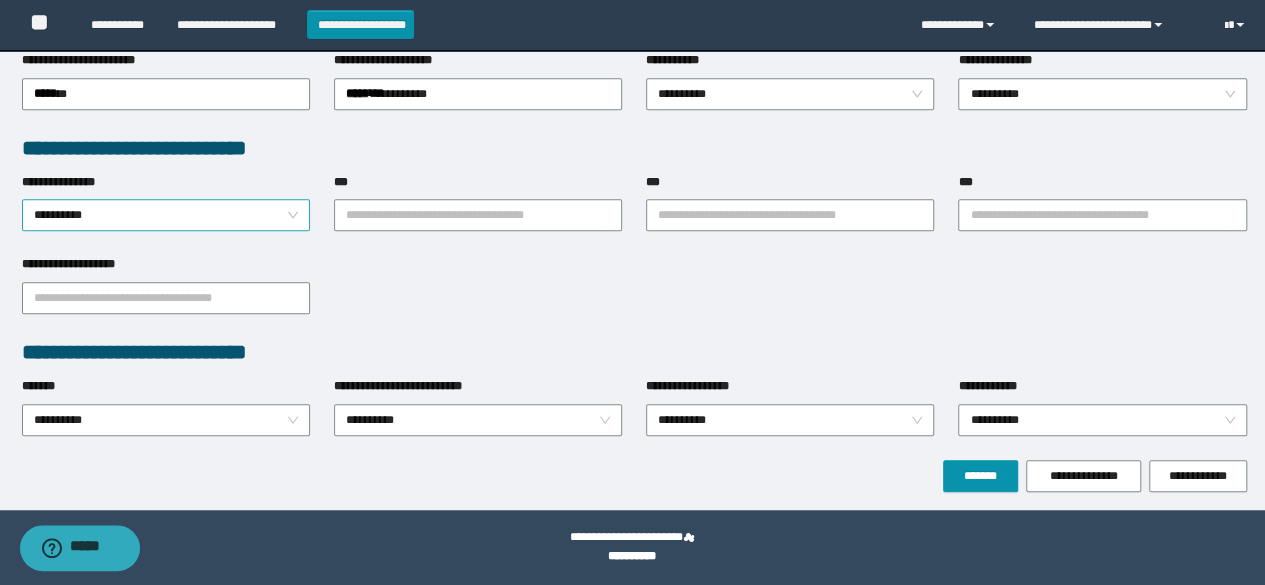 click on "**********" at bounding box center (166, 215) 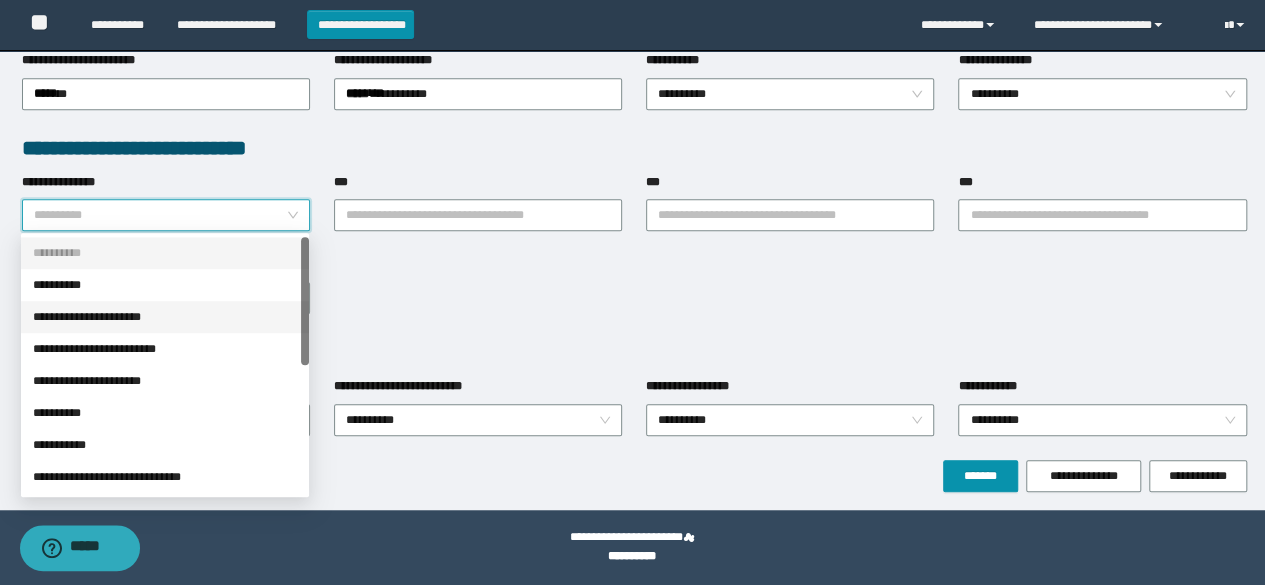 click on "**********" at bounding box center (165, 317) 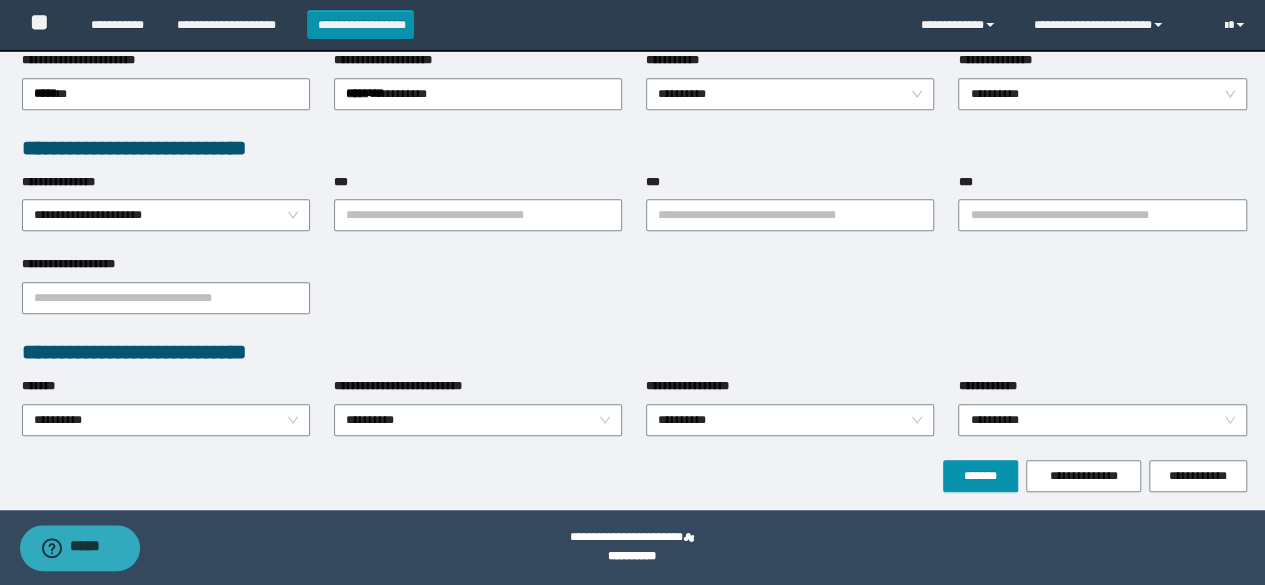 click on "**********" at bounding box center (634, 296) 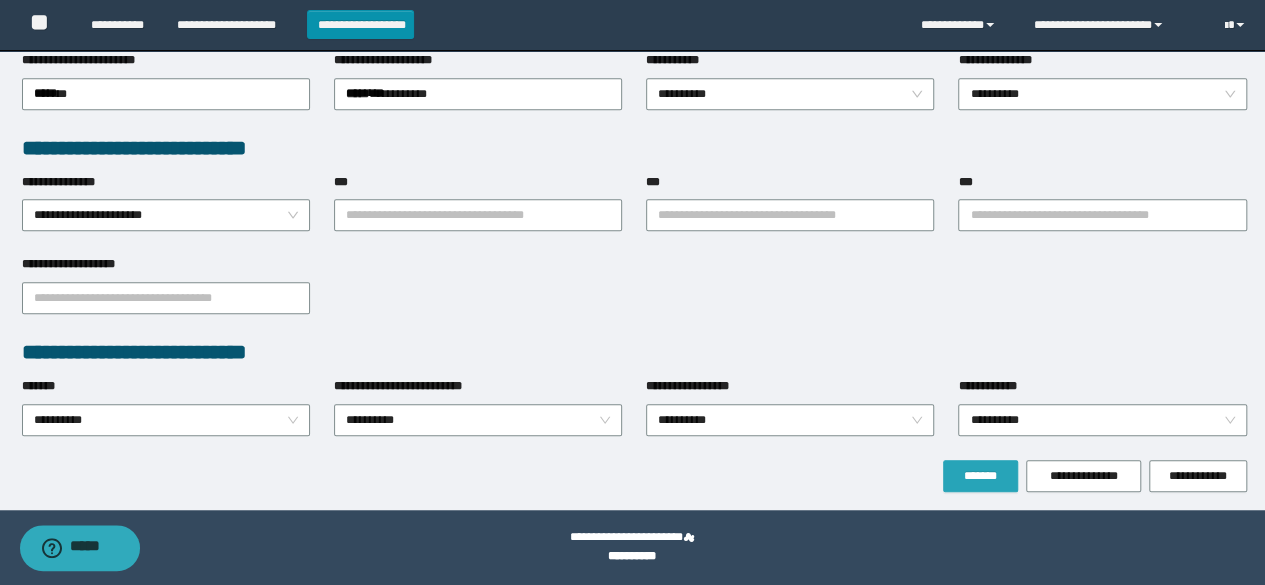 click on "*******" at bounding box center (980, 476) 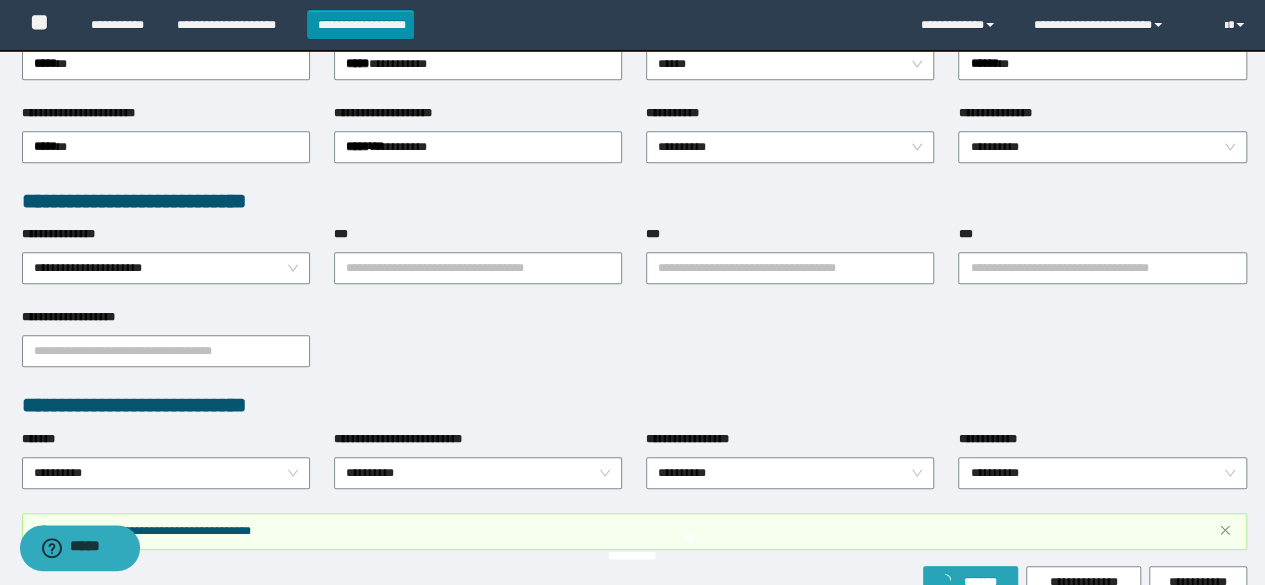 scroll, scrollTop: 526, scrollLeft: 0, axis: vertical 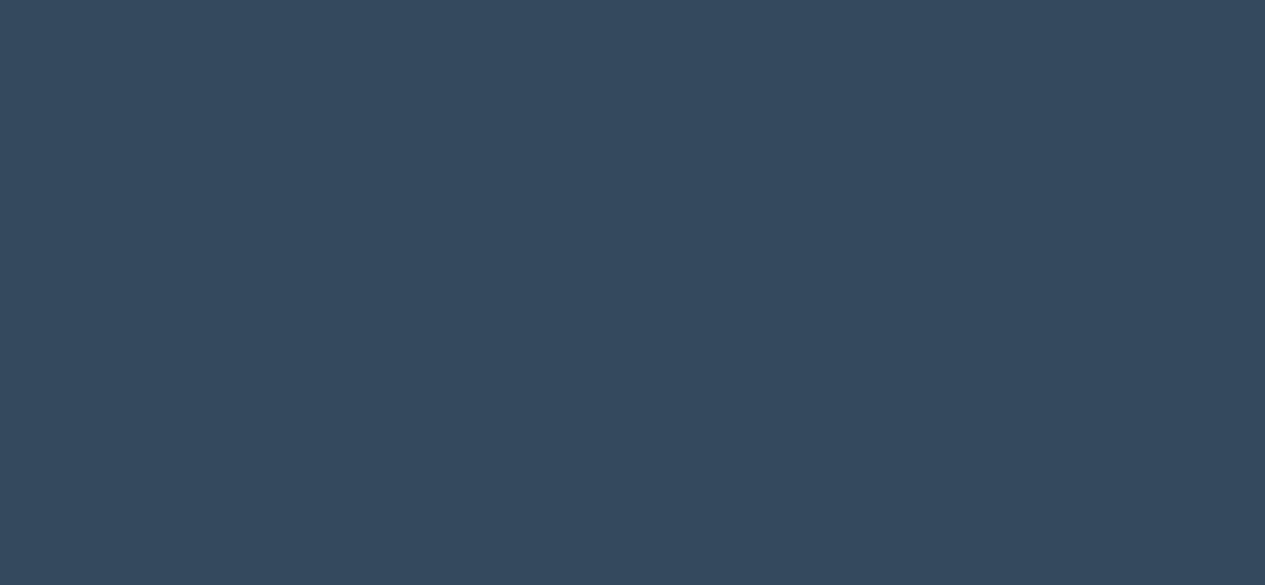 select 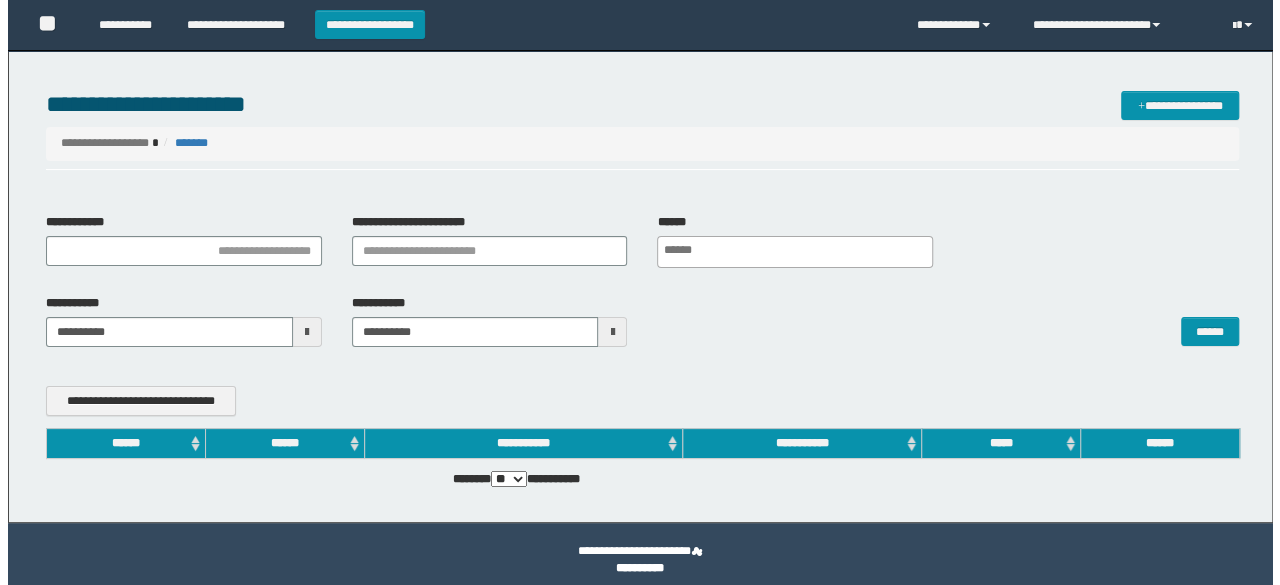 scroll, scrollTop: 0, scrollLeft: 0, axis: both 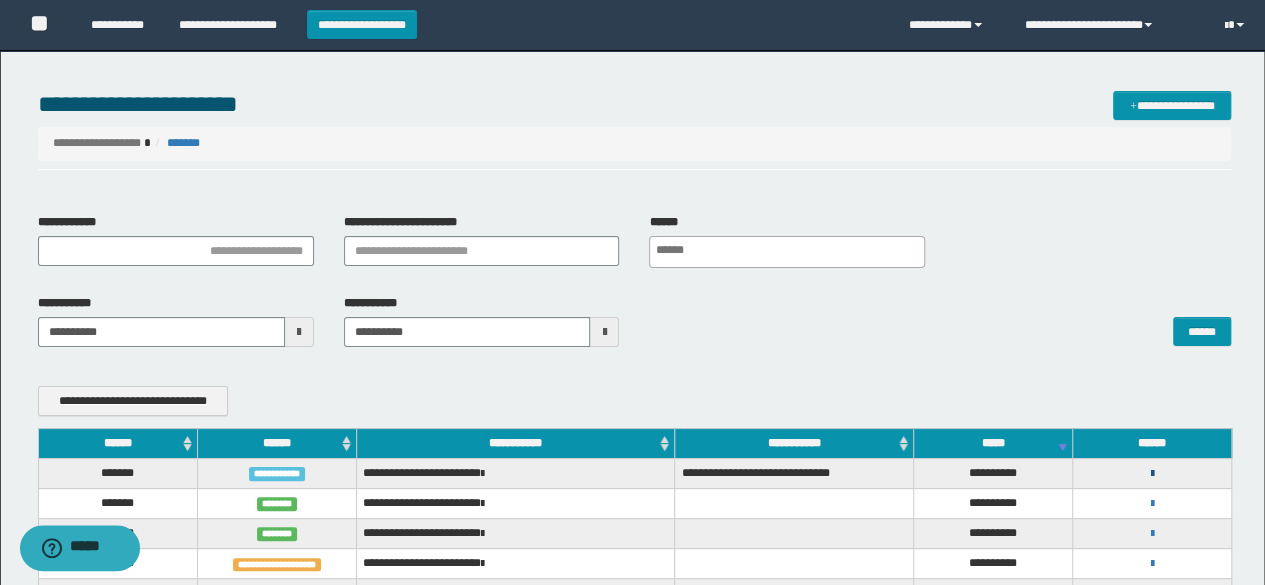 click at bounding box center [1152, 474] 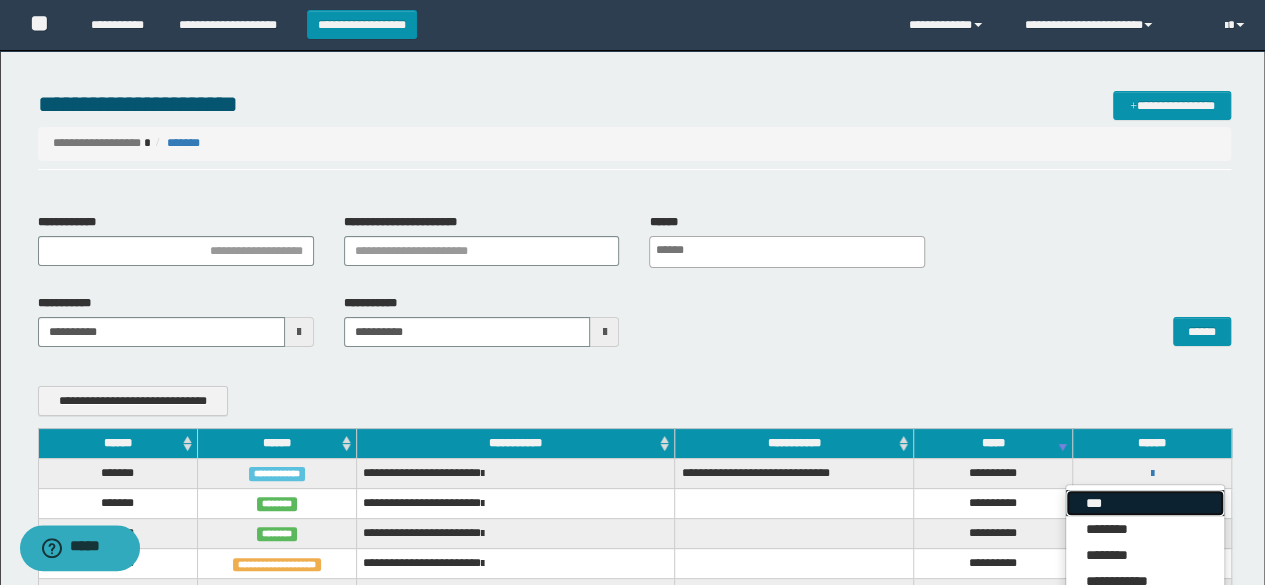 click on "***" at bounding box center [1145, 503] 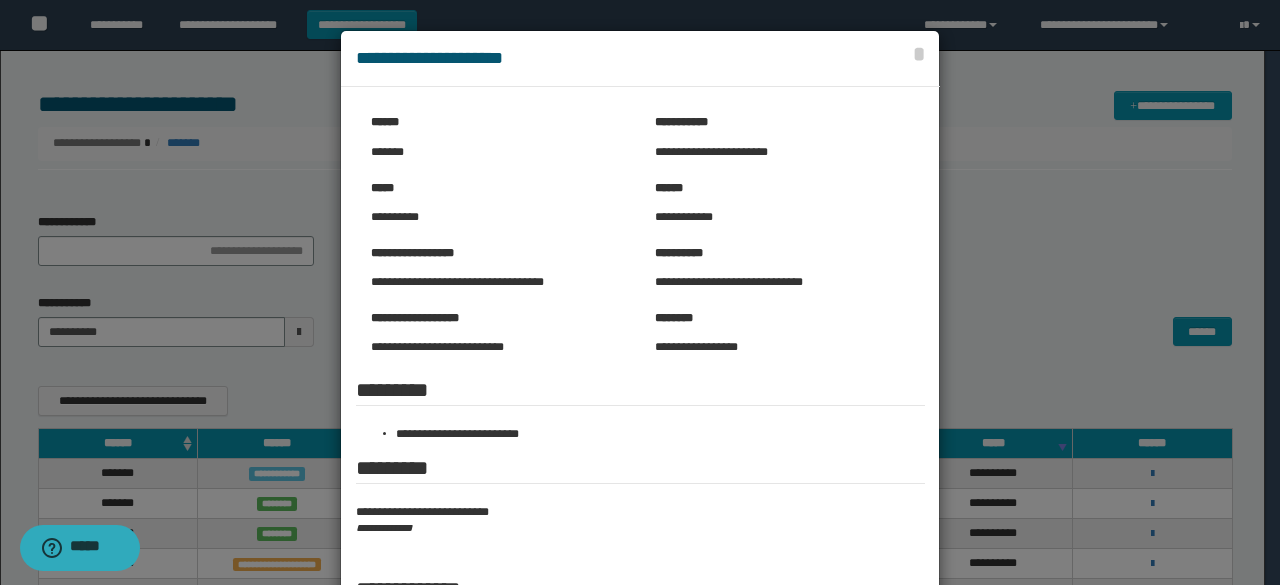scroll, scrollTop: 100, scrollLeft: 0, axis: vertical 